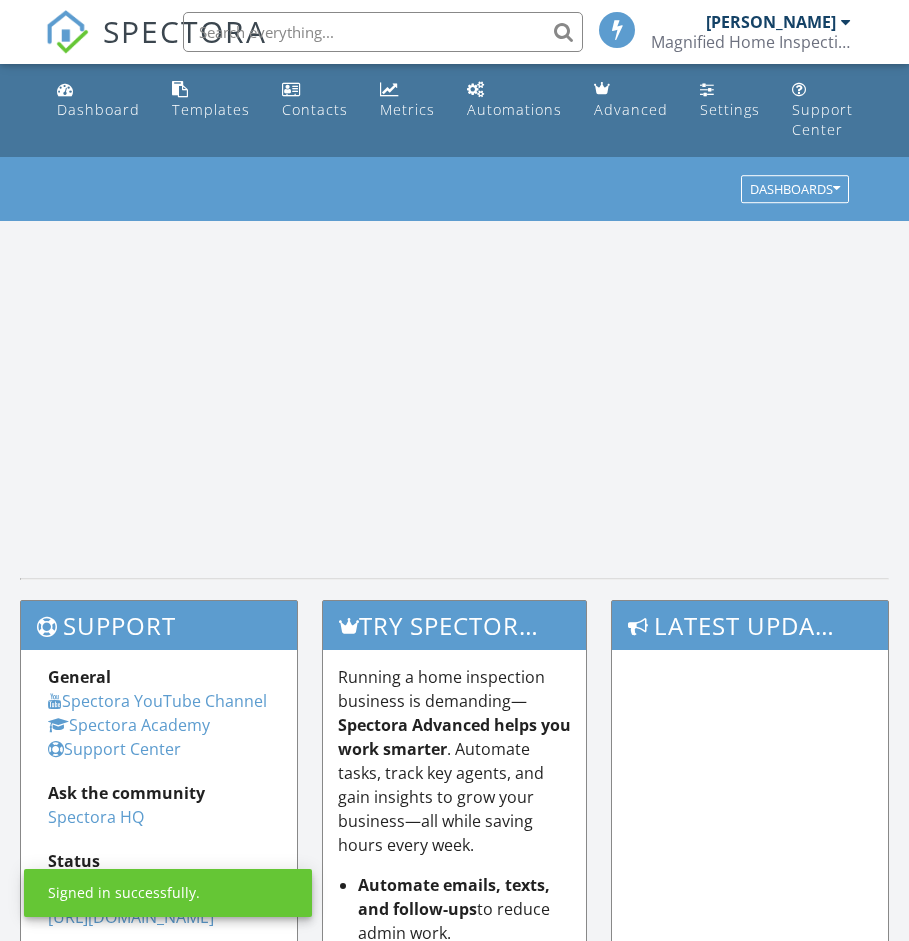 scroll, scrollTop: 0, scrollLeft: 0, axis: both 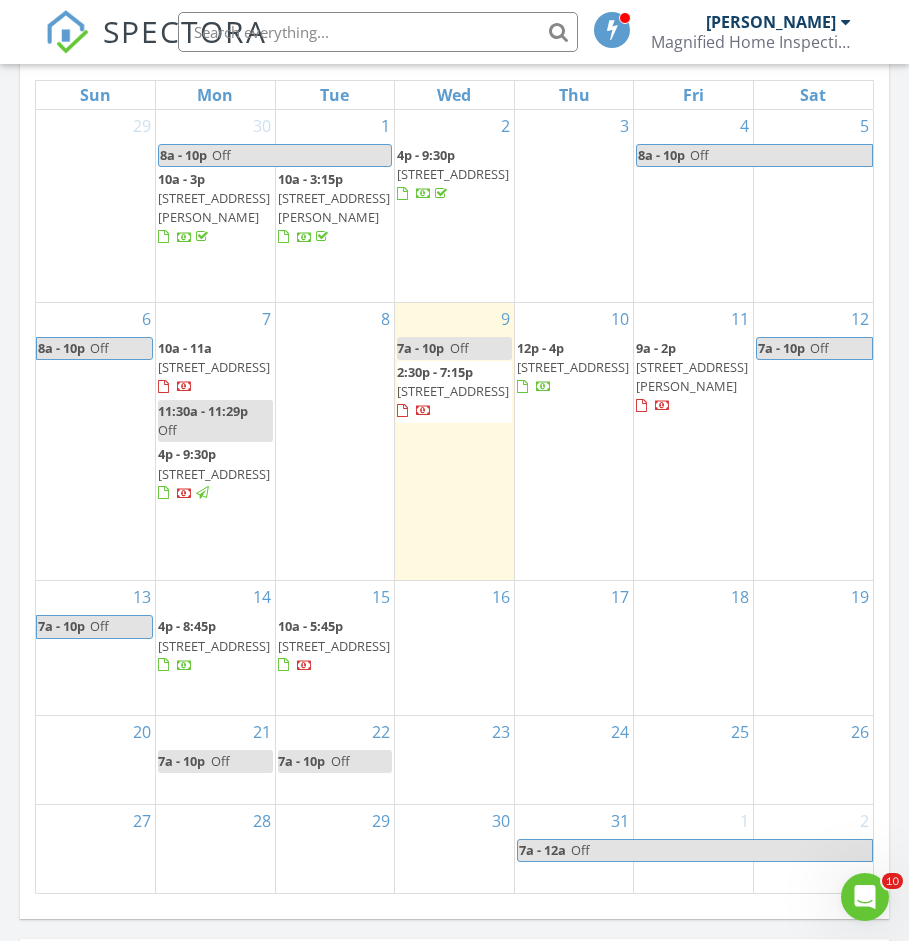 click on "[STREET_ADDRESS]" at bounding box center (214, 367) 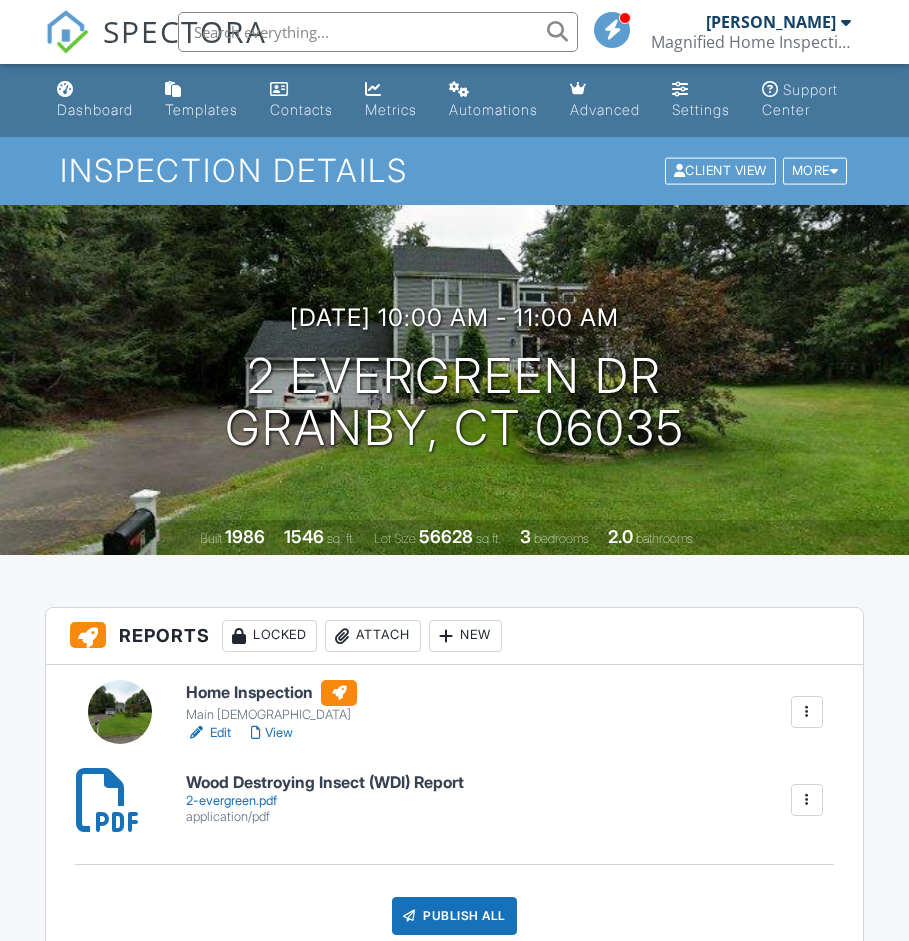 scroll, scrollTop: 0, scrollLeft: 0, axis: both 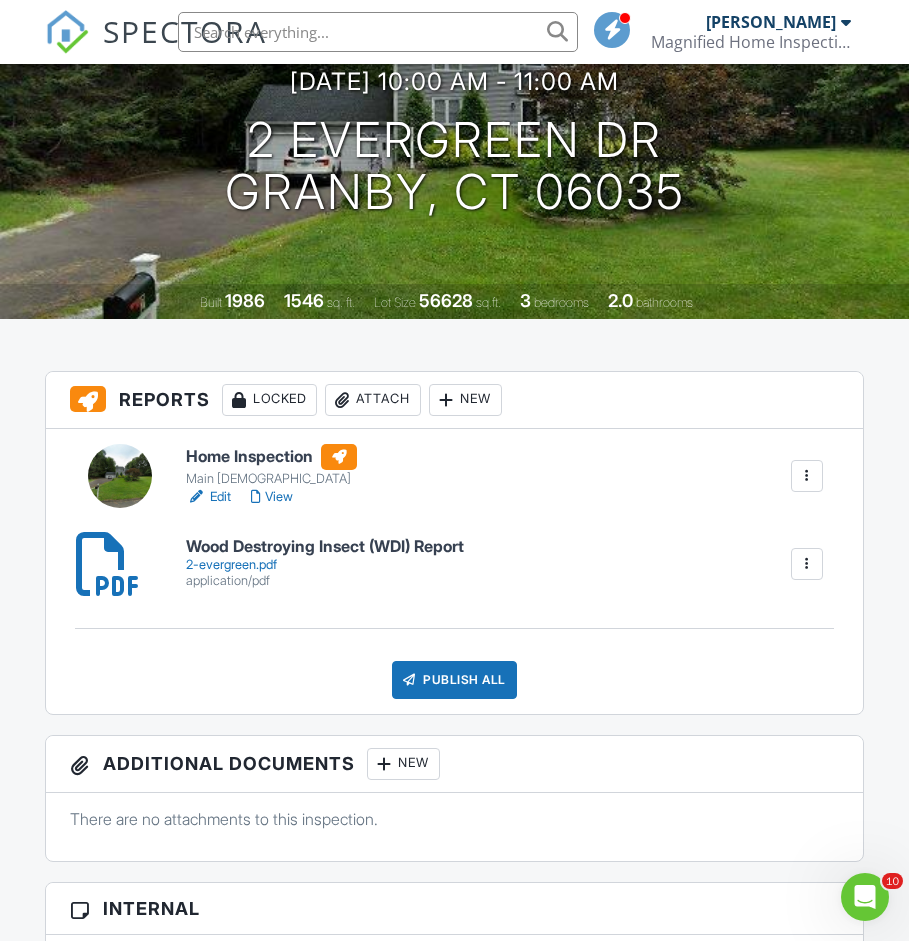 click at bounding box center [807, 476] 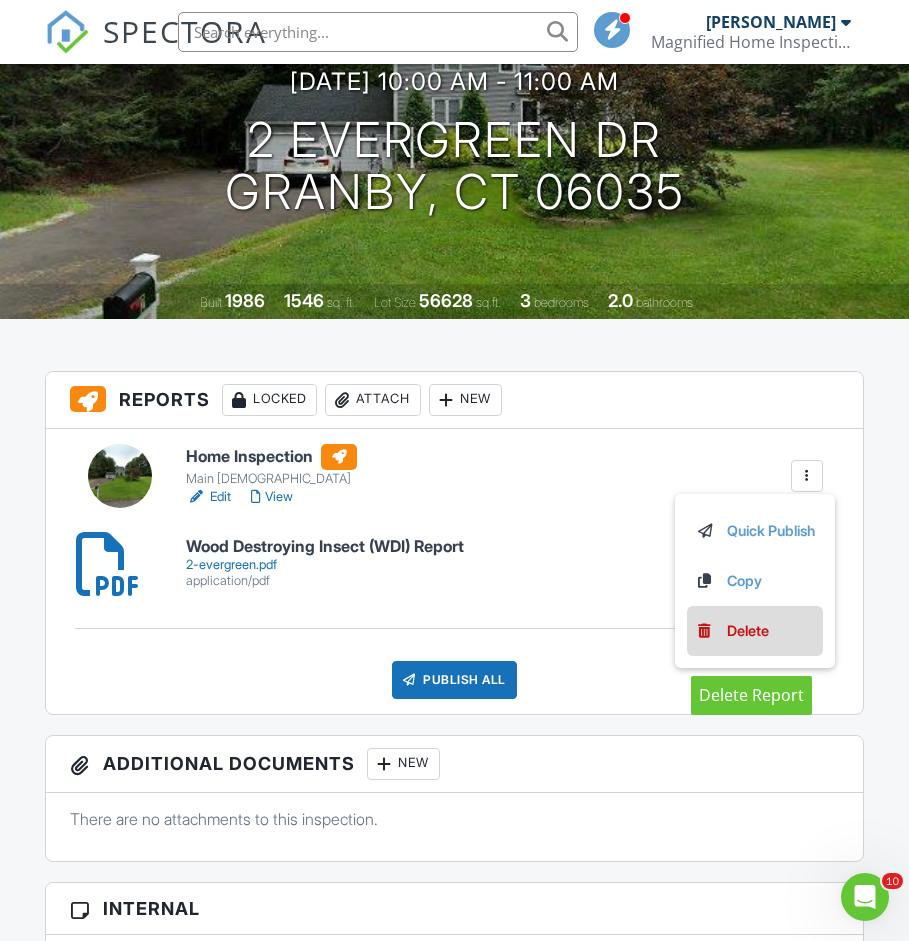 click on "Delete" at bounding box center [748, 631] 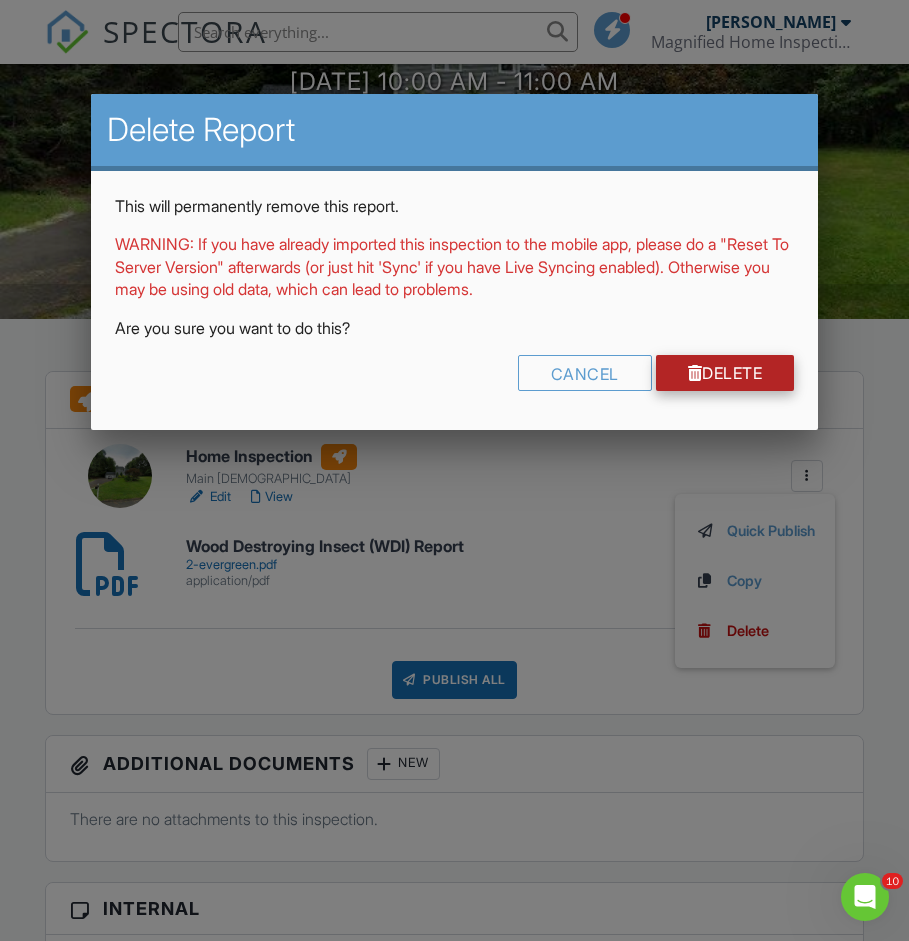click on "Delete" at bounding box center [725, 373] 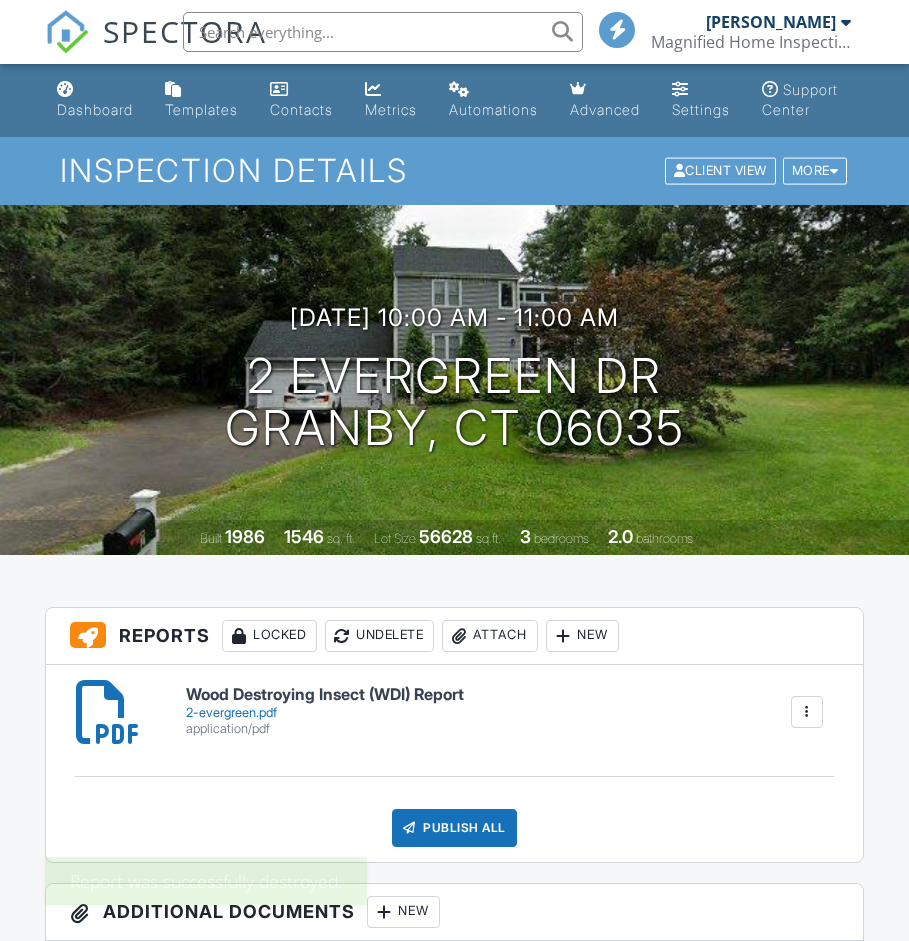 scroll, scrollTop: 0, scrollLeft: 0, axis: both 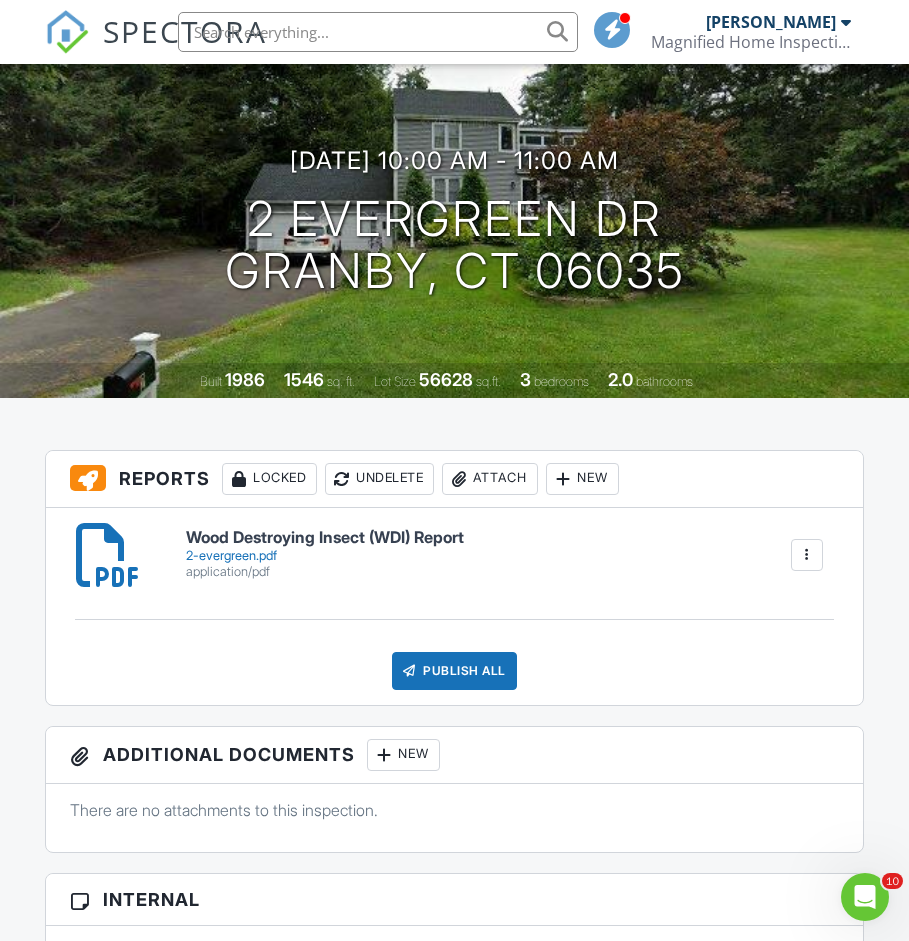 click on "Attach" at bounding box center (490, 479) 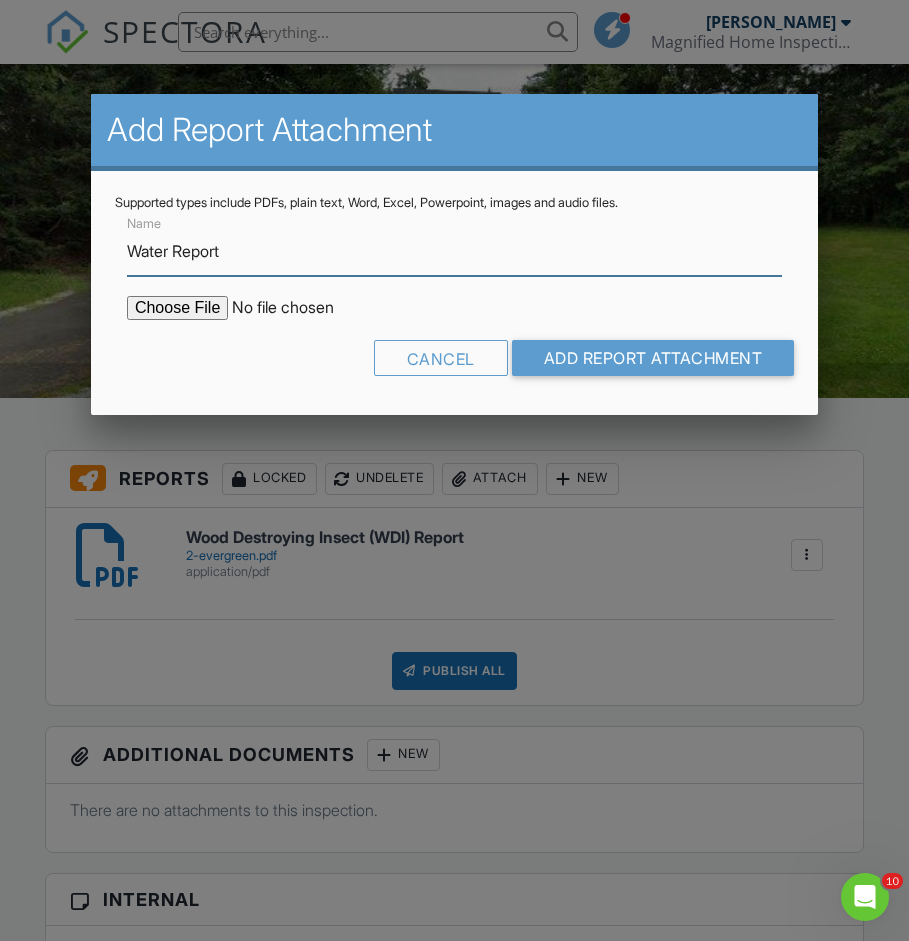 type on "Water Report" 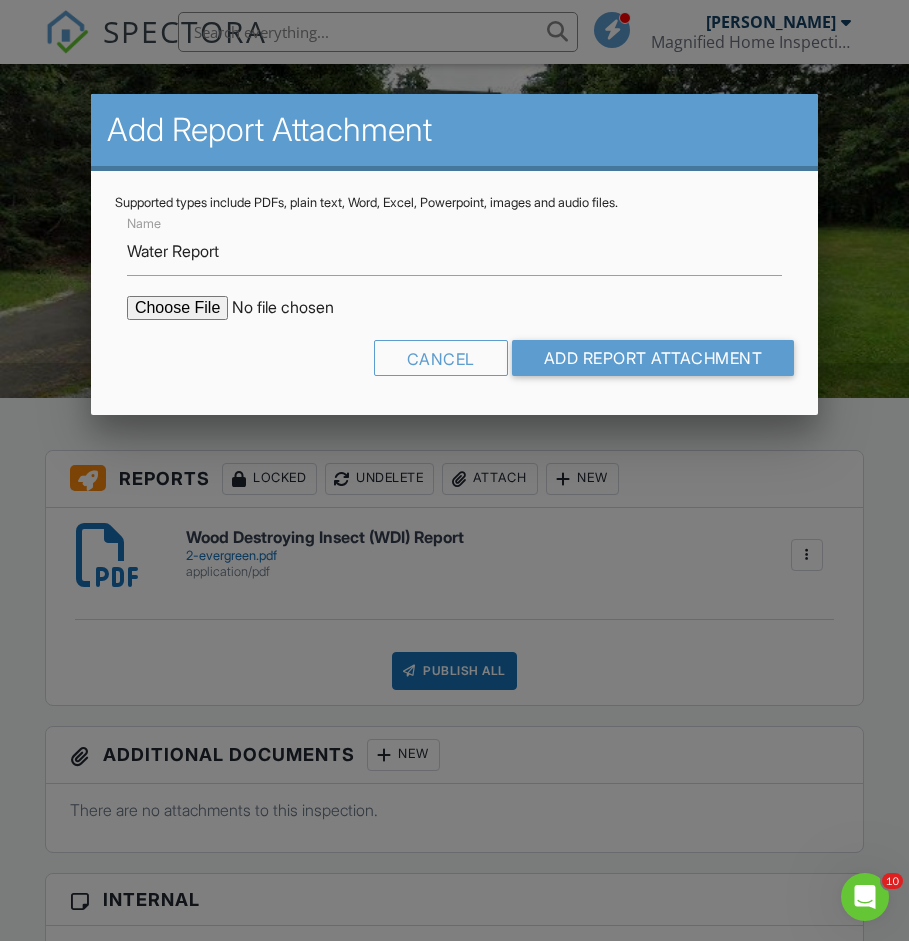 click at bounding box center (297, 308) 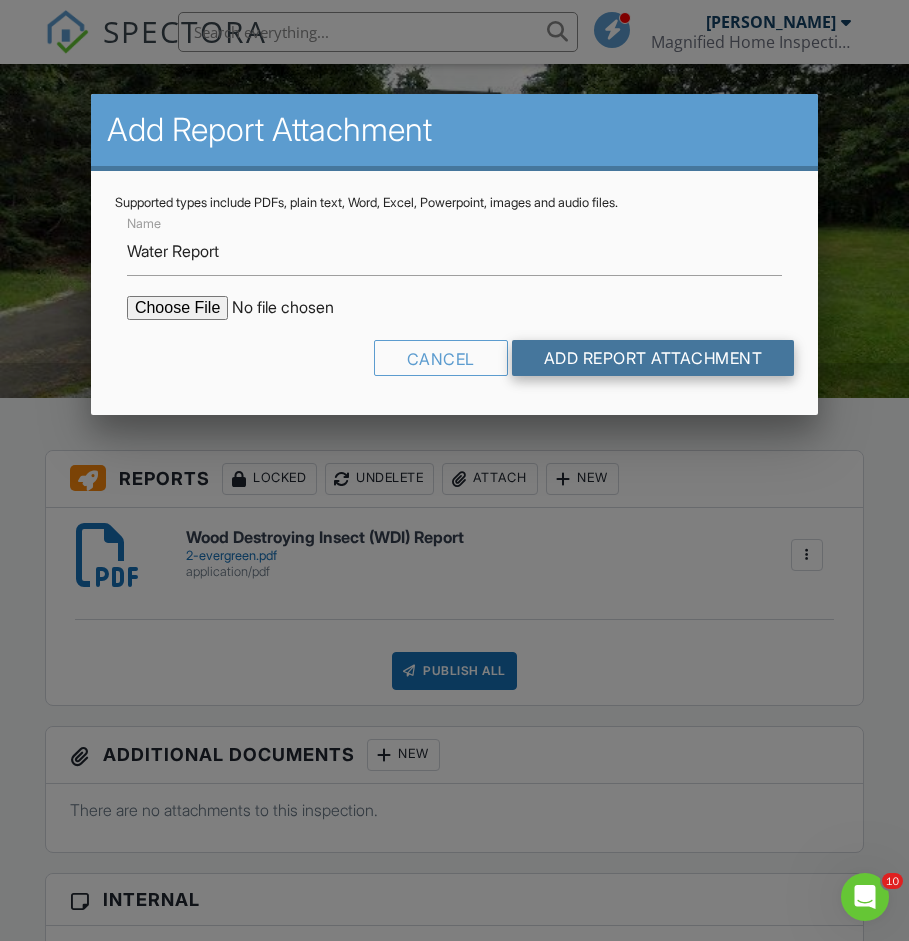 click on "Add Report Attachment" at bounding box center [653, 358] 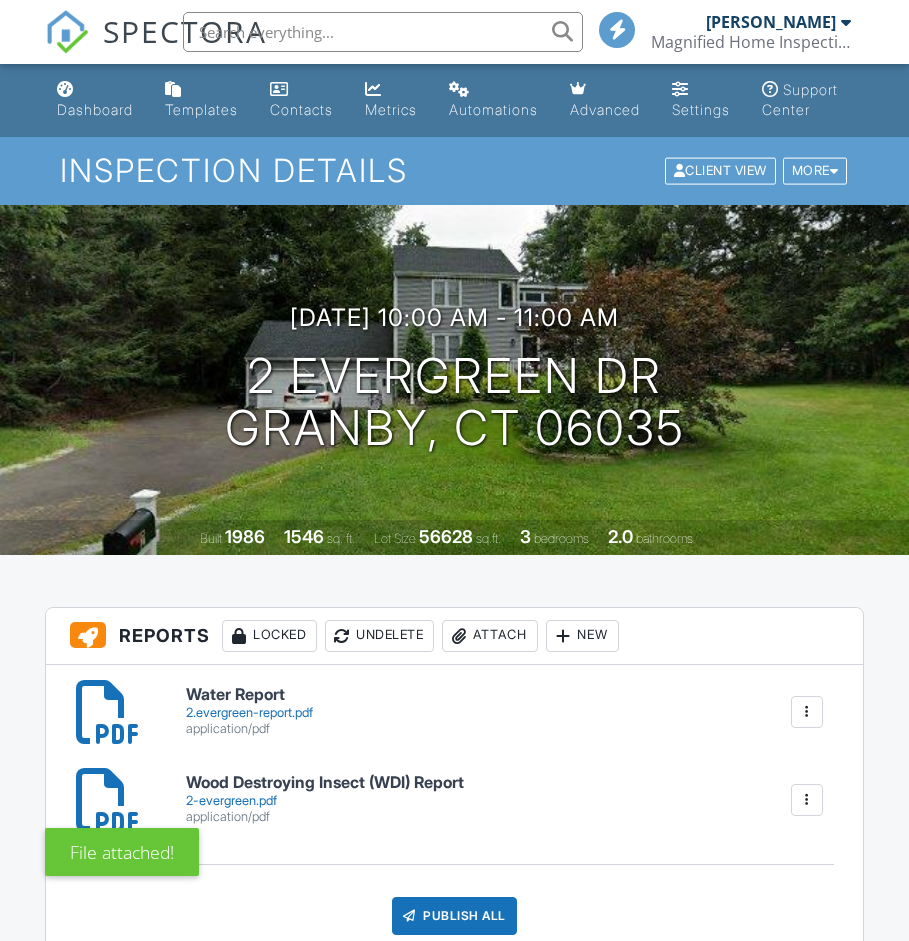 scroll, scrollTop: 0, scrollLeft: 0, axis: both 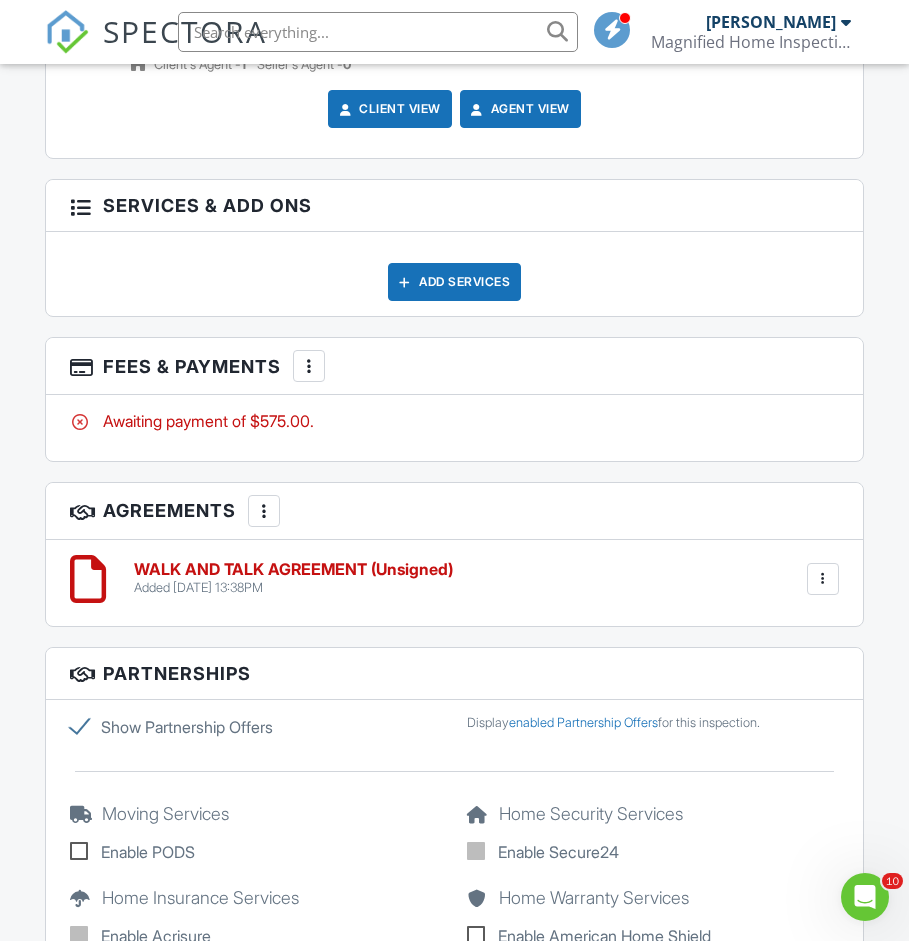 click on "More" at bounding box center [309, 366] 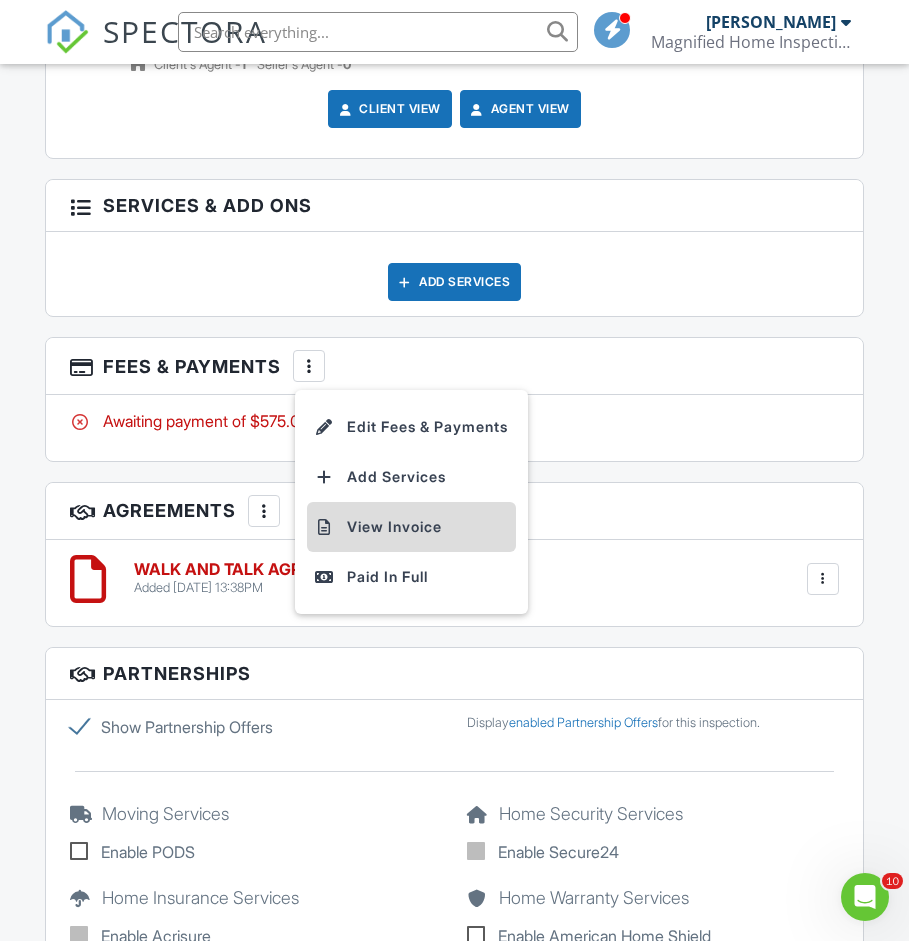 click on "View Invoice" at bounding box center (411, 527) 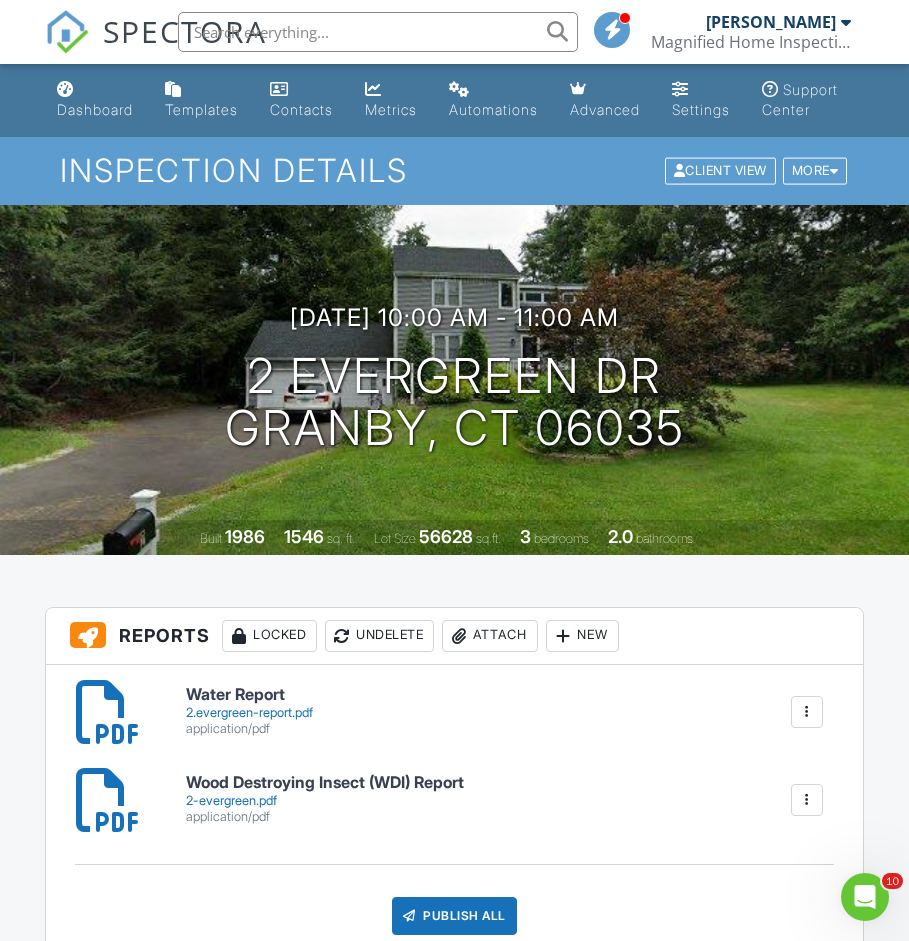 scroll, scrollTop: 0, scrollLeft: 0, axis: both 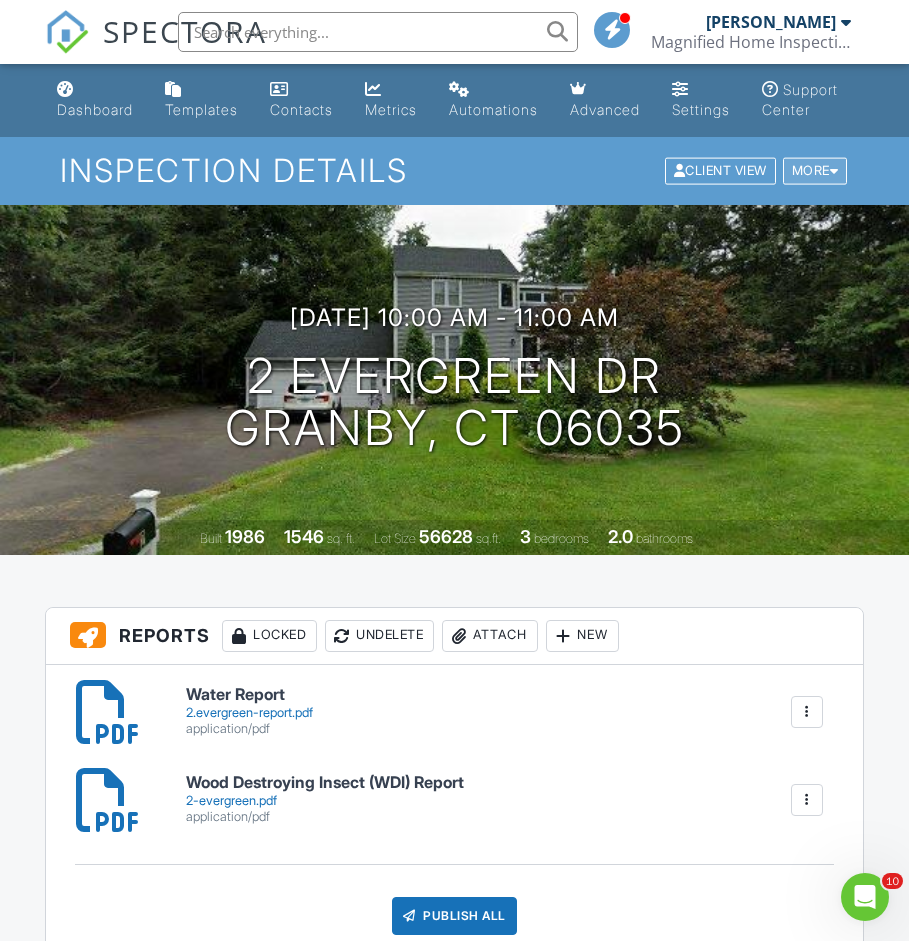 click at bounding box center [834, 171] 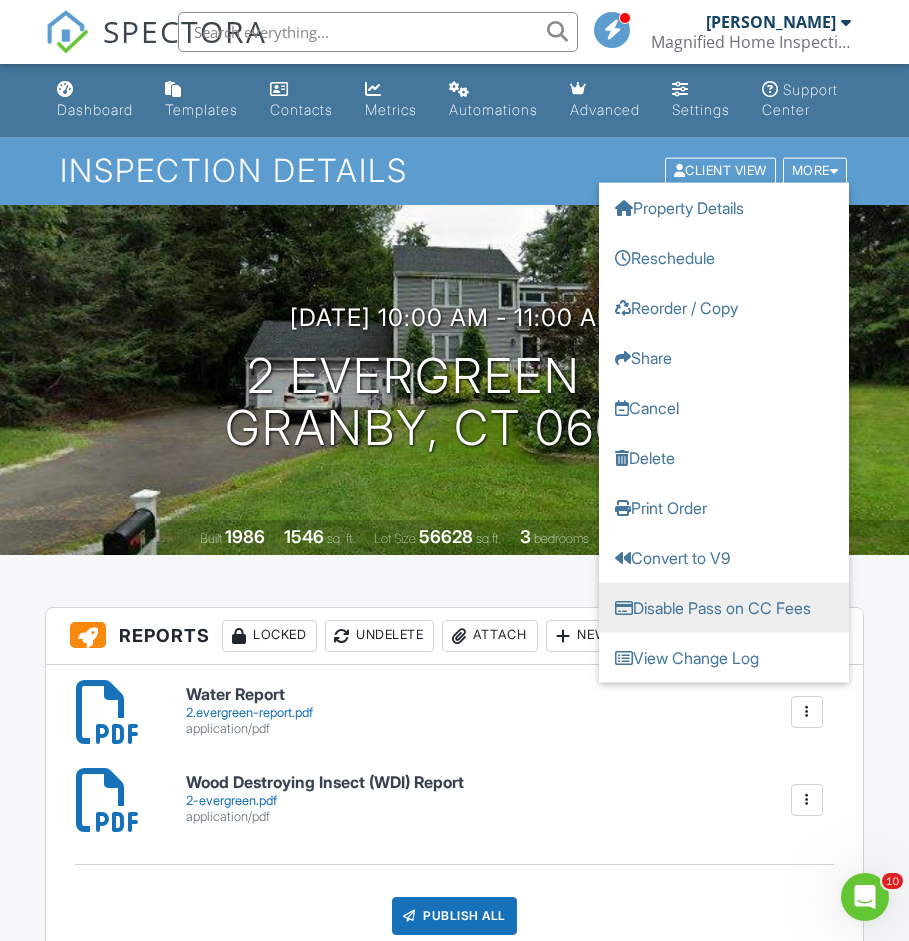 click on "Disable Pass on CC Fees" at bounding box center [724, 608] 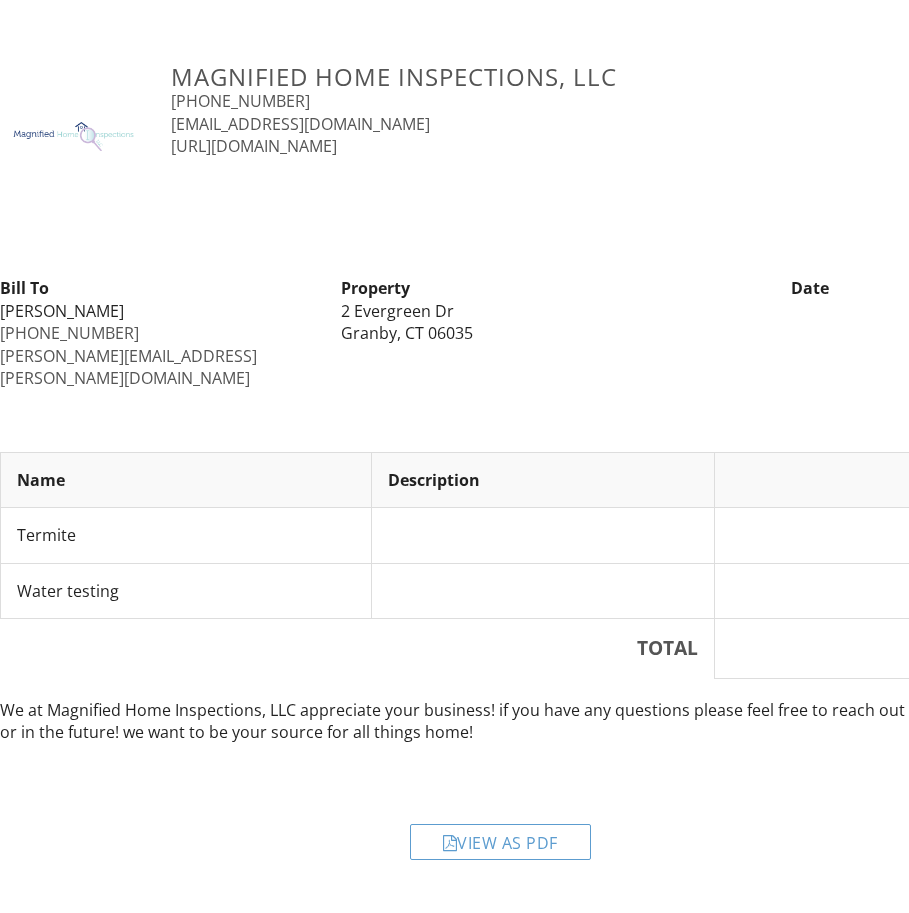 scroll, scrollTop: 0, scrollLeft: 0, axis: both 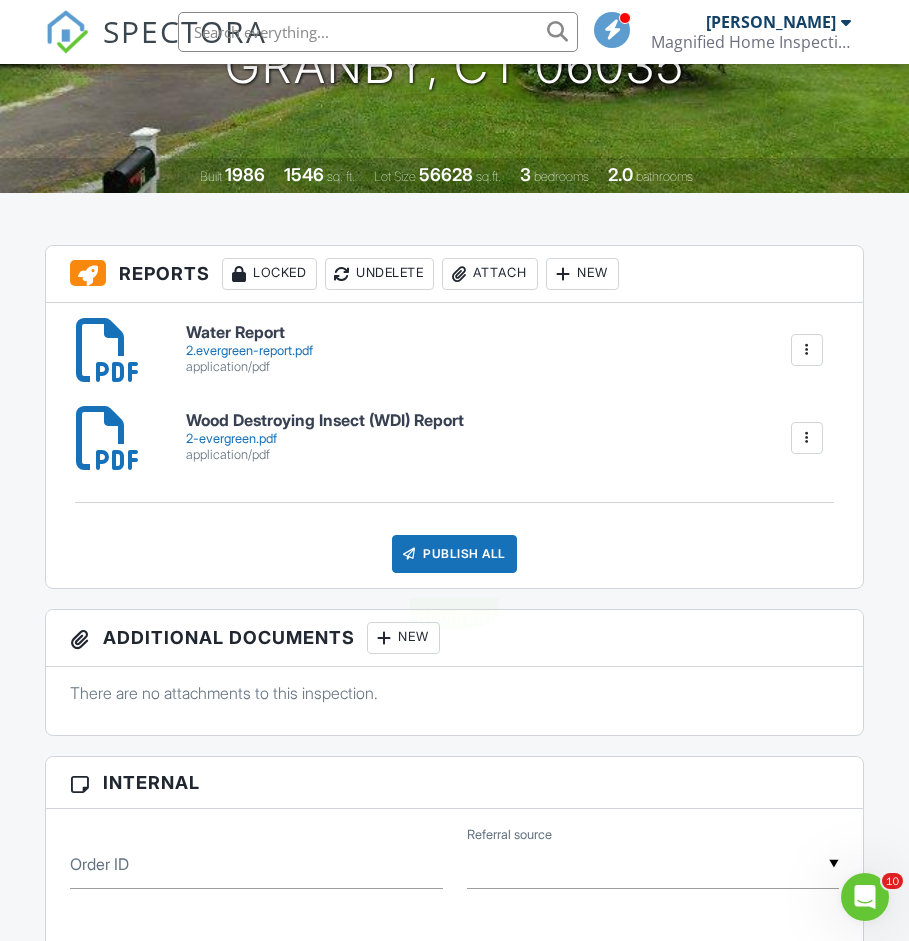 click on "Publish All" at bounding box center [454, 554] 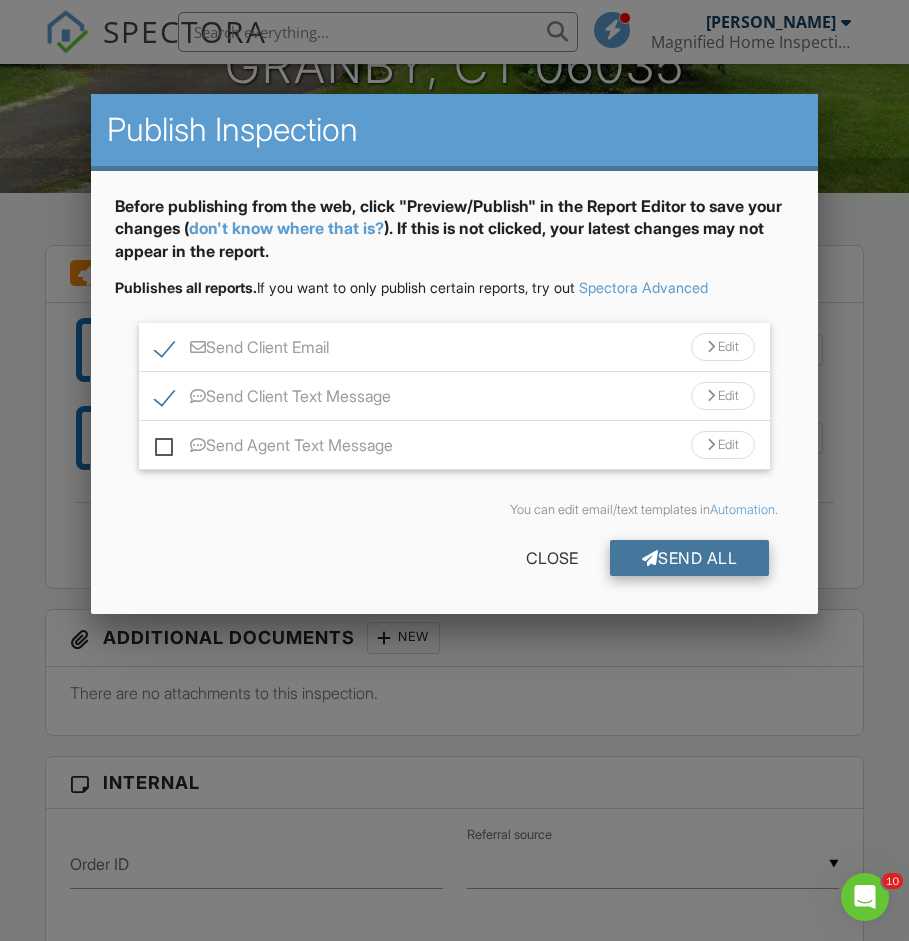 click on "Send All" at bounding box center [690, 558] 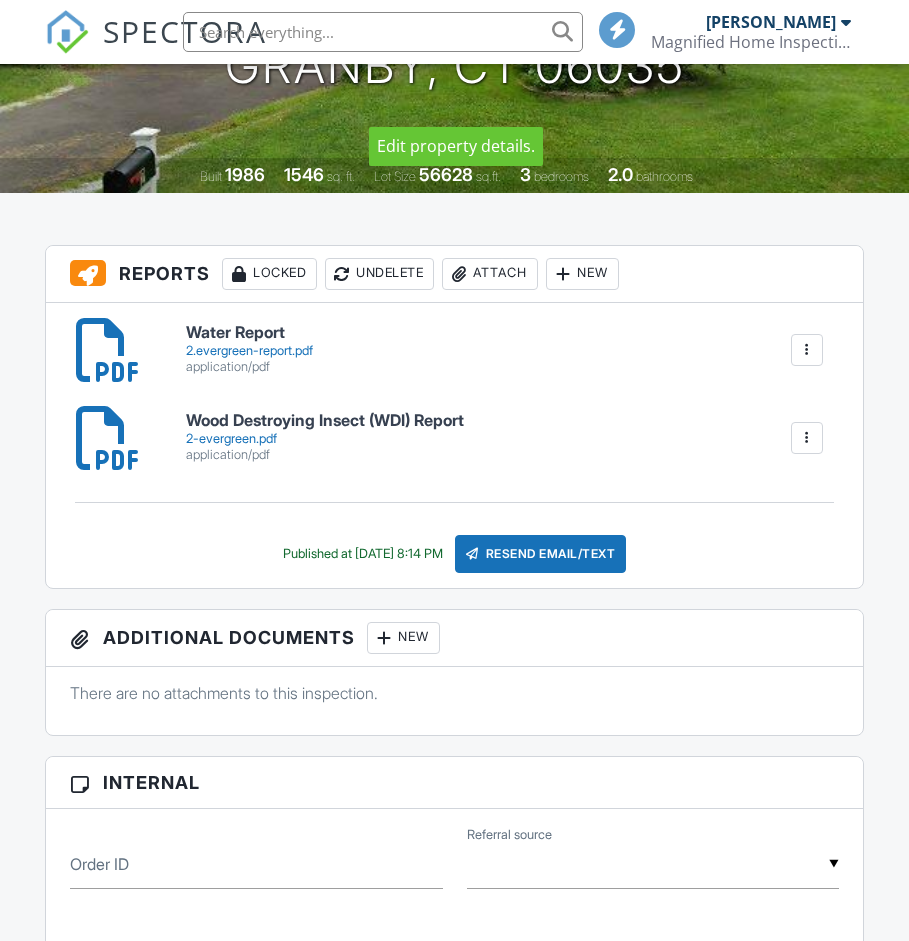 scroll, scrollTop: 362, scrollLeft: 0, axis: vertical 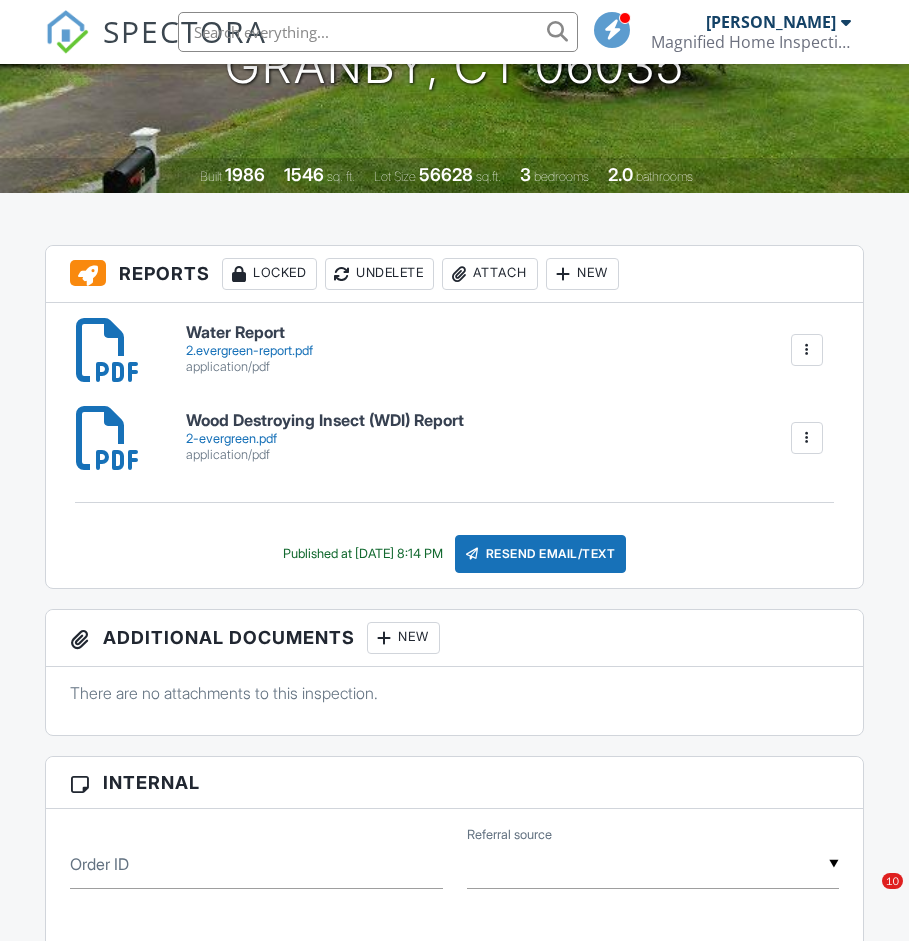click on "Dashboard" at bounding box center [95, -253] 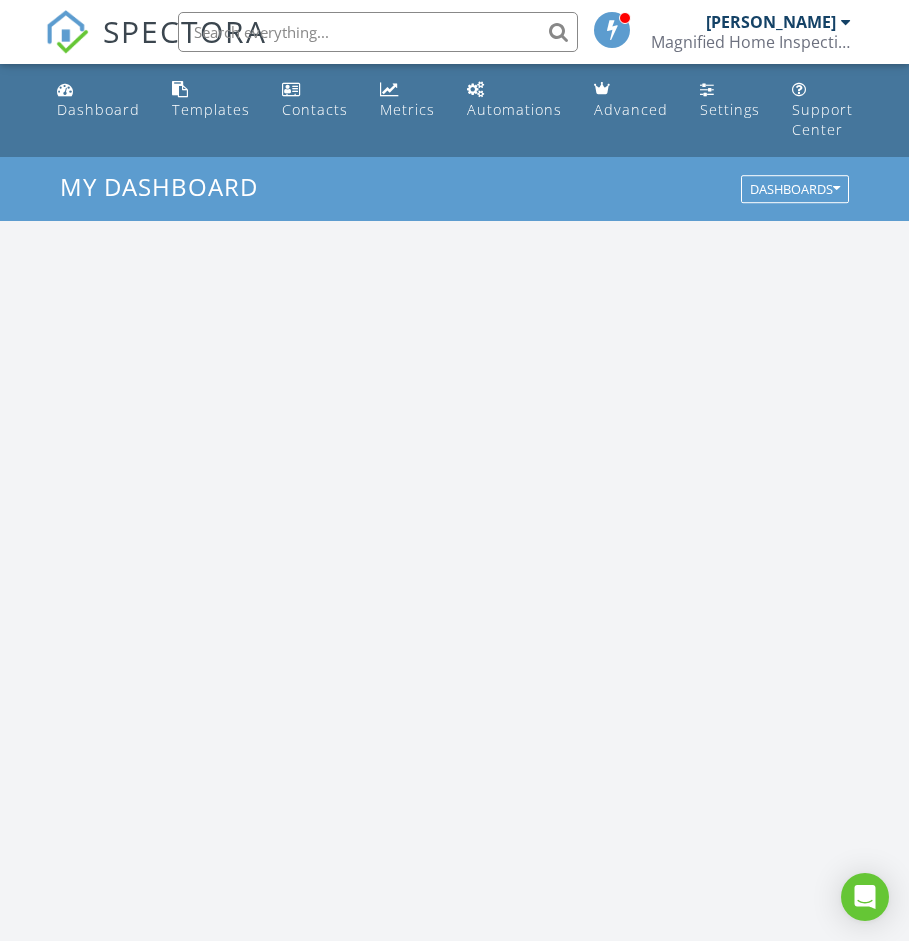 scroll, scrollTop: 0, scrollLeft: 0, axis: both 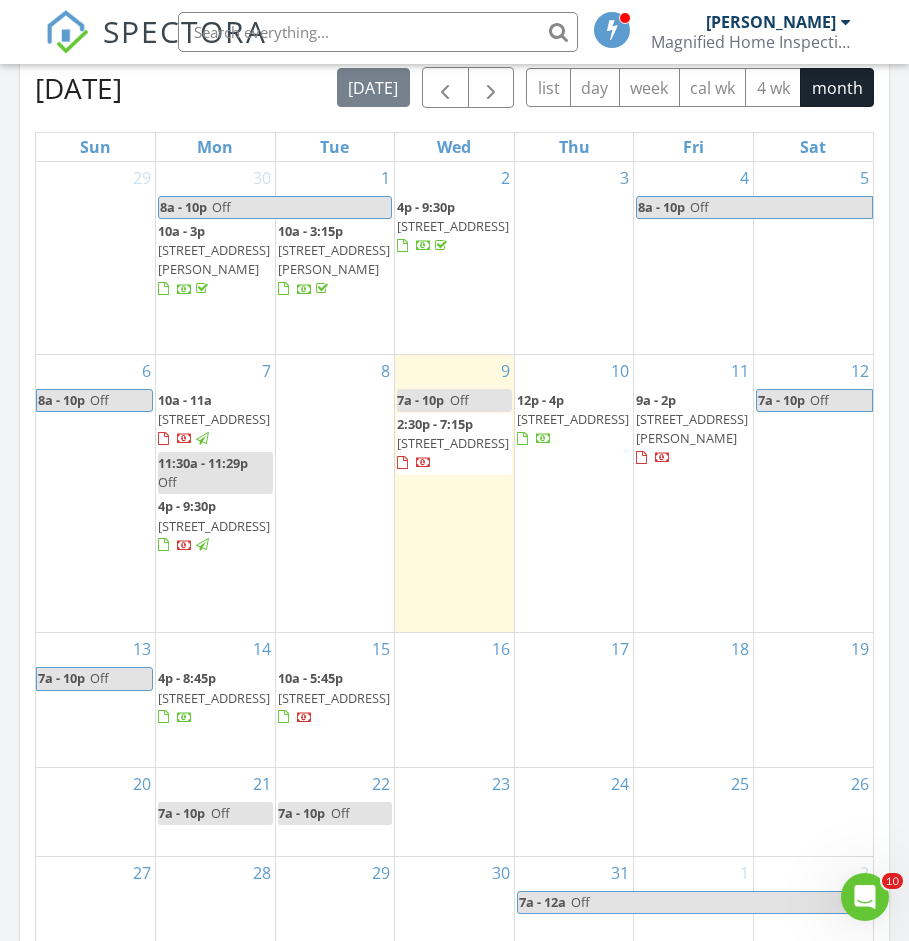 click on "[STREET_ADDRESS]" at bounding box center [214, 698] 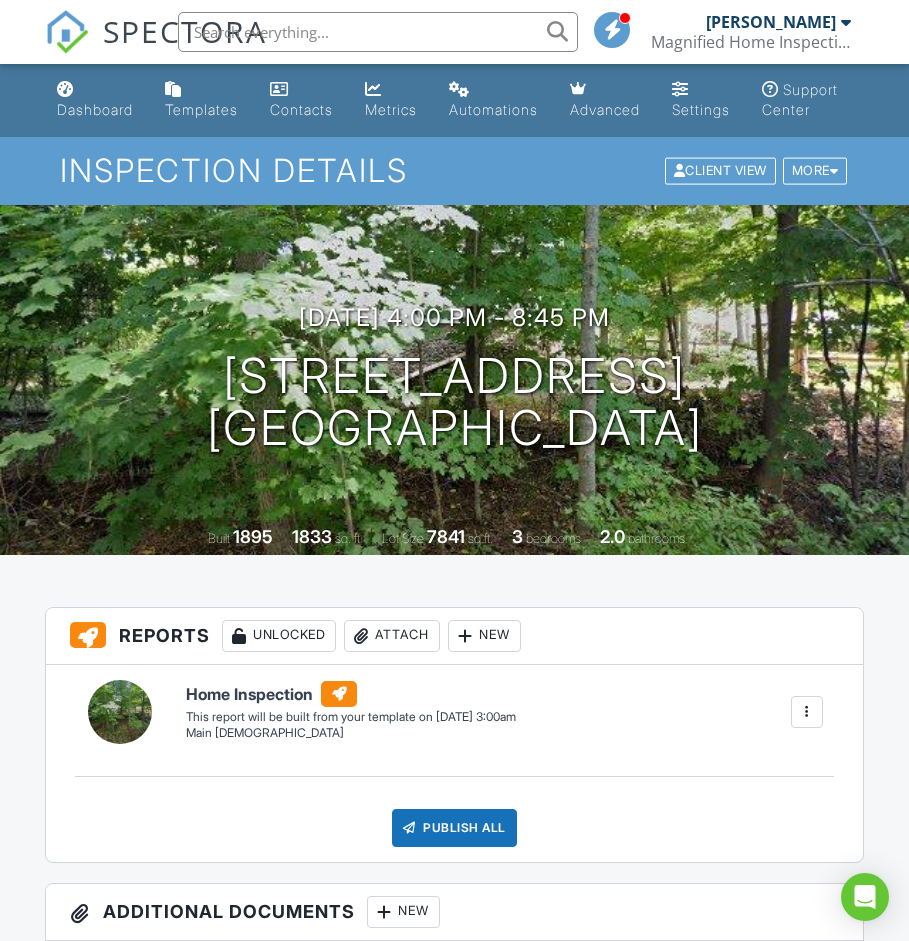 scroll, scrollTop: 0, scrollLeft: 0, axis: both 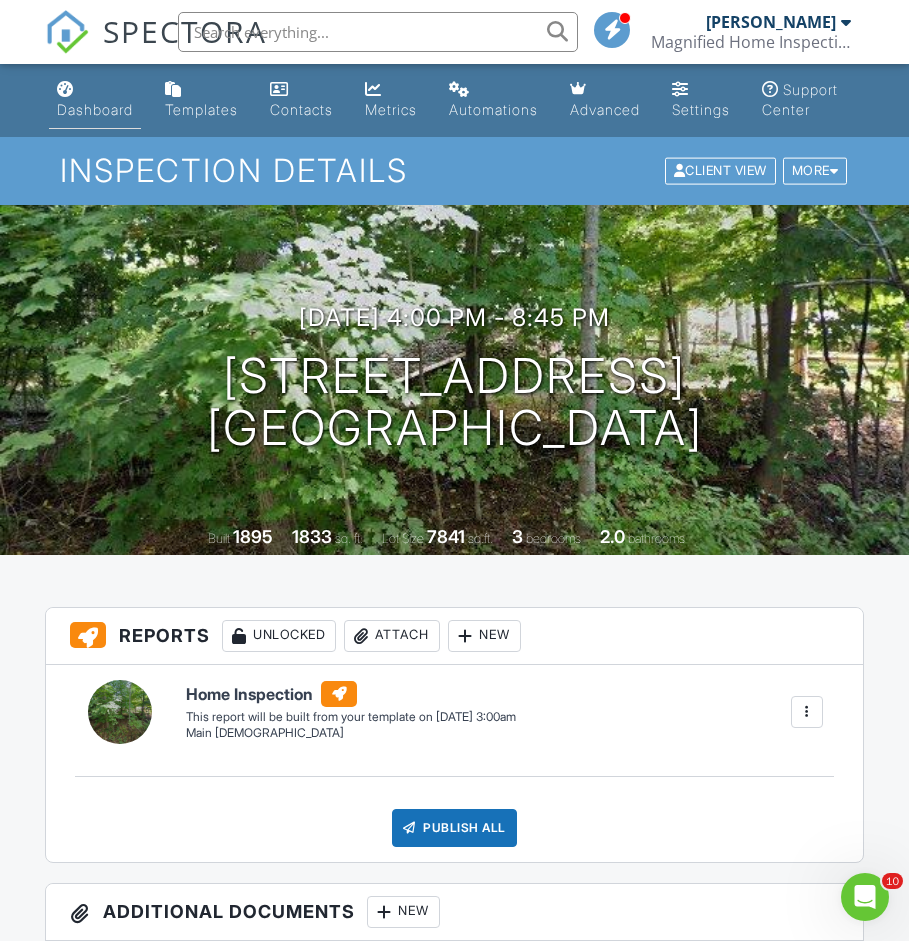 click on "Dashboard" at bounding box center [95, 109] 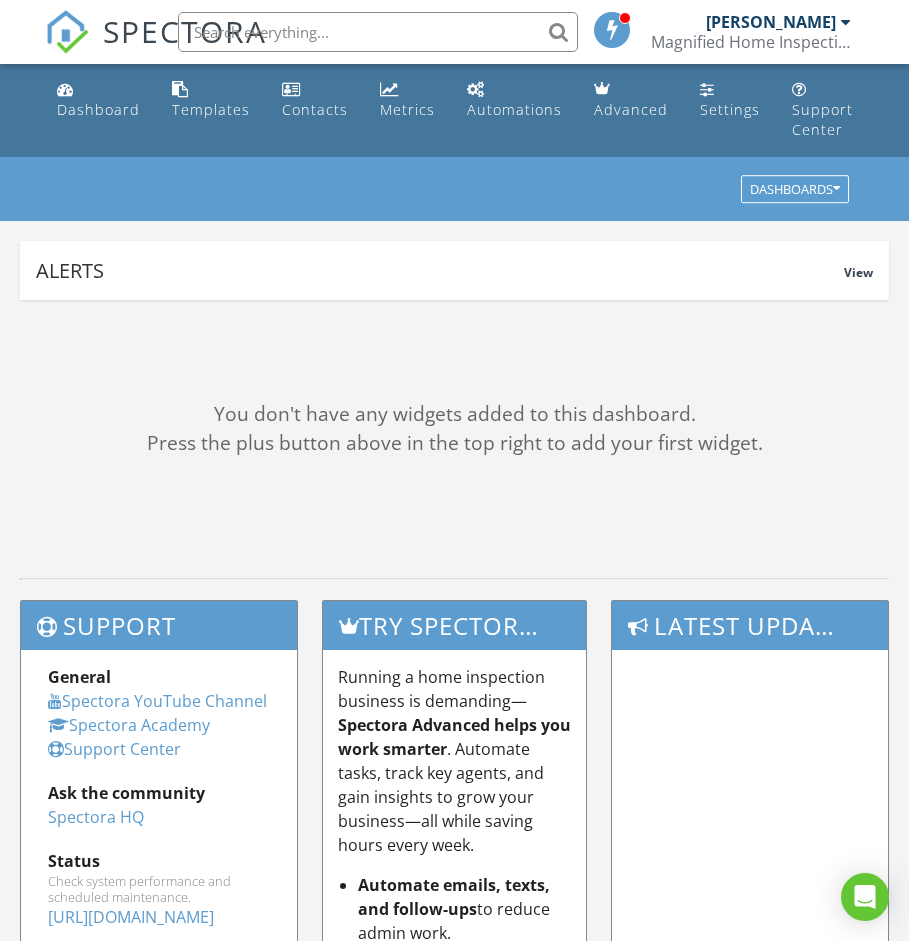 scroll, scrollTop: 0, scrollLeft: 0, axis: both 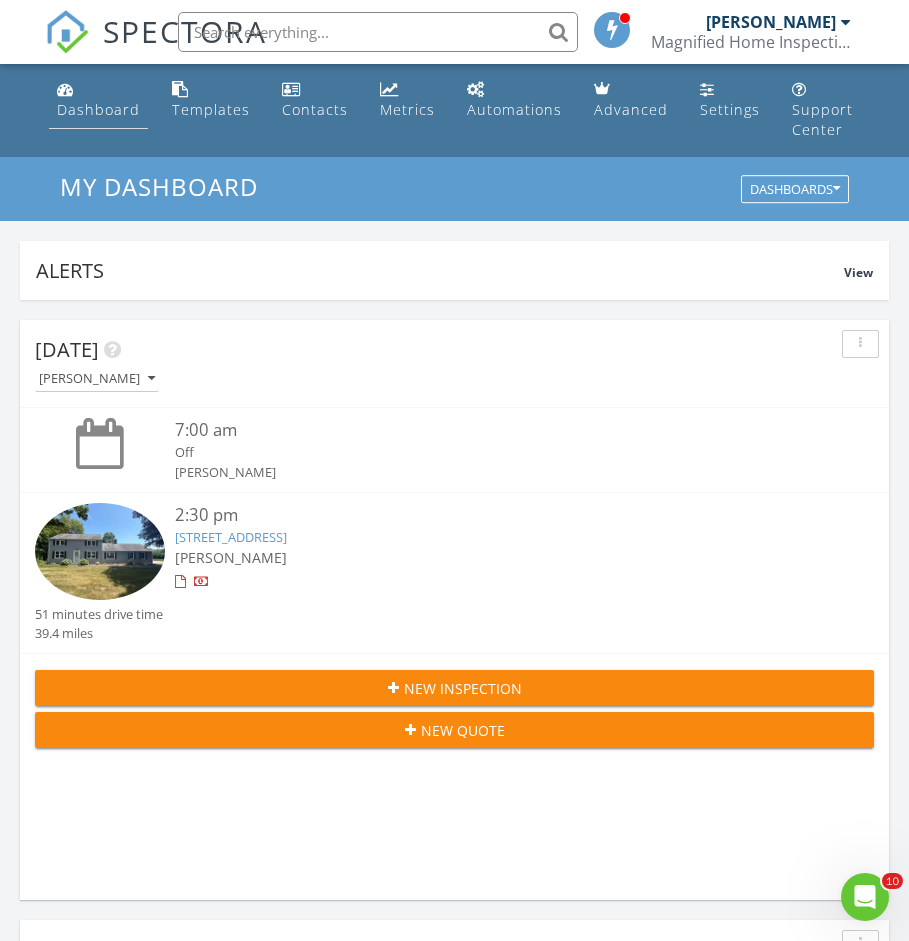click on "Dashboard" at bounding box center (98, 100) 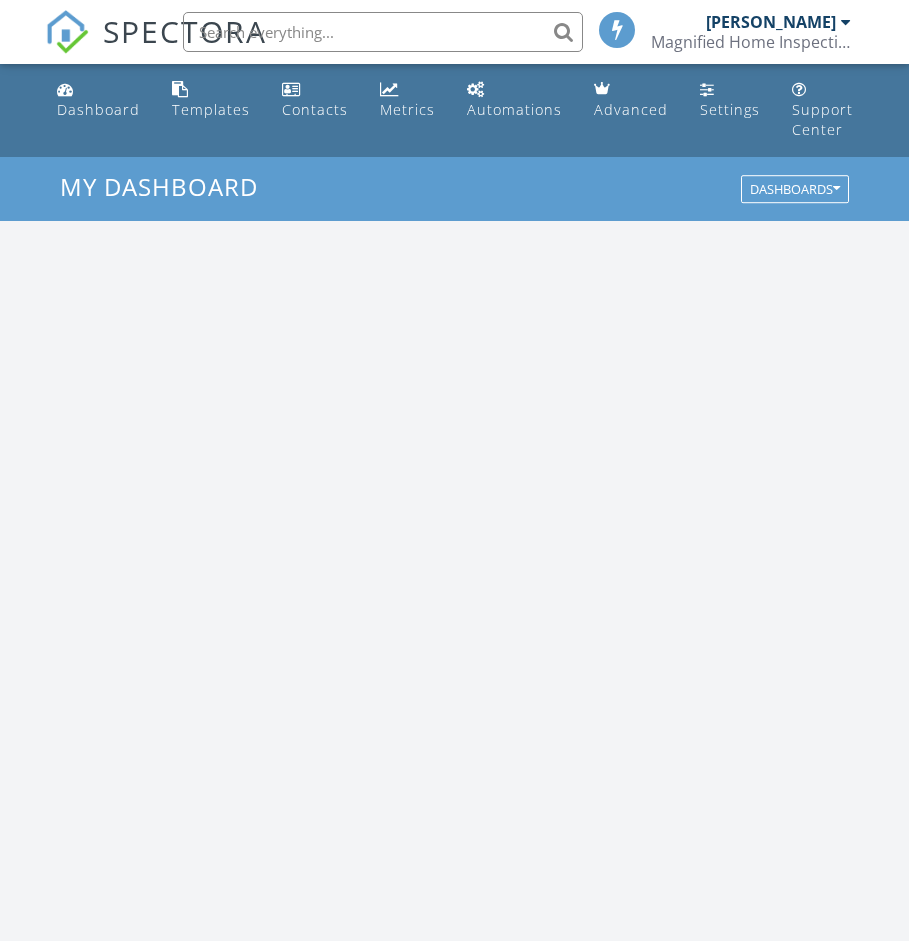 scroll, scrollTop: 0, scrollLeft: 0, axis: both 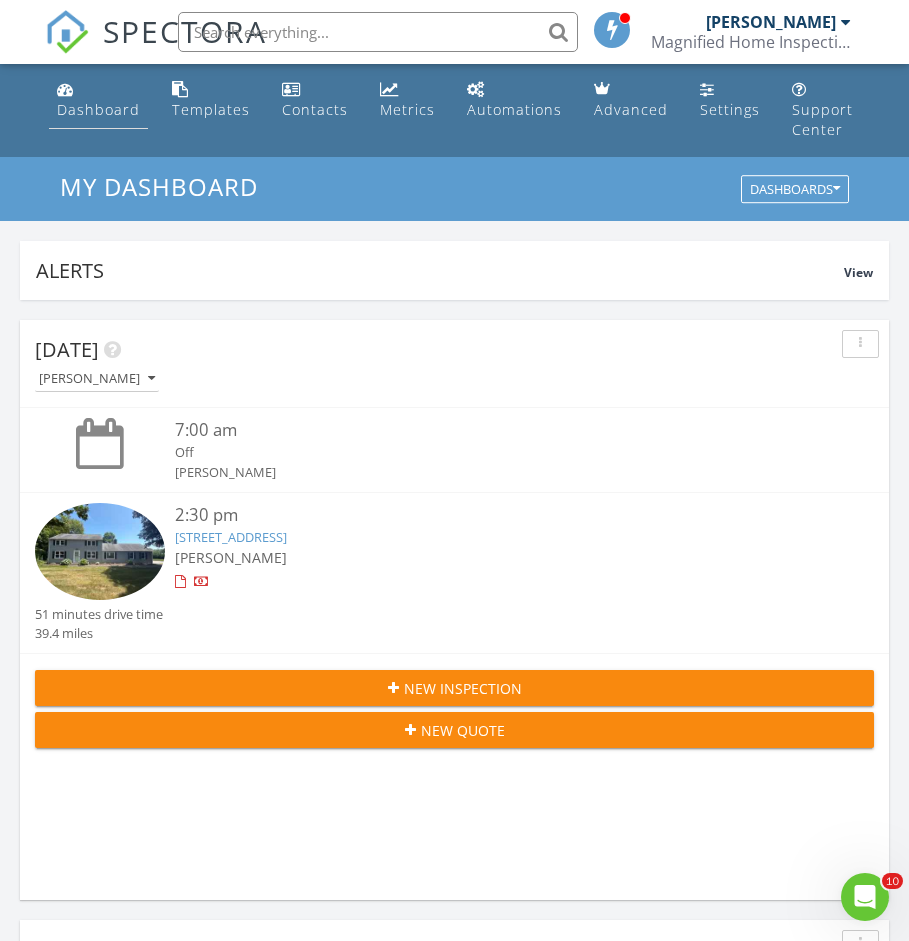 click on "Dashboard" at bounding box center (98, 109) 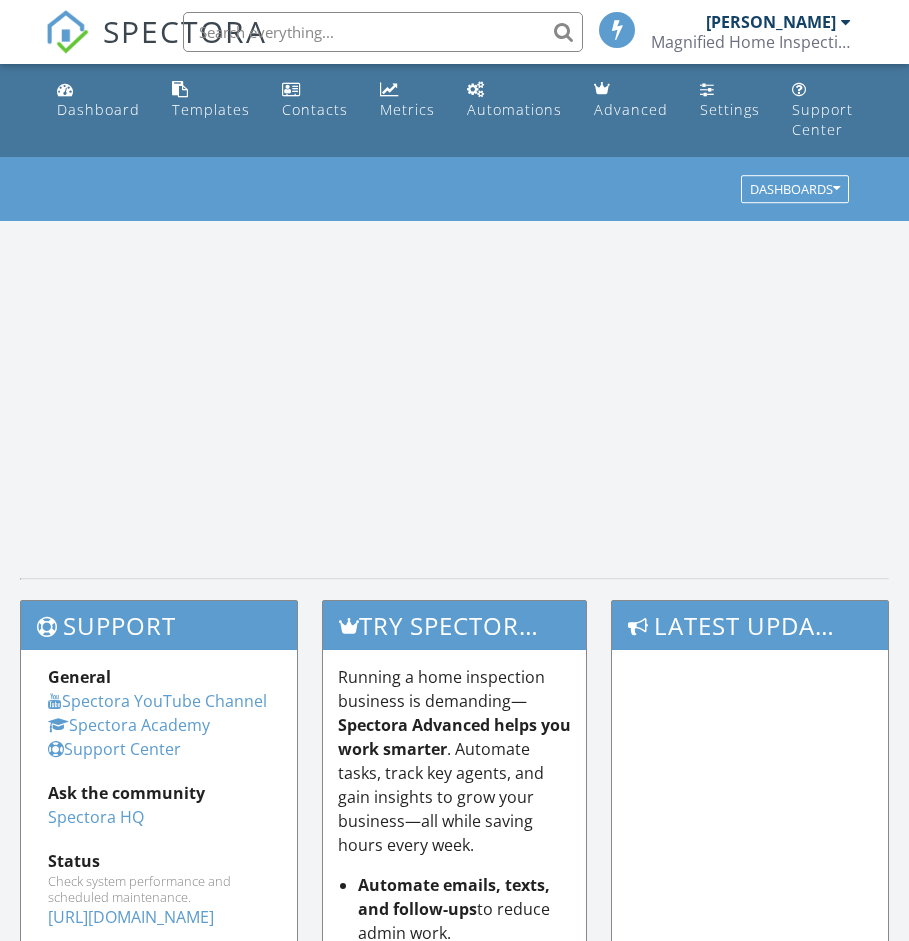 scroll, scrollTop: 0, scrollLeft: 0, axis: both 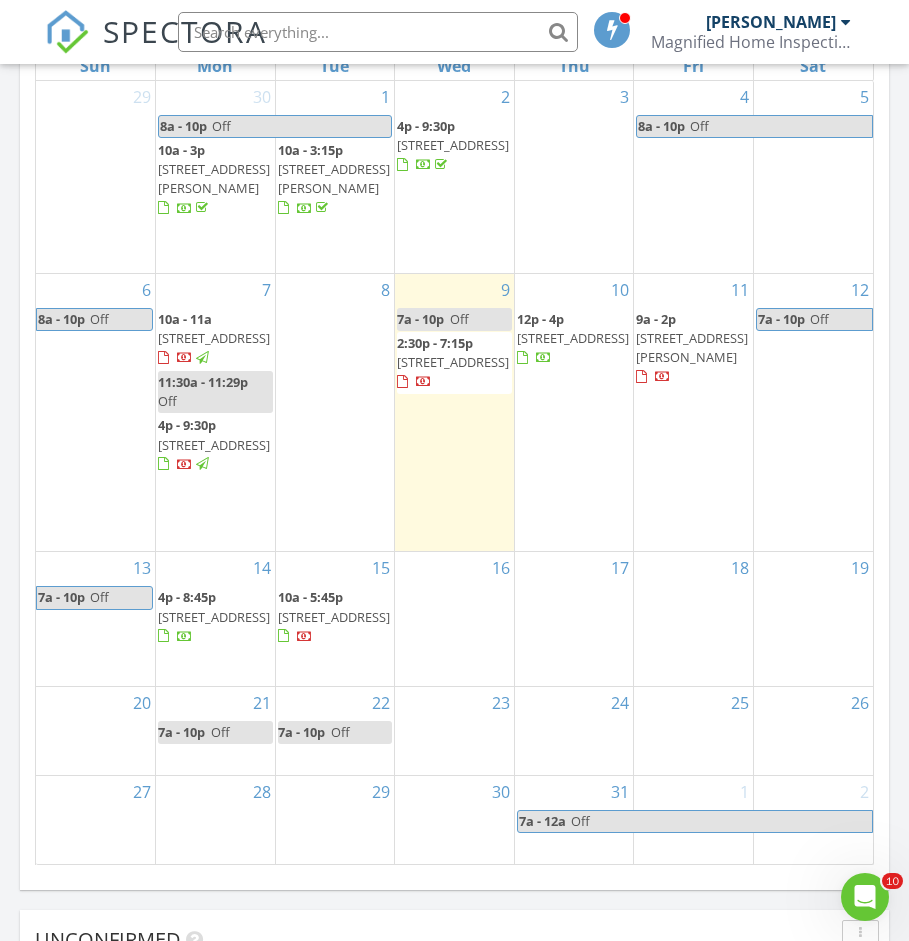 click on "[STREET_ADDRESS]" at bounding box center [453, 145] 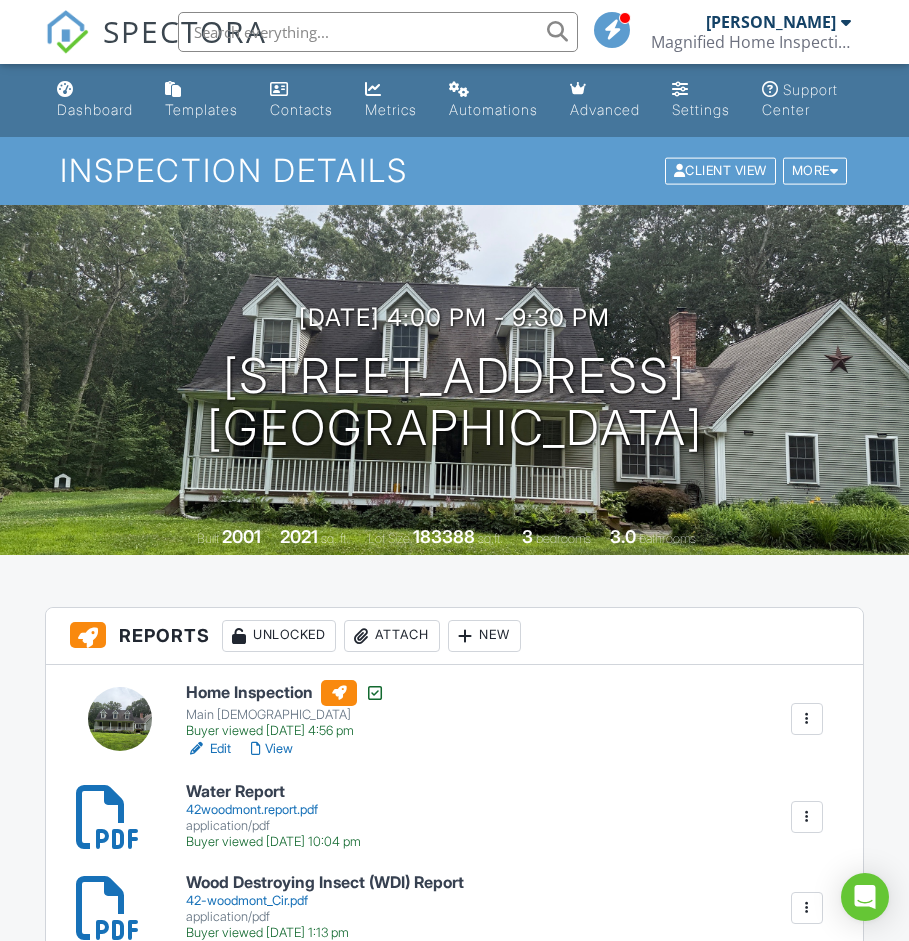 scroll, scrollTop: 709, scrollLeft: 0, axis: vertical 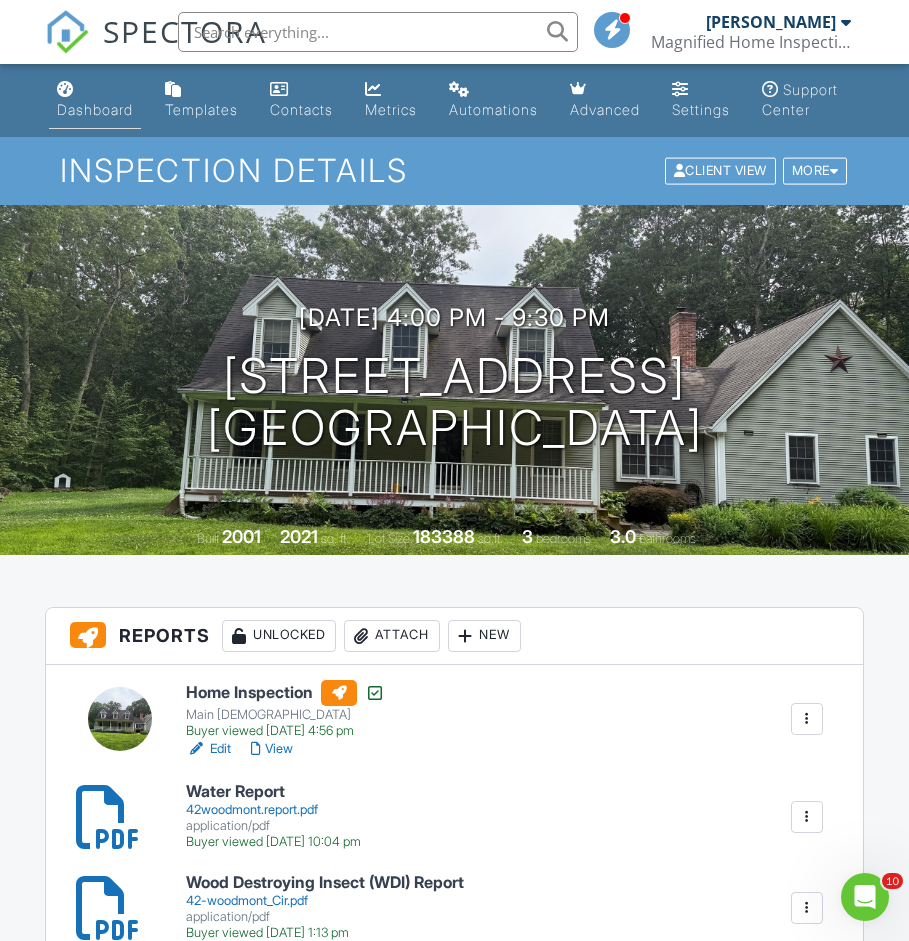 click on "Dashboard" at bounding box center [95, 109] 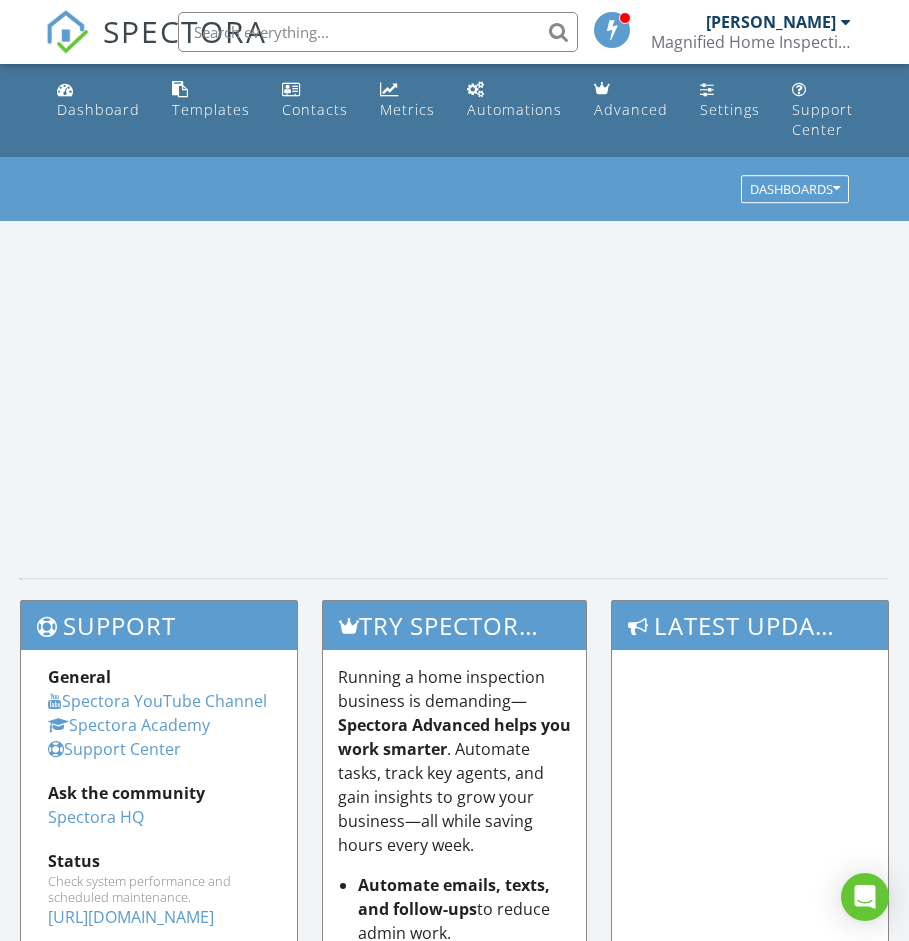 scroll, scrollTop: 0, scrollLeft: 0, axis: both 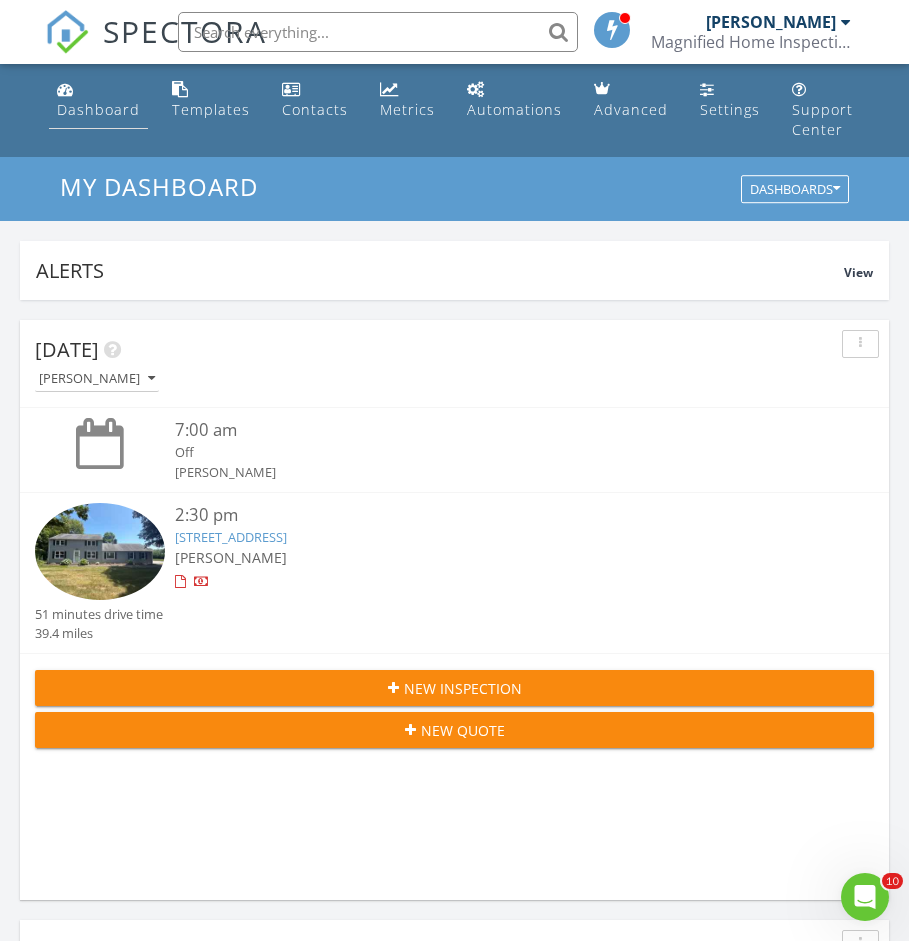 click on "Dashboard" at bounding box center [98, 109] 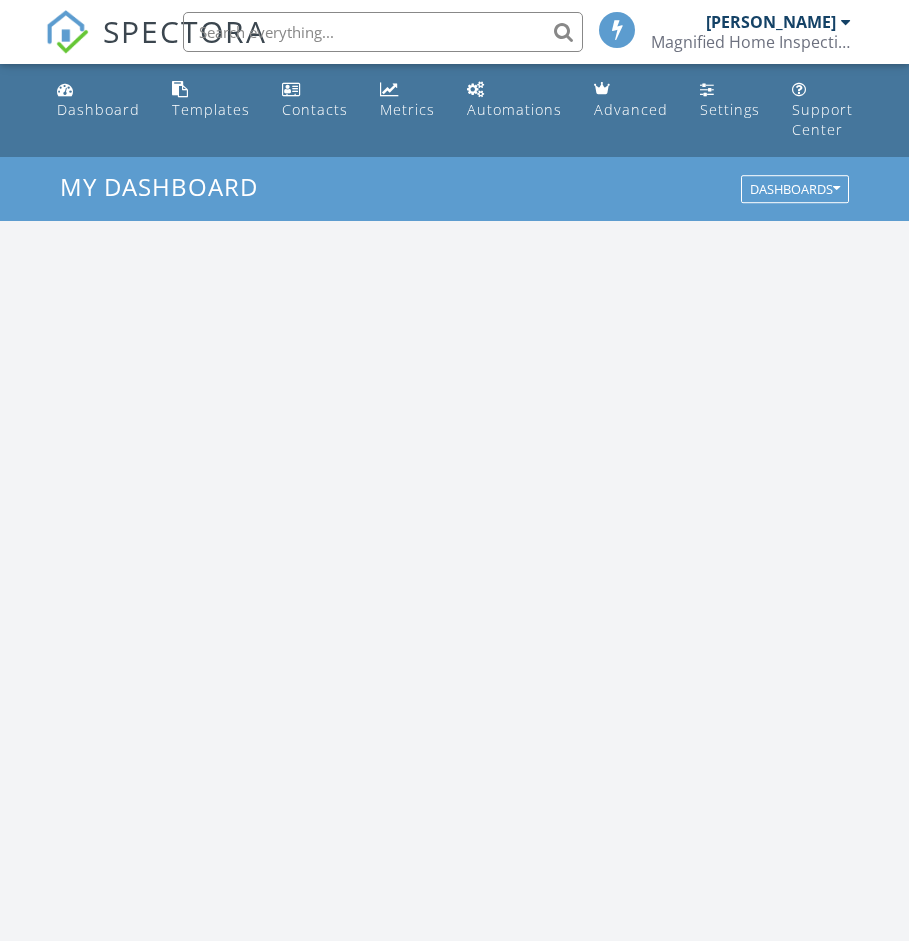 scroll, scrollTop: 0, scrollLeft: 0, axis: both 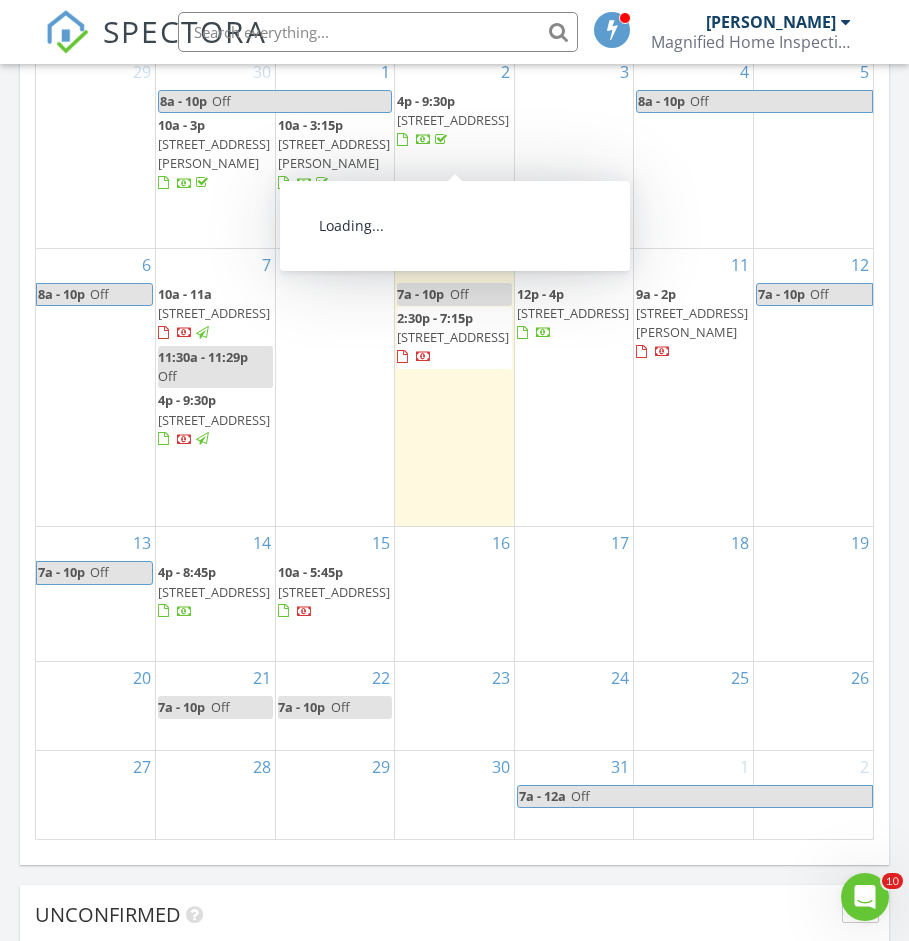 click on "42 Woodmont Cir, East Haddam 06423" at bounding box center [453, 120] 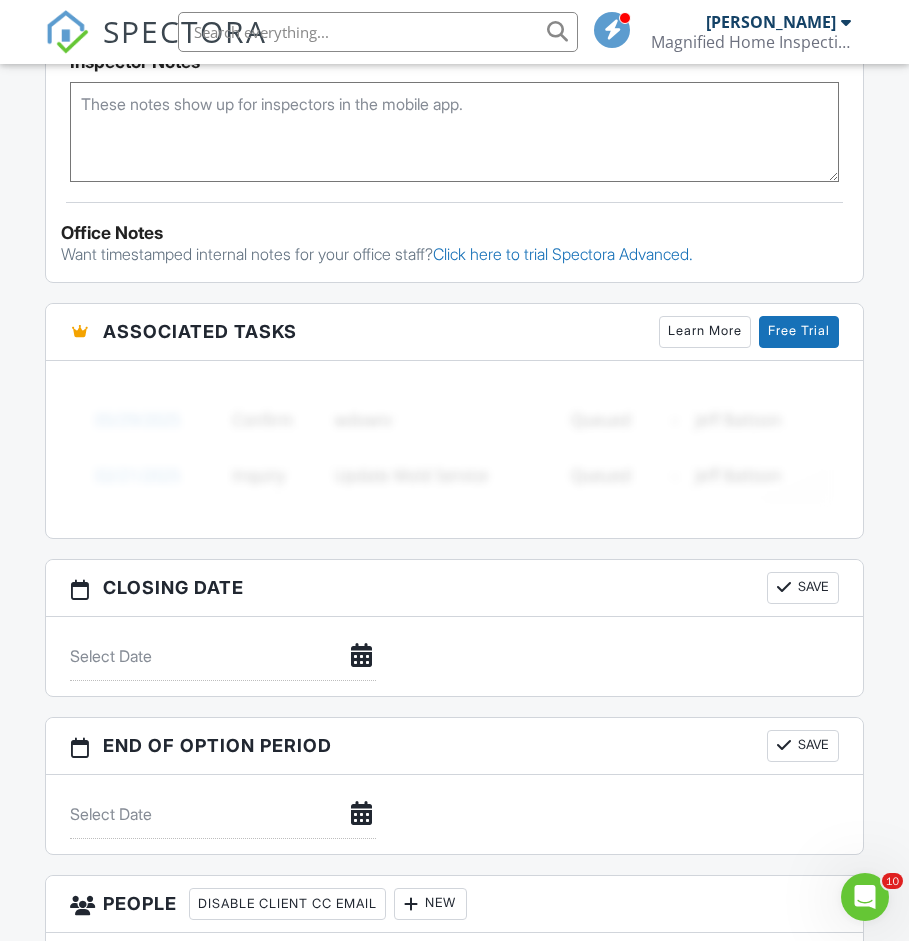 scroll, scrollTop: 2072, scrollLeft: 0, axis: vertical 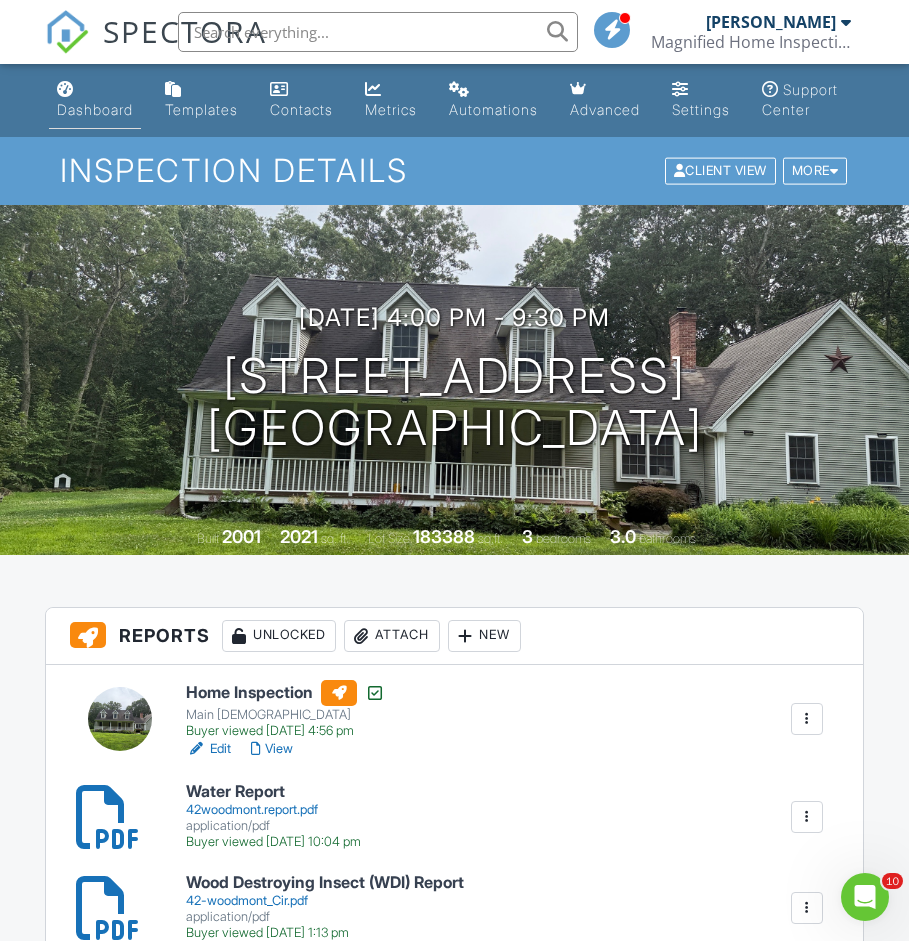 click on "Dashboard" at bounding box center [95, 109] 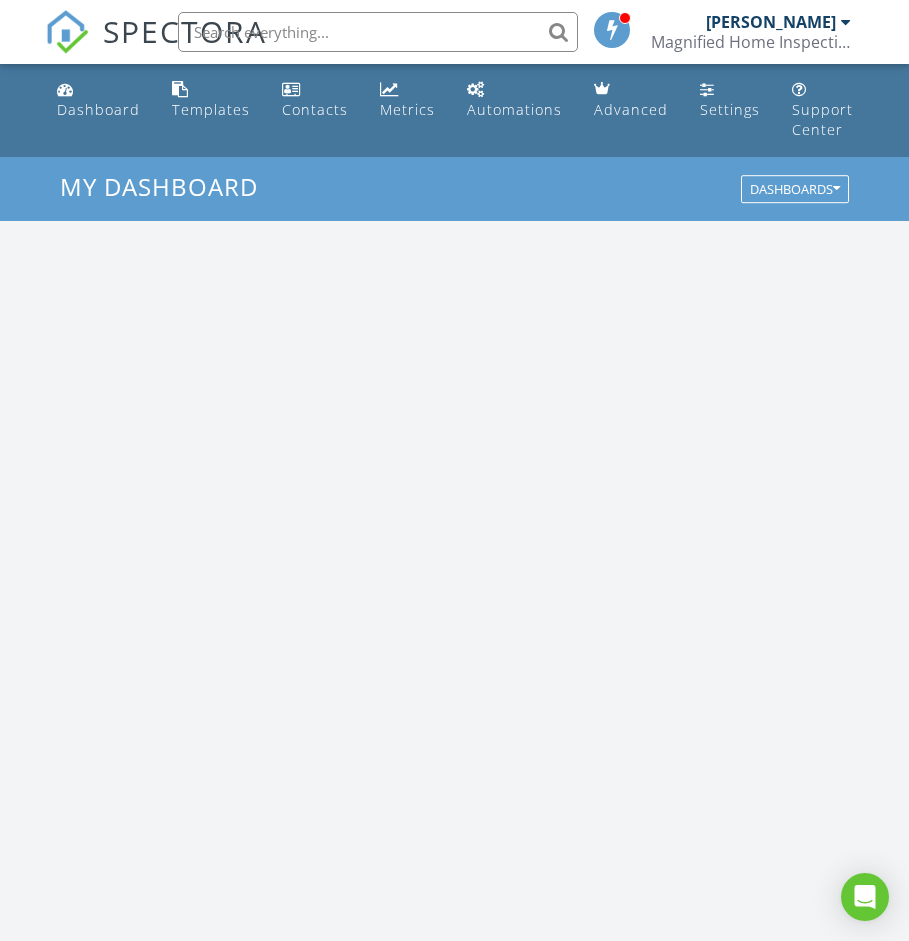 scroll, scrollTop: 0, scrollLeft: 0, axis: both 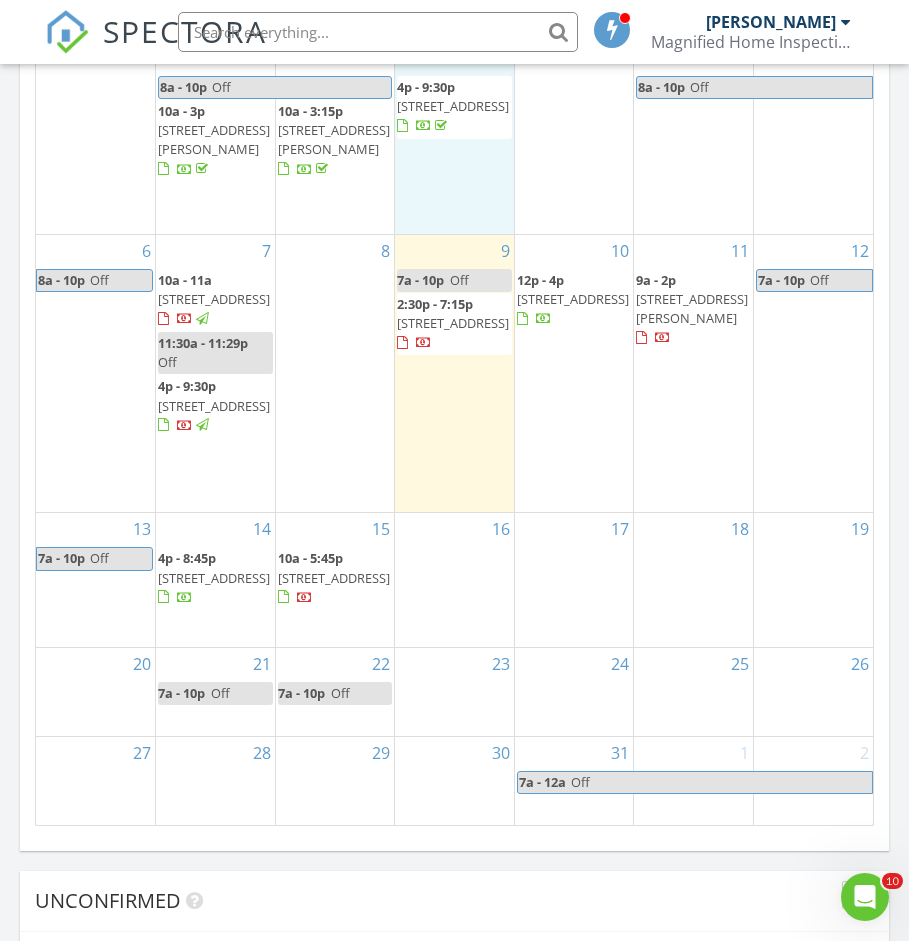 click on "2
4p - 9:30p
[STREET_ADDRESS]" at bounding box center [454, 138] 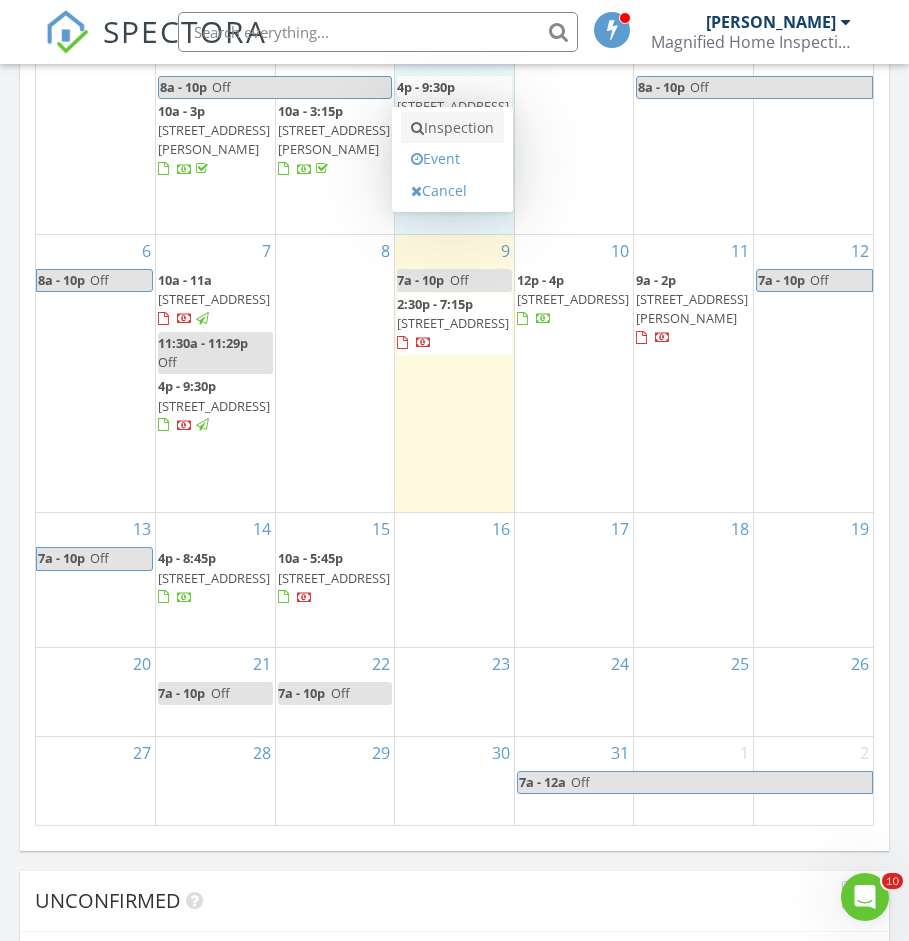 click on "Inspection" at bounding box center (452, 128) 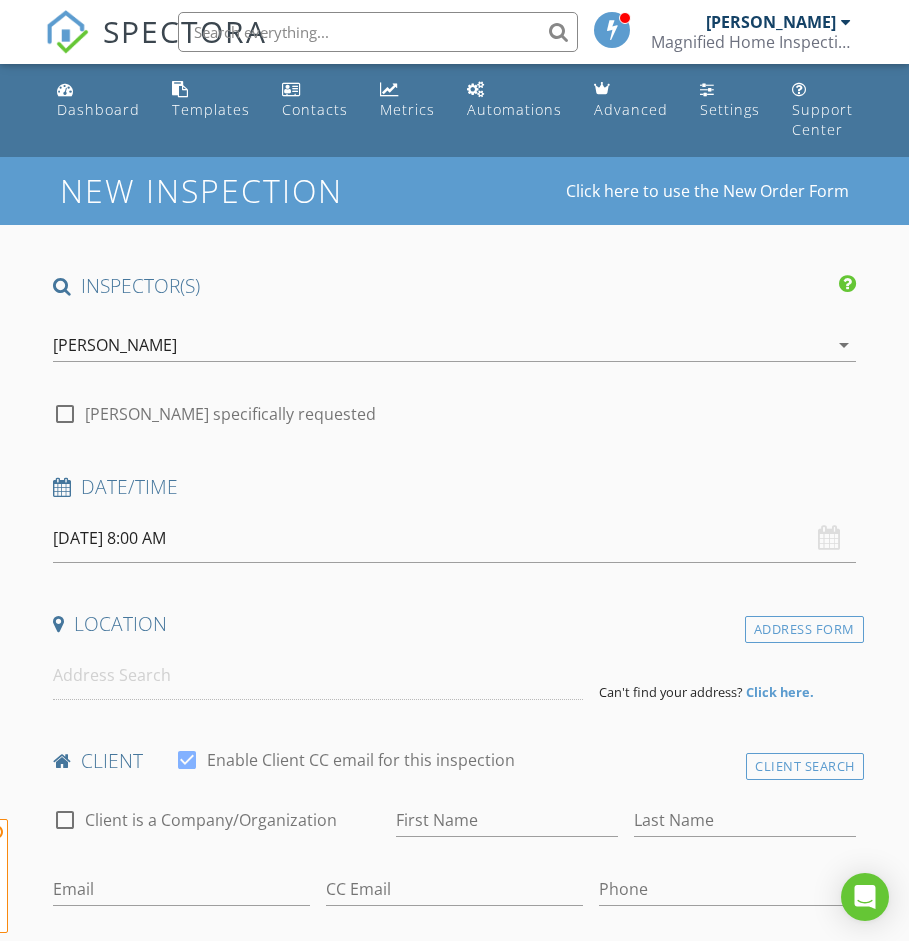 scroll, scrollTop: 0, scrollLeft: 0, axis: both 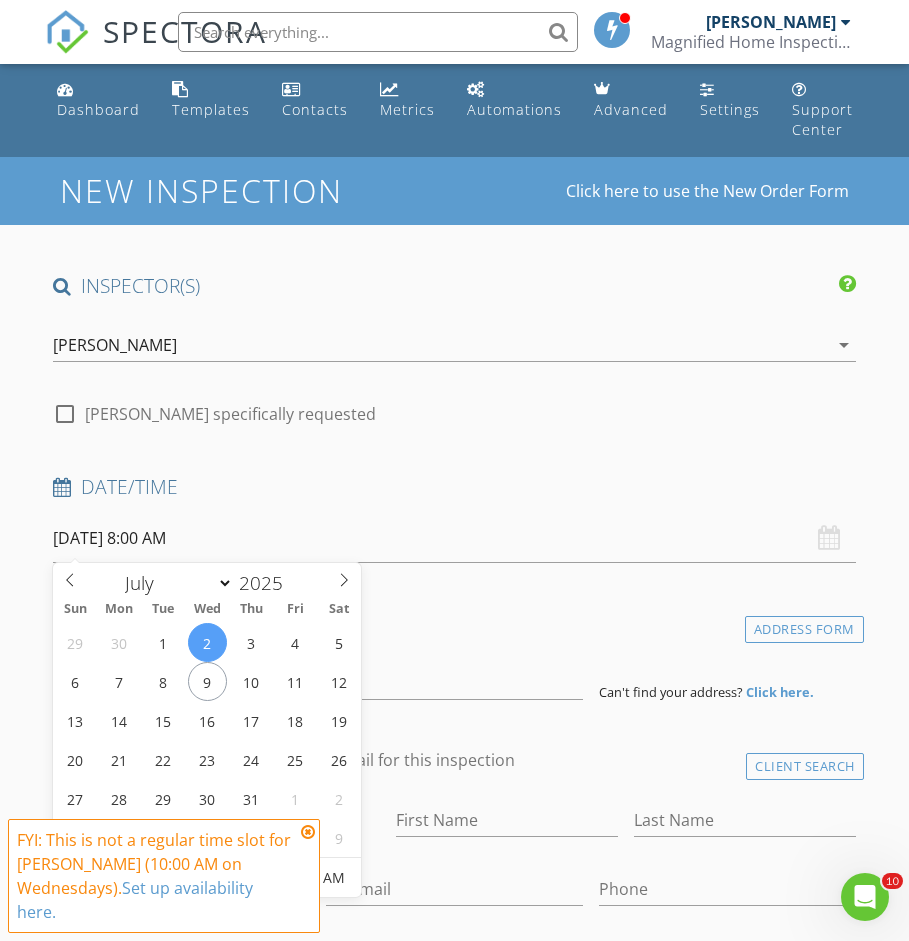 click on "07/02/2025 8:00 AM" at bounding box center [454, 538] 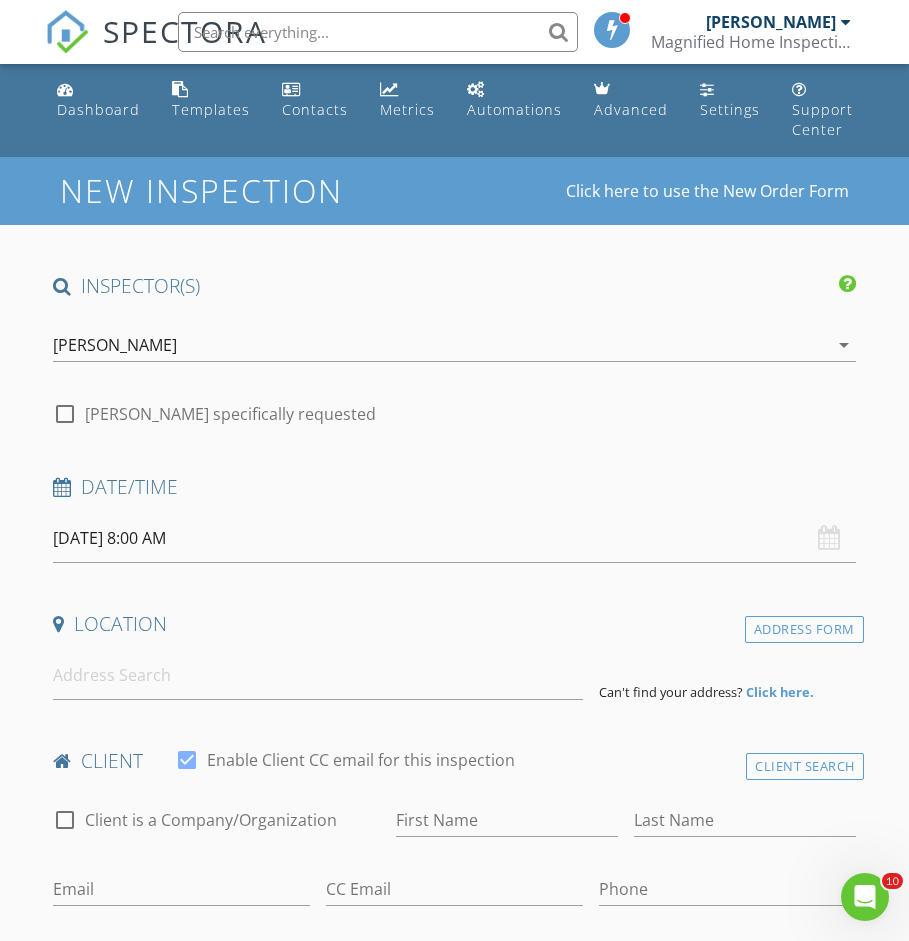 click on "07/02/2025 8:00 AM" at bounding box center (454, 538) 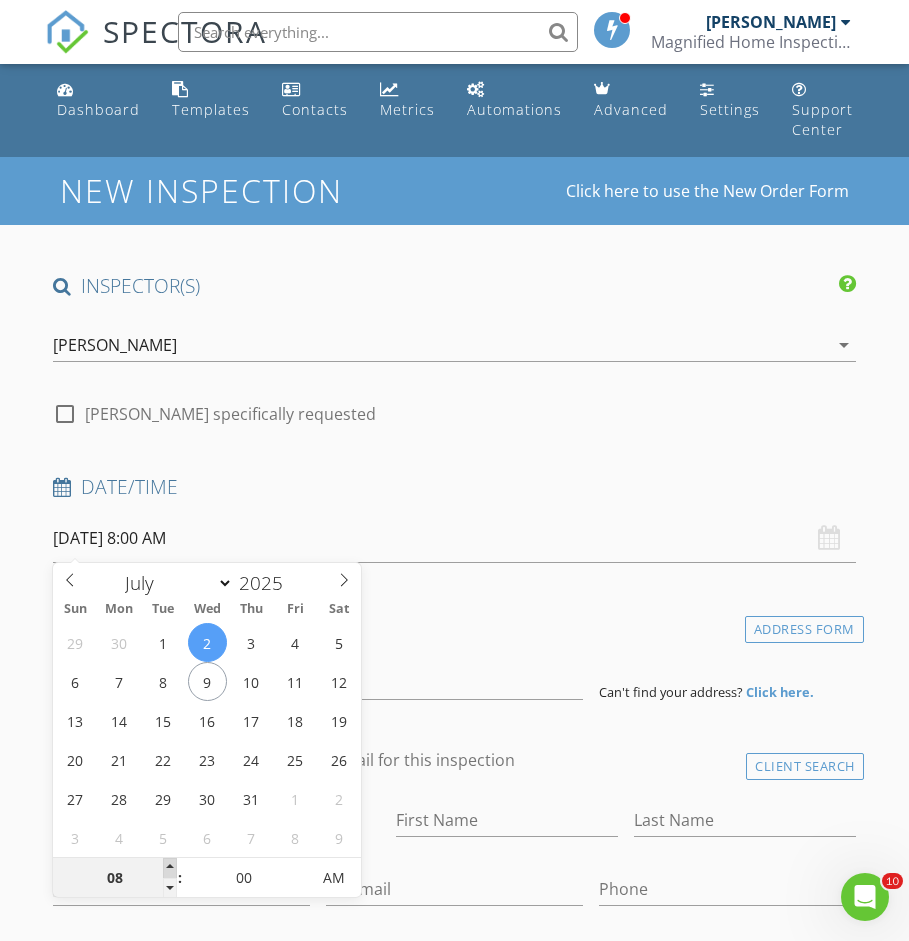 type on "07/02/2025 9:00 AM" 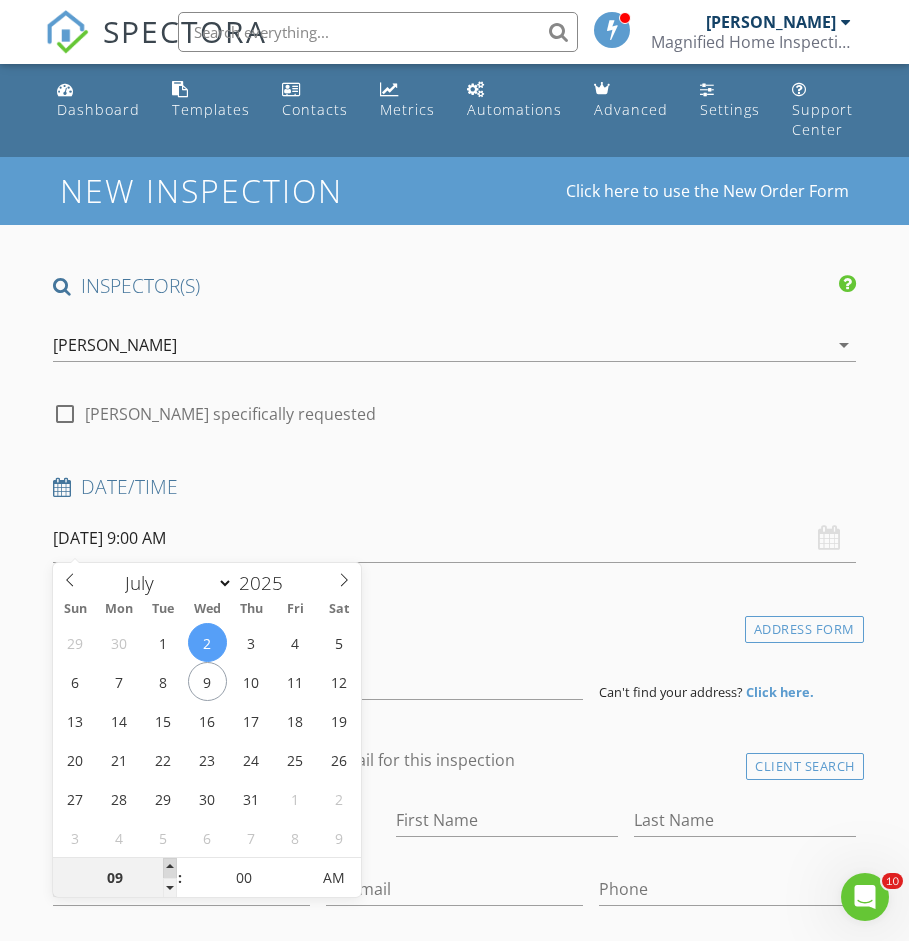 click at bounding box center (170, 868) 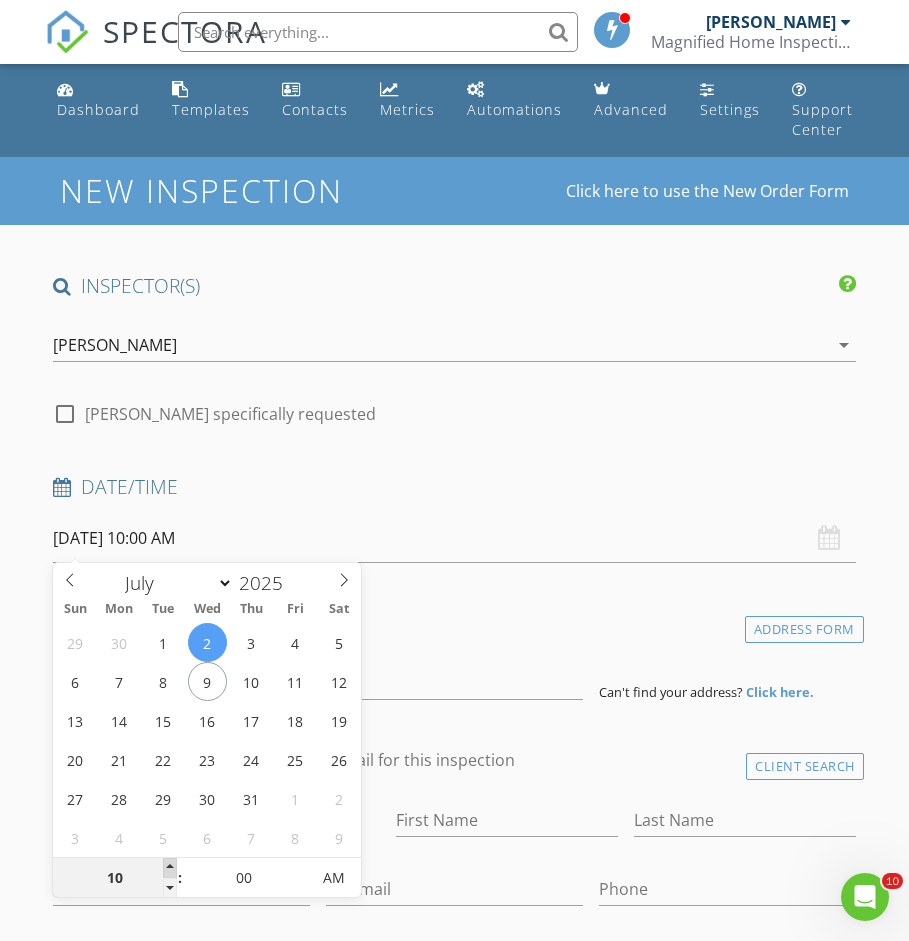 click at bounding box center (170, 868) 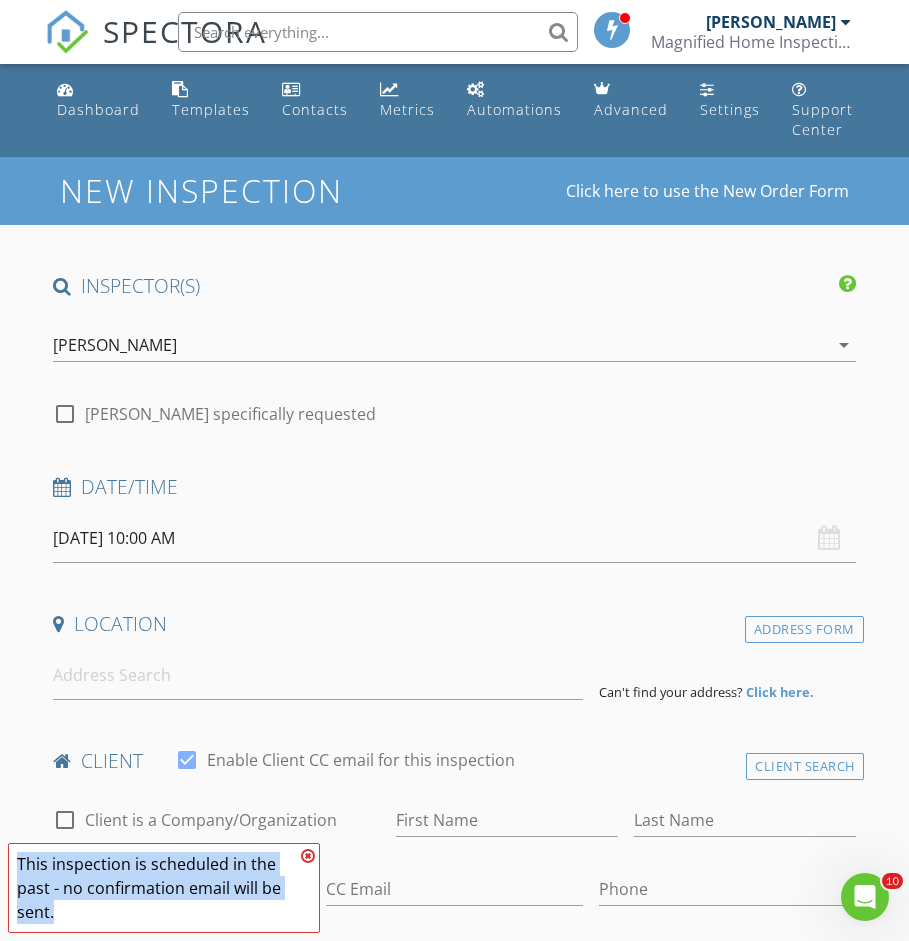 click on "FYI: This is not a regular time slot for Louis Nero Jr. (10:00 AM on Wednesdays).  Set up availability here.   This inspection is scheduled in the past - no confirmation email will be sent." at bounding box center (164, 888) 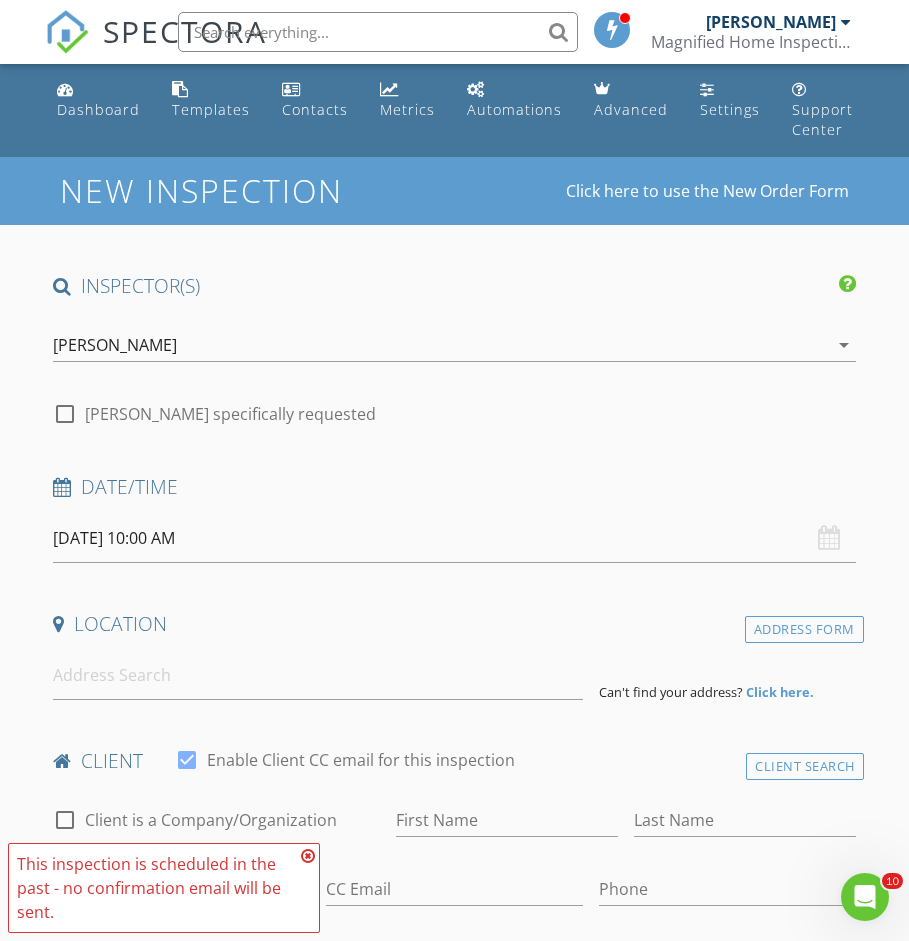 click on "07/02/2025 10:00 AM" at bounding box center (454, 538) 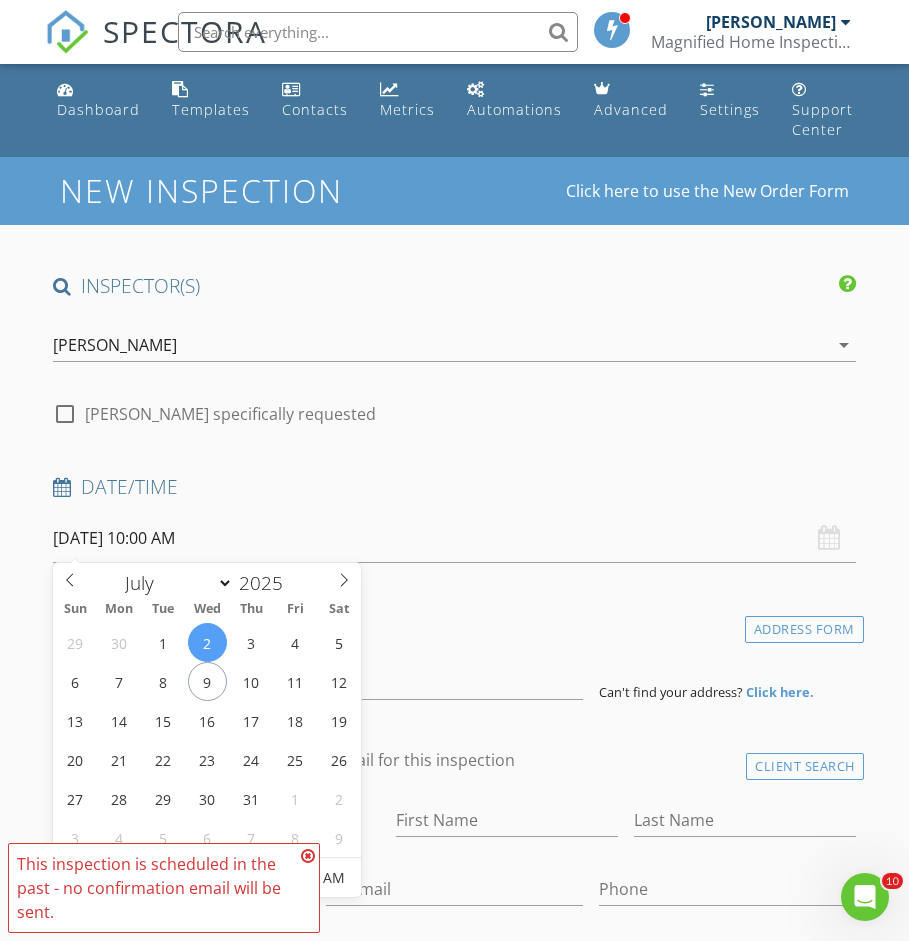 click at bounding box center (308, 856) 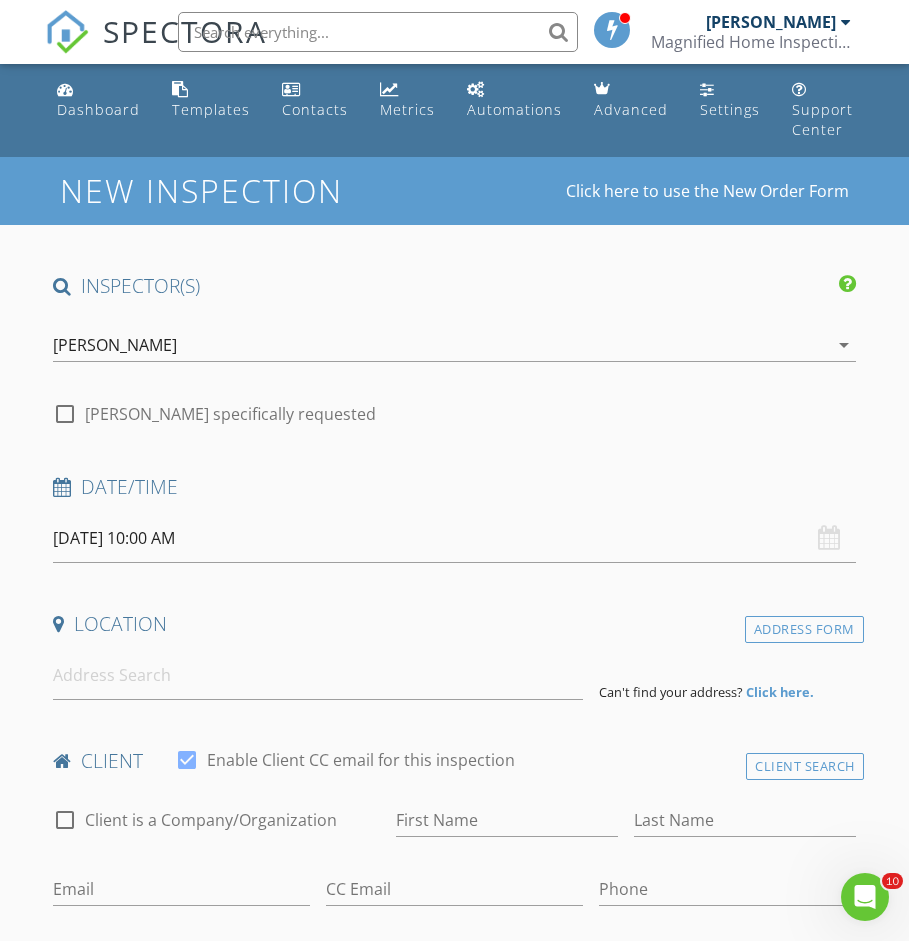 click on "07/02/2025 10:00 AM" at bounding box center [454, 538] 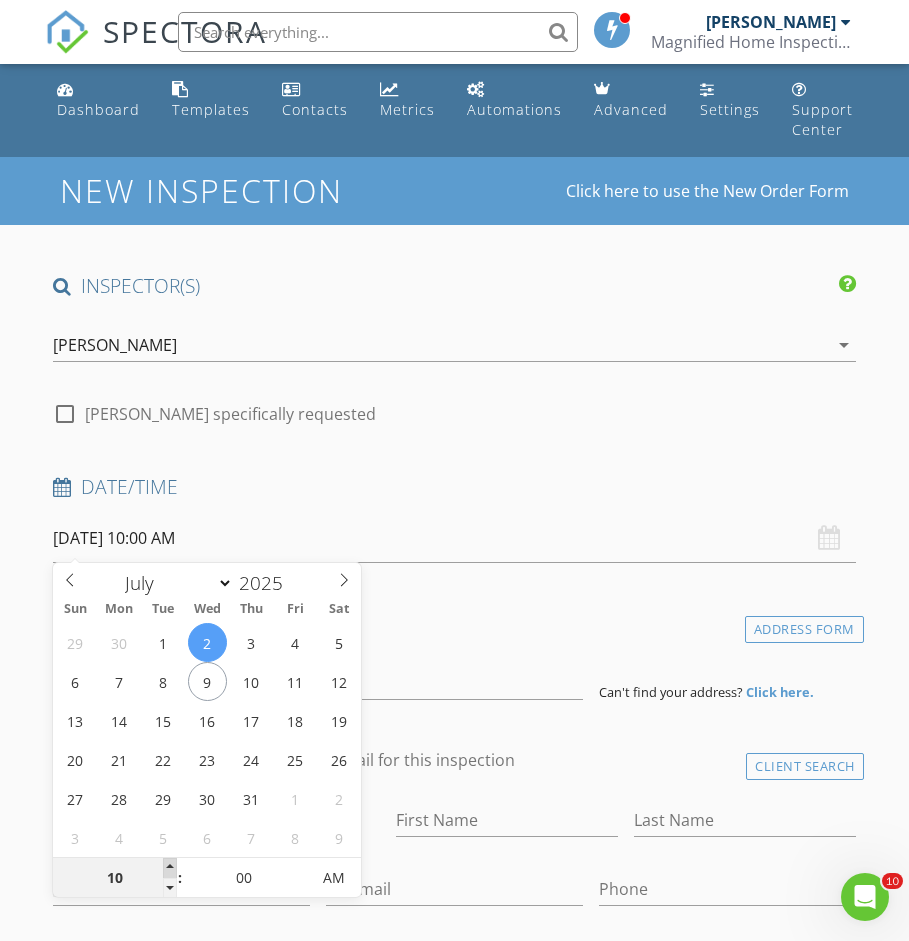 type on "07/02/2025 11:00 AM" 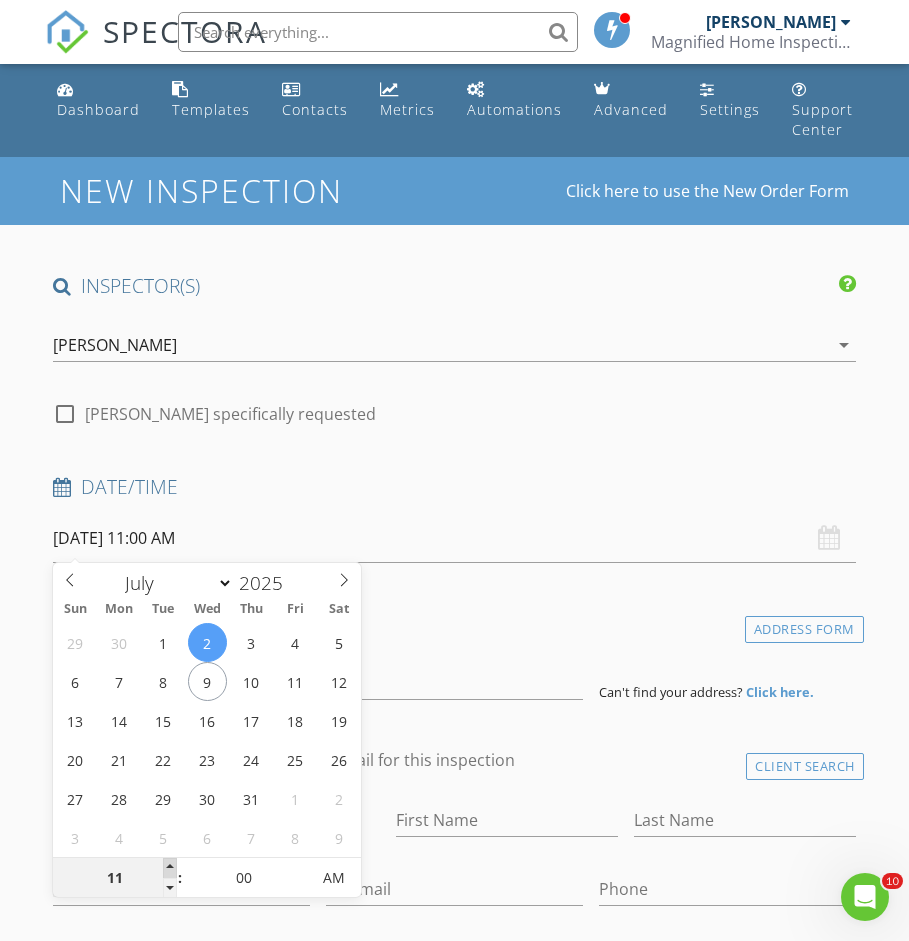 click at bounding box center (170, 868) 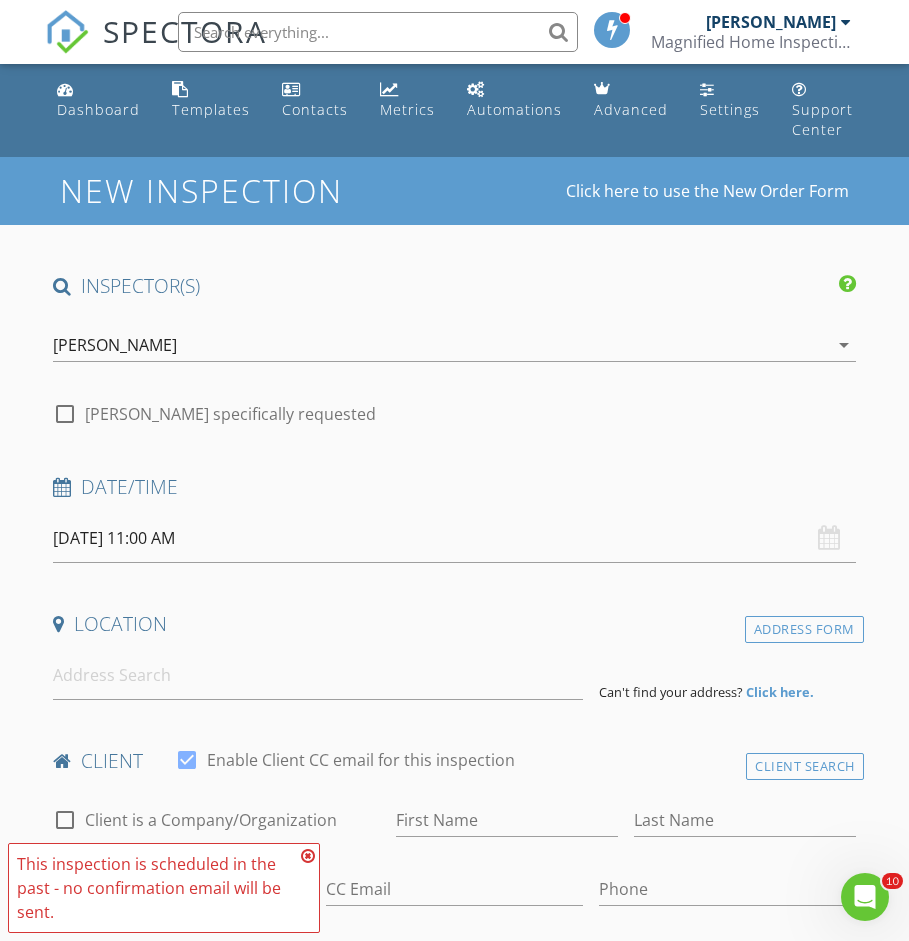 click on "07/02/2025 11:00 AM" at bounding box center (454, 538) 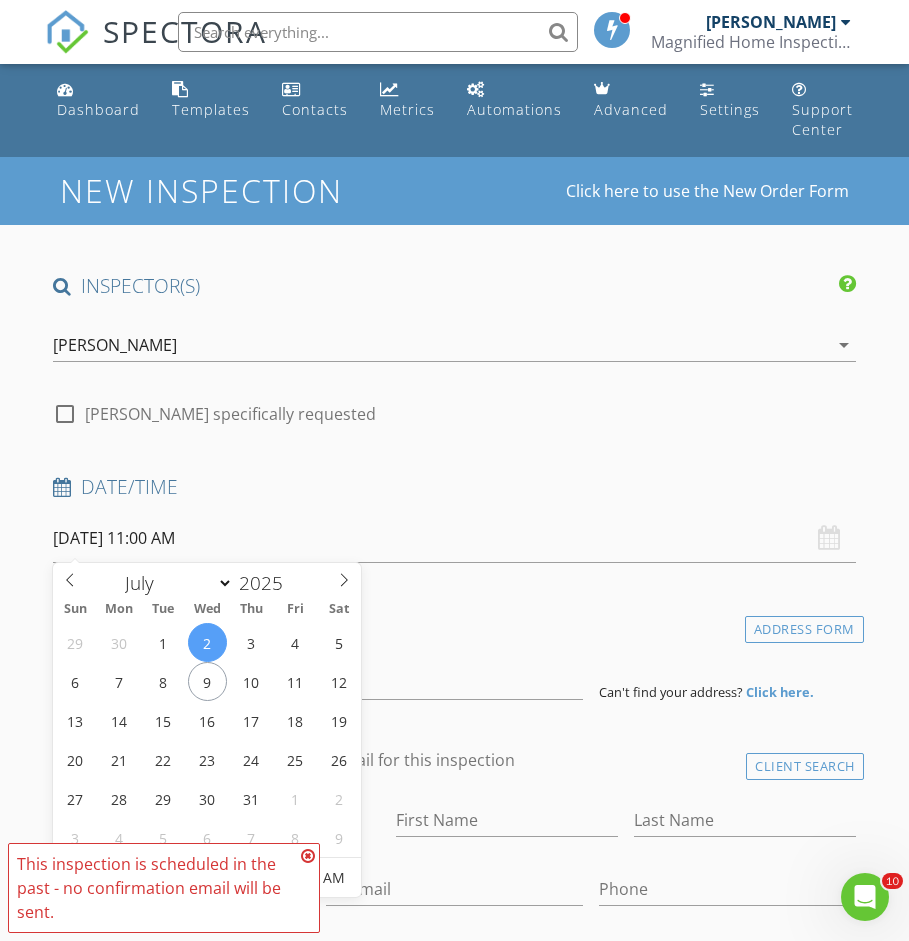click at bounding box center [308, 856] 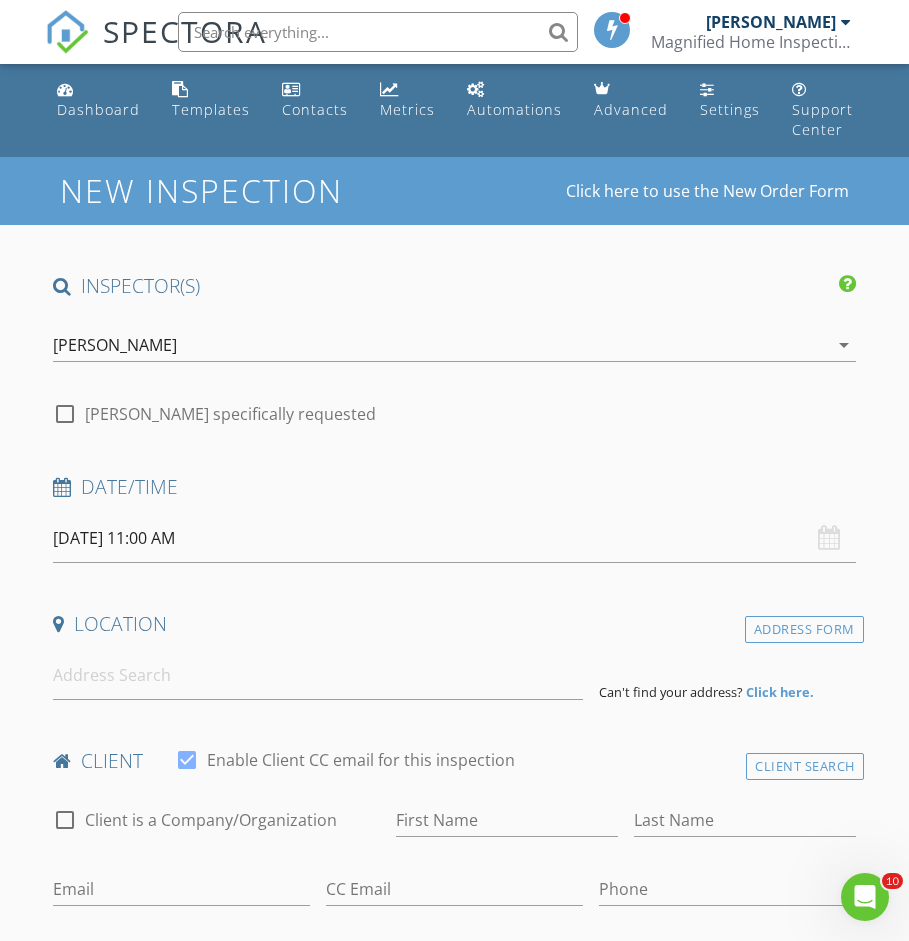 click on "07/02/2025 11:00 AM" at bounding box center (454, 538) 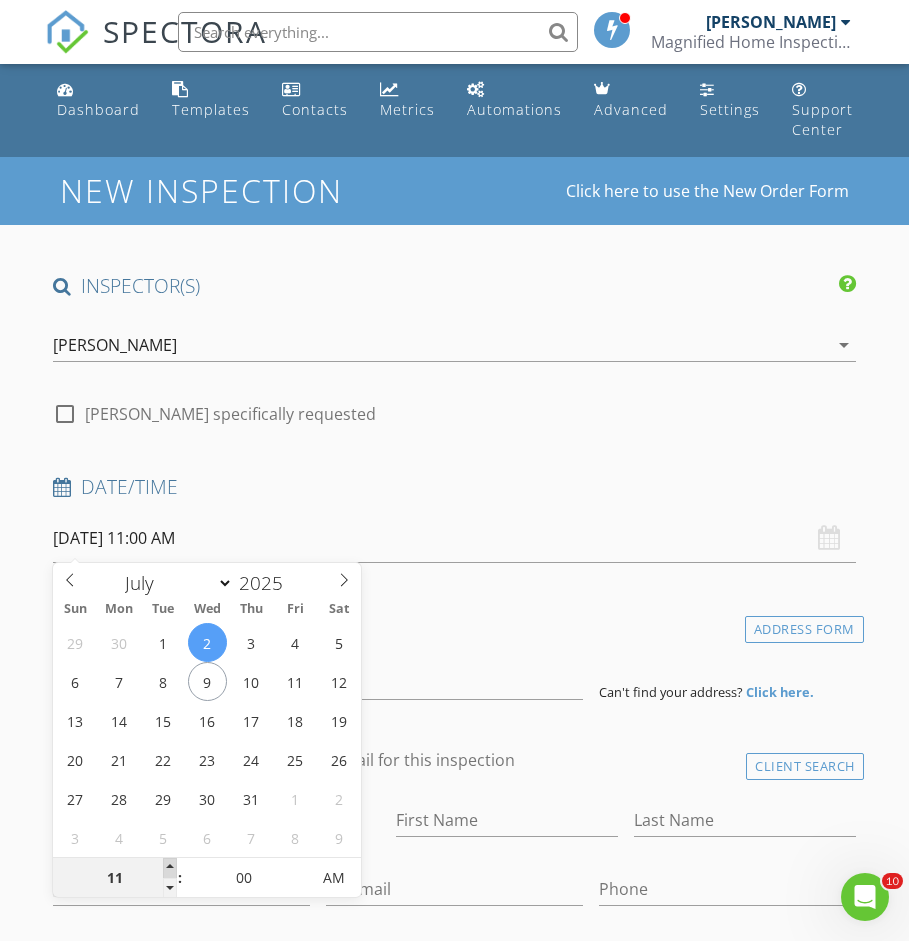 type on "07/02/2025 12:00 PM" 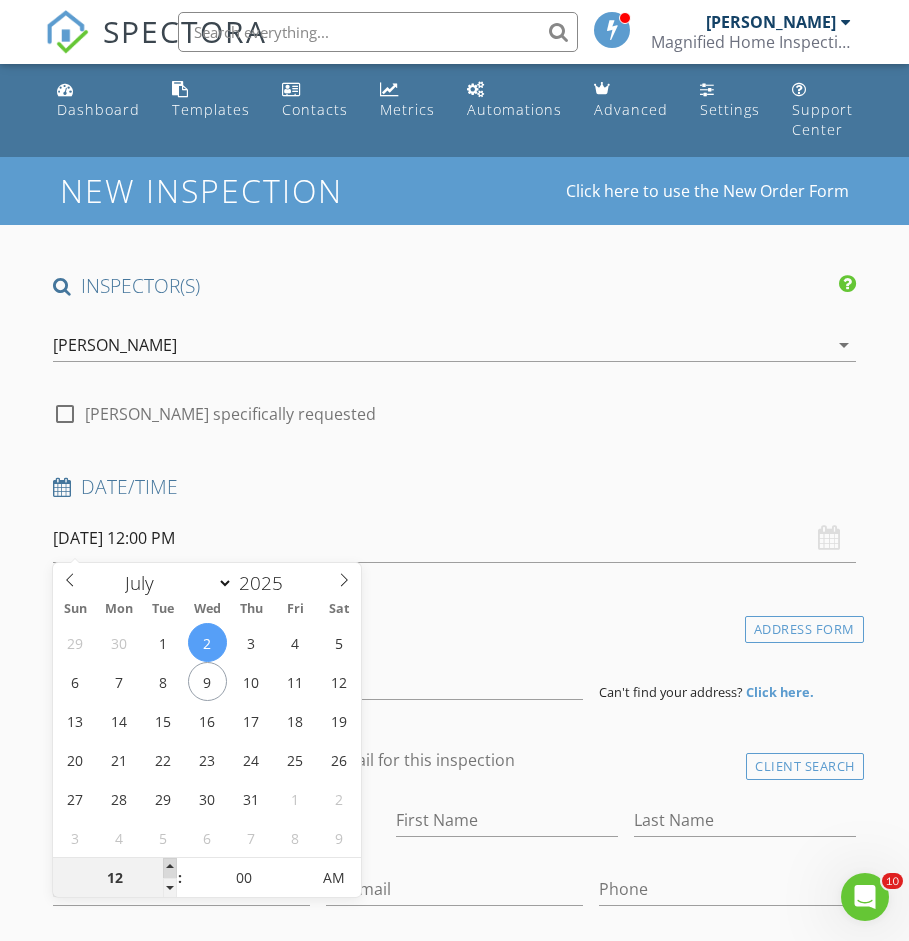 click at bounding box center (170, 868) 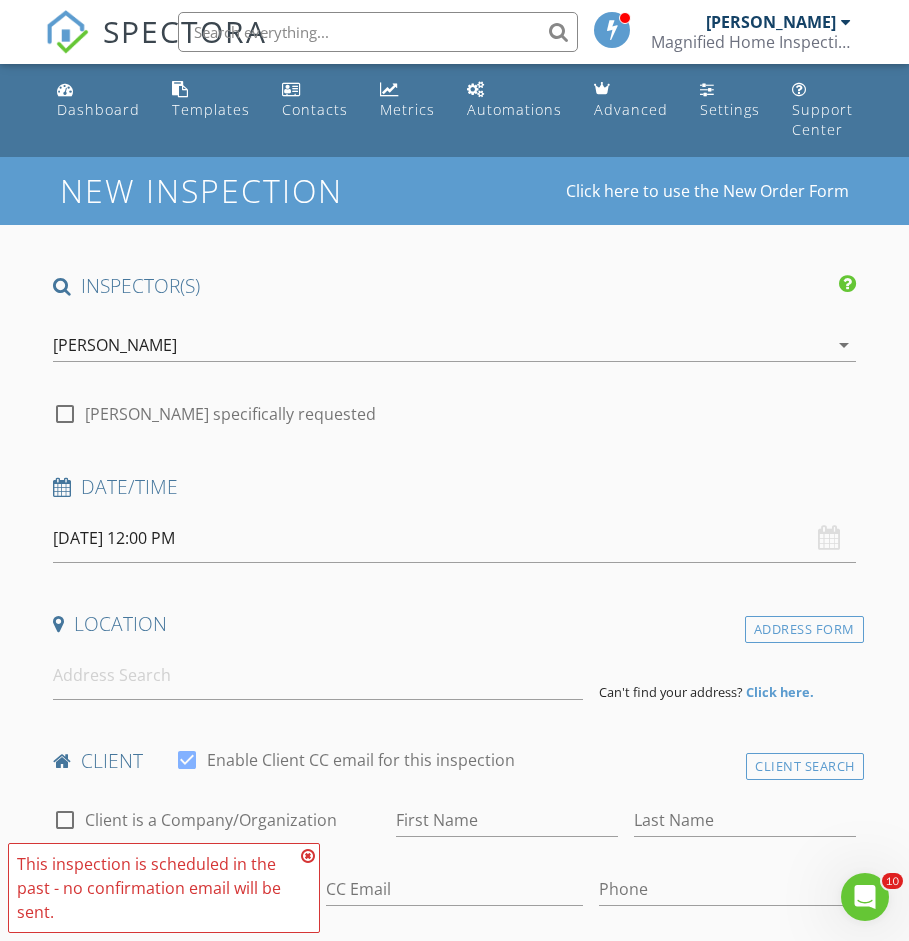 click on "This inspection is scheduled in the past - no confirmation email will be sent." at bounding box center [156, 888] 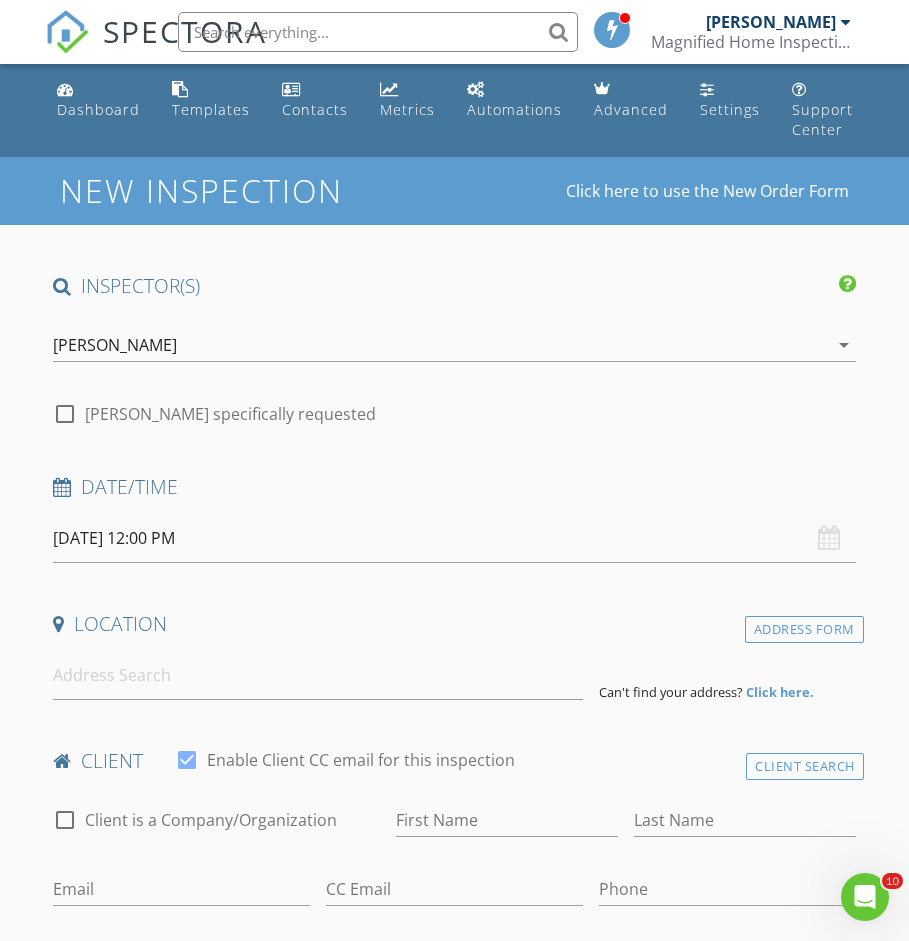 click on "07/02/2025 12:00 PM" at bounding box center [454, 538] 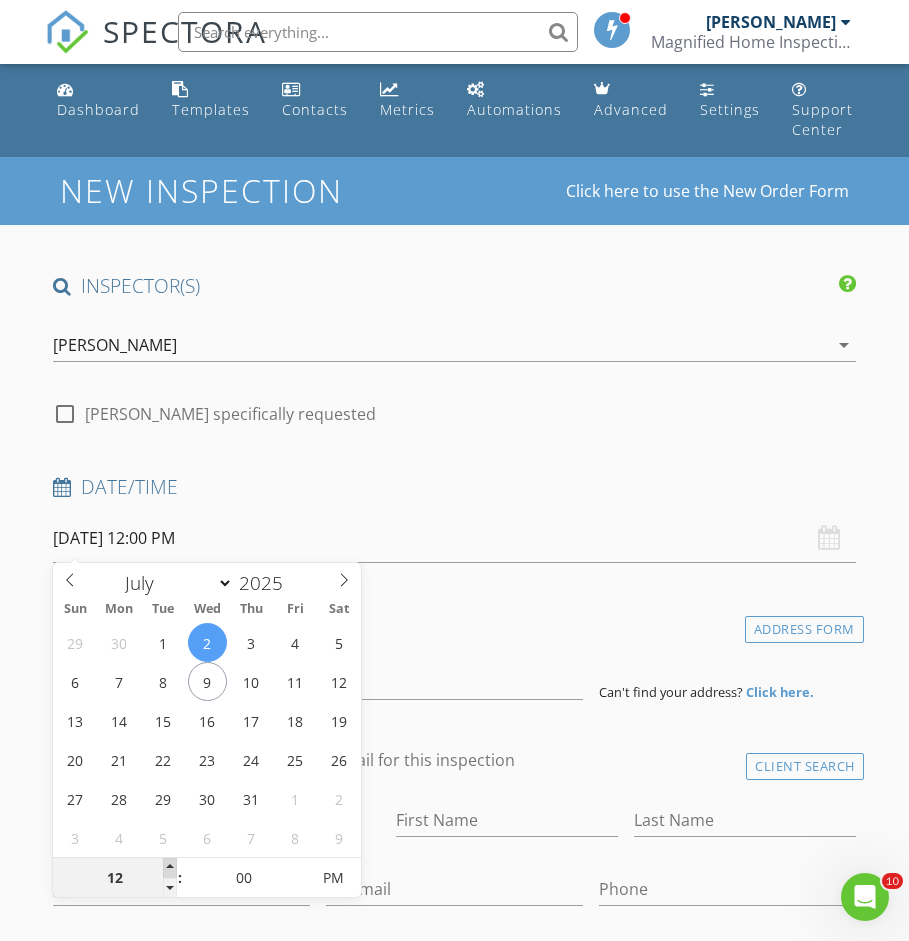 type on "07/02/2025 1:00 PM" 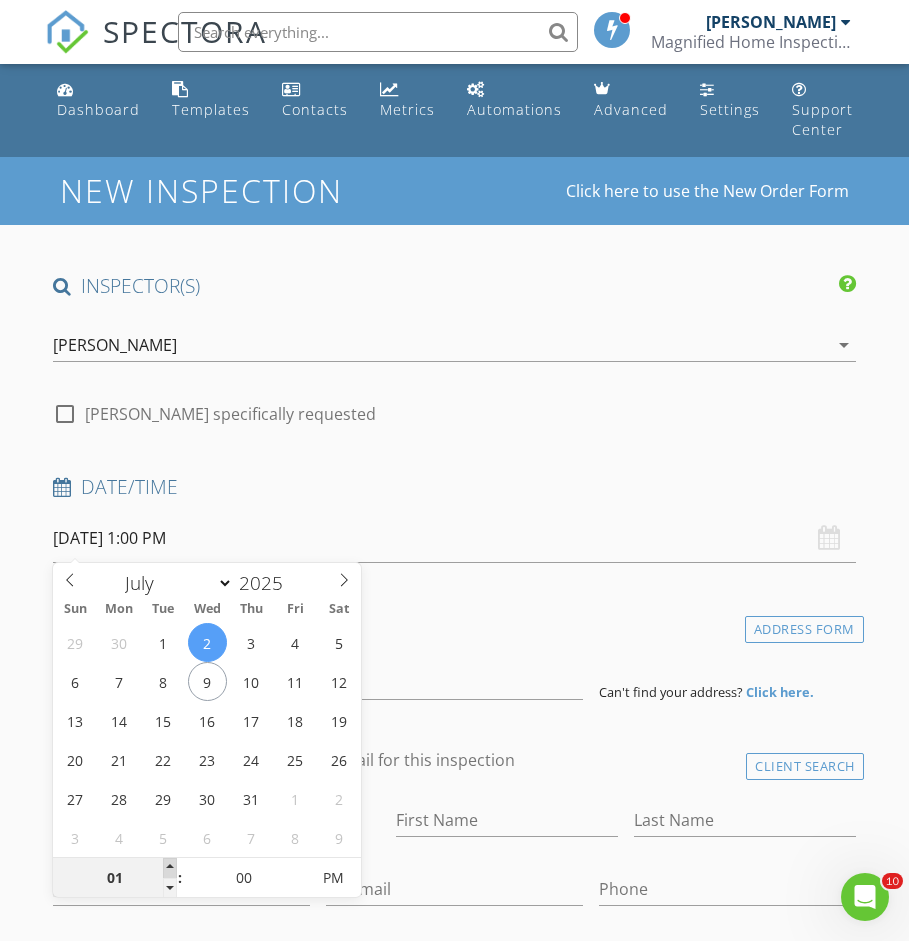 click at bounding box center [170, 868] 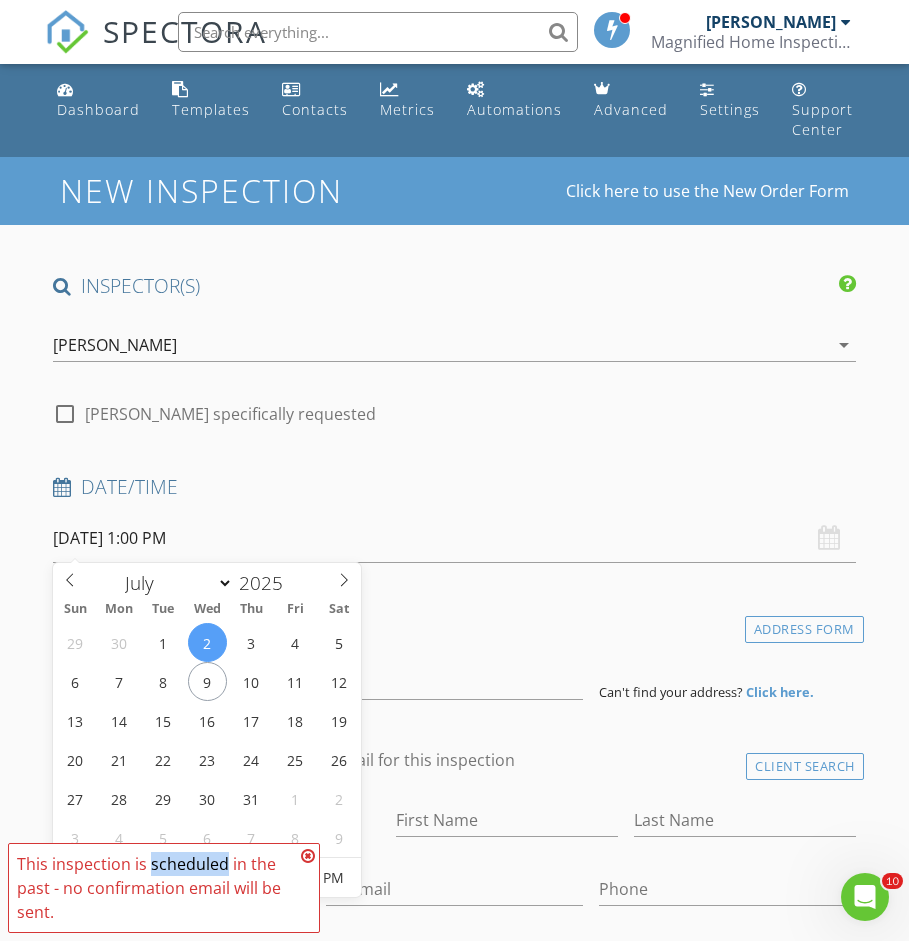 click on "FYI: This is not a regular time slot for Louis Nero Jr. (10:00 AM on Wednesdays).  Set up availability here.   This inspection is scheduled in the past - no confirmation email will be sent." at bounding box center [164, 888] 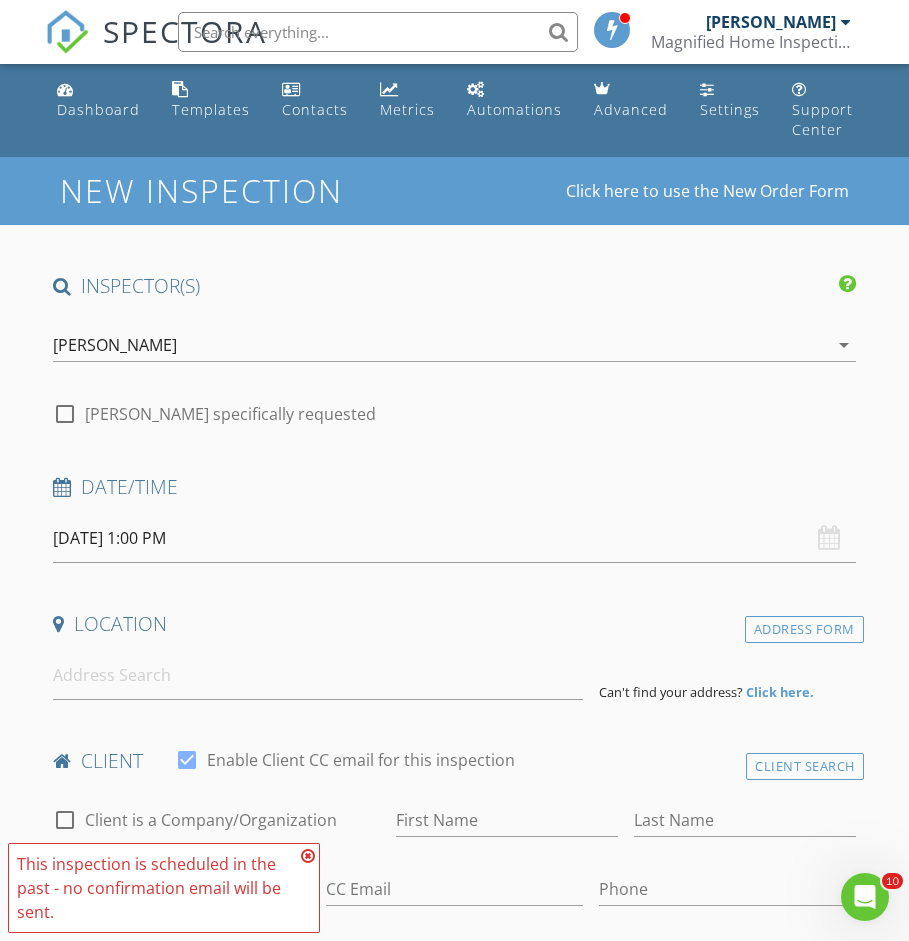 click at bounding box center (308, 856) 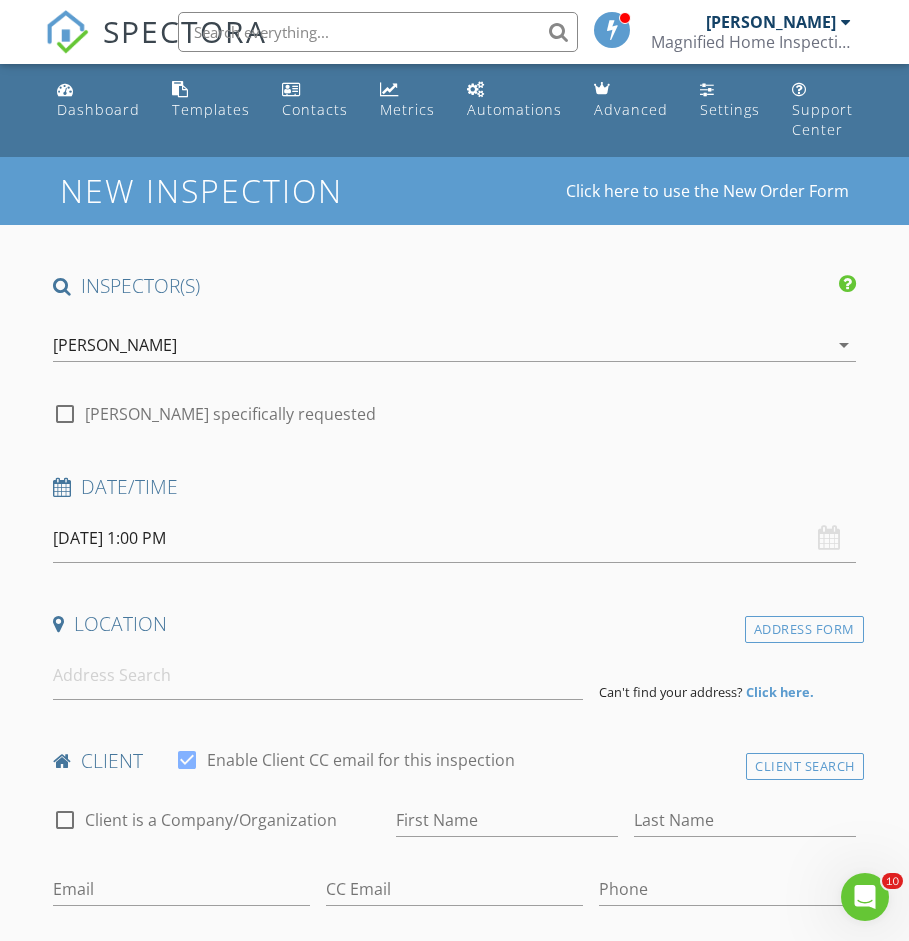 click on "07/02/2025 1:00 PM" at bounding box center [454, 538] 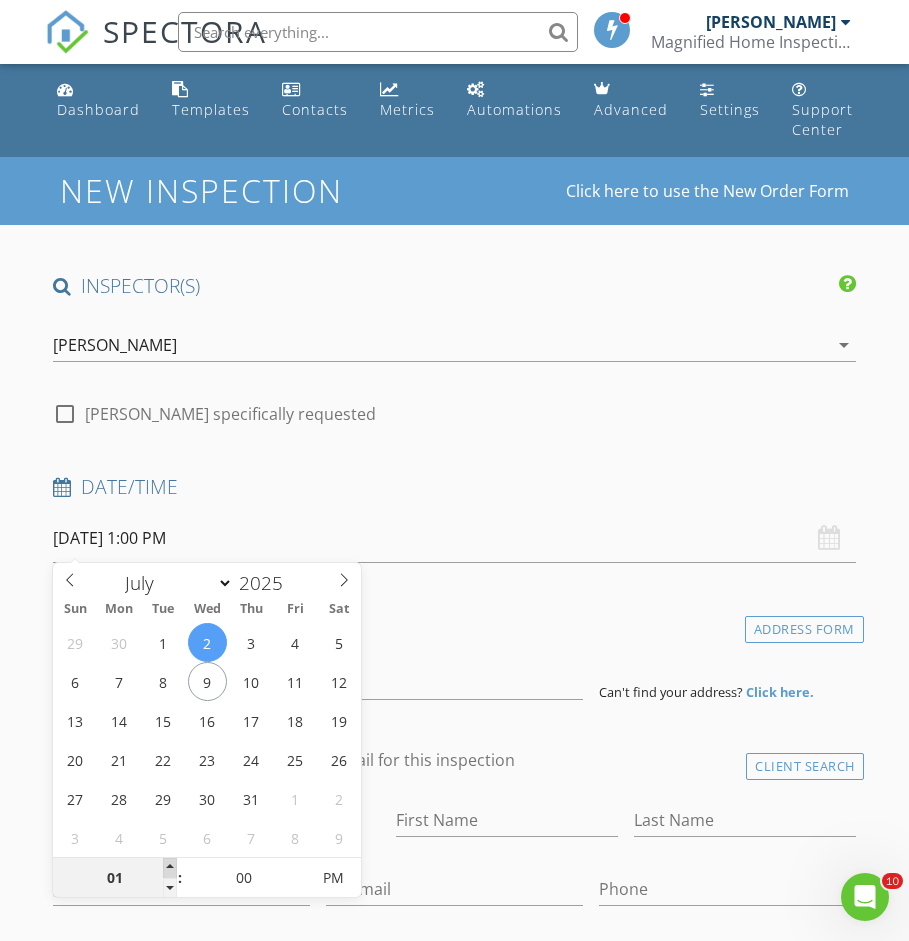 type on "07/02/2025 2:00 PM" 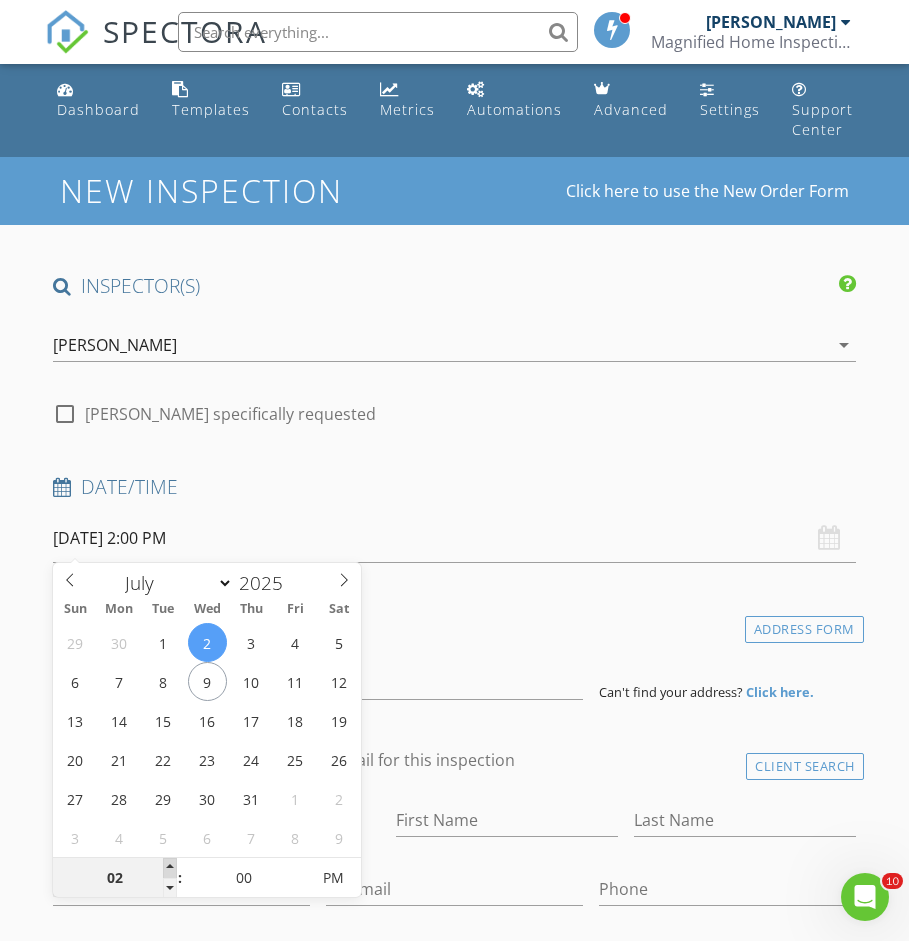 click at bounding box center [170, 868] 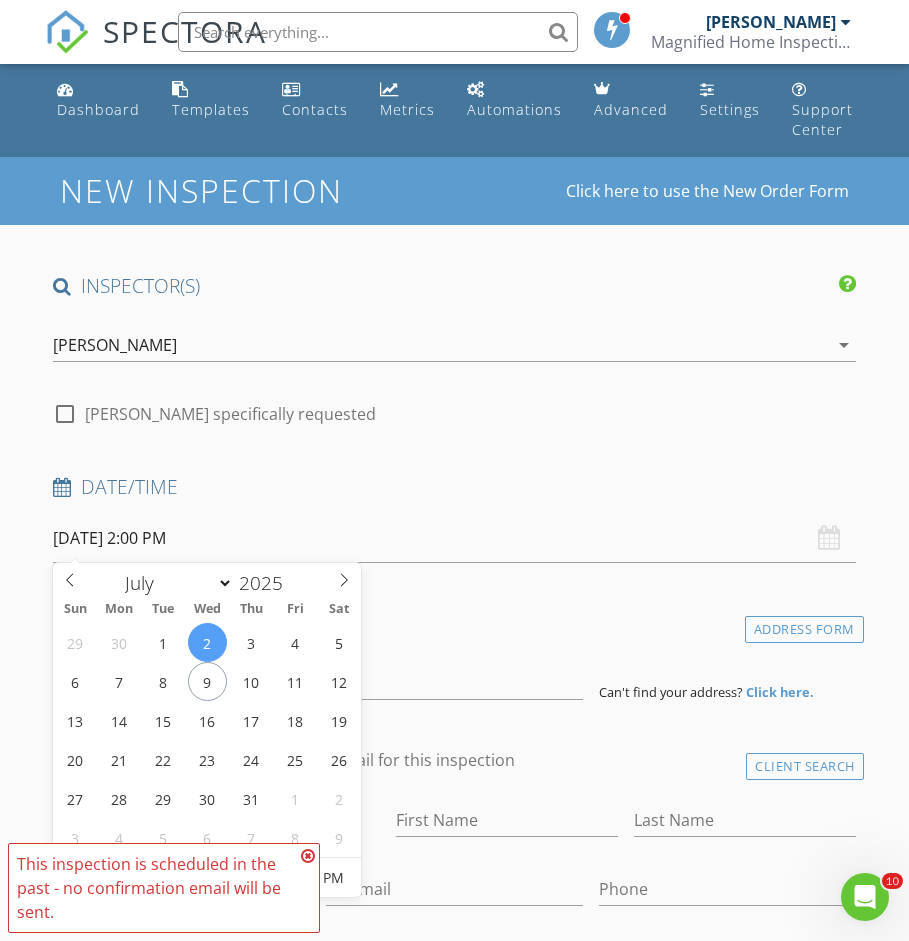 click on "This inspection is scheduled in the past - no confirmation email will be sent." at bounding box center (156, 888) 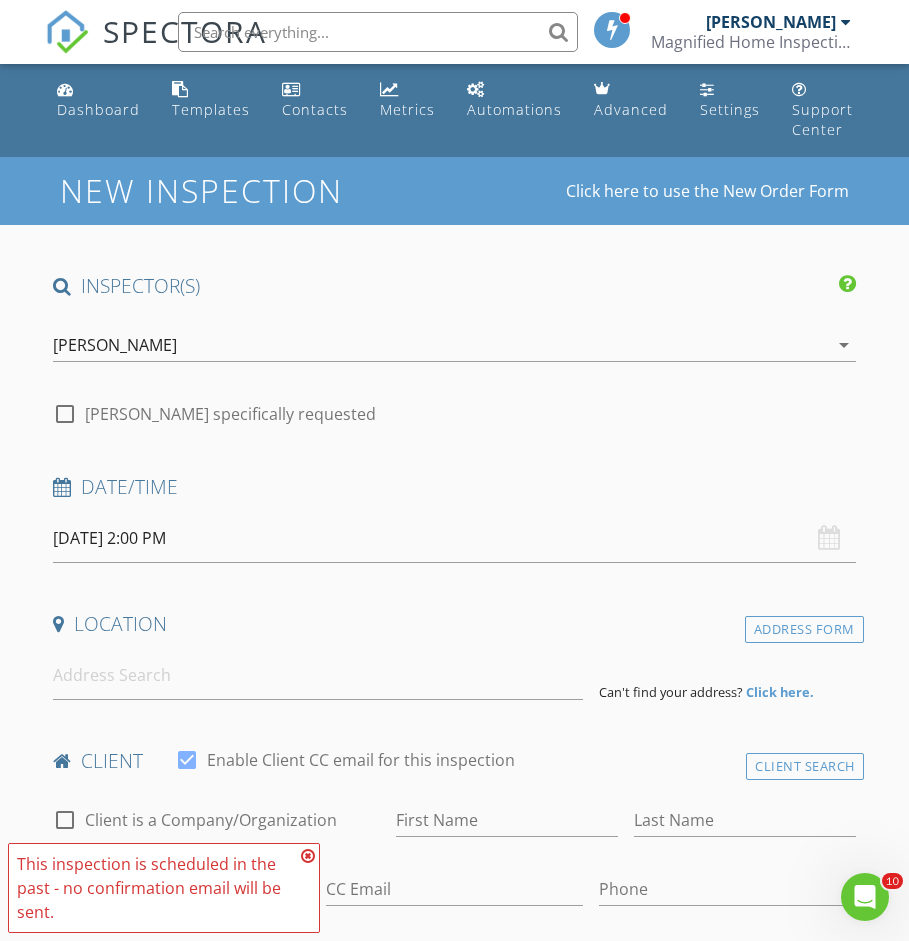 click at bounding box center (308, 856) 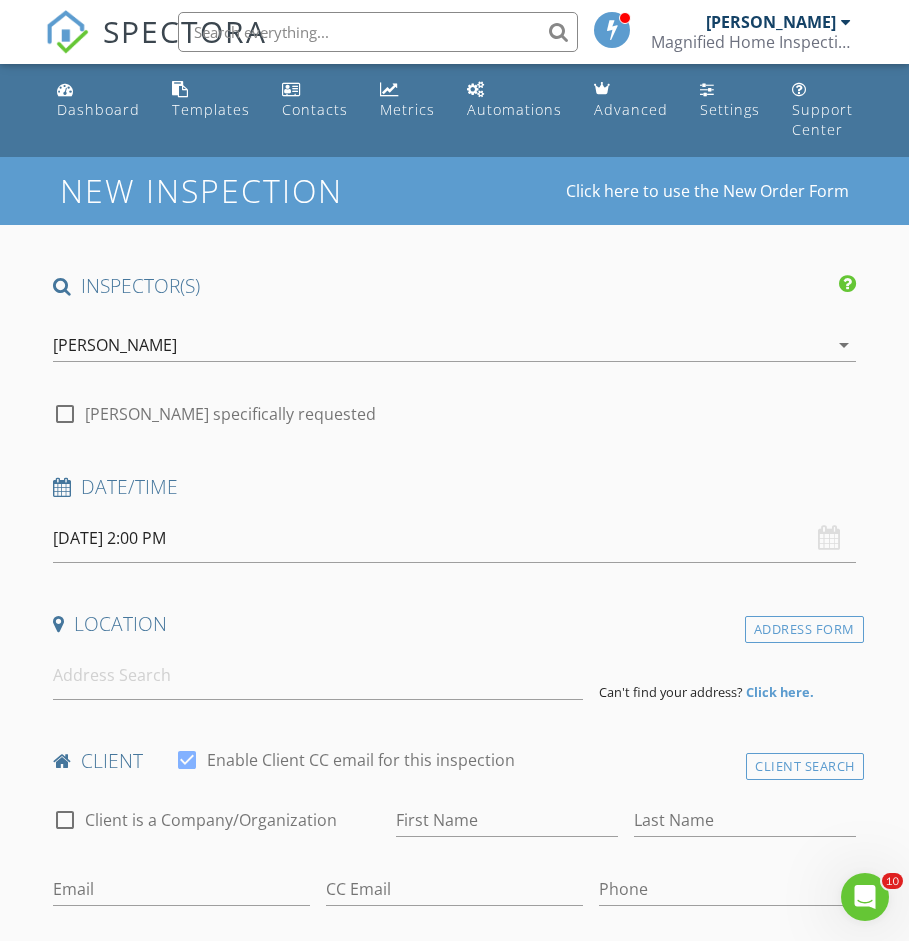 click on "07/02/2025 2:00 PM" at bounding box center (454, 538) 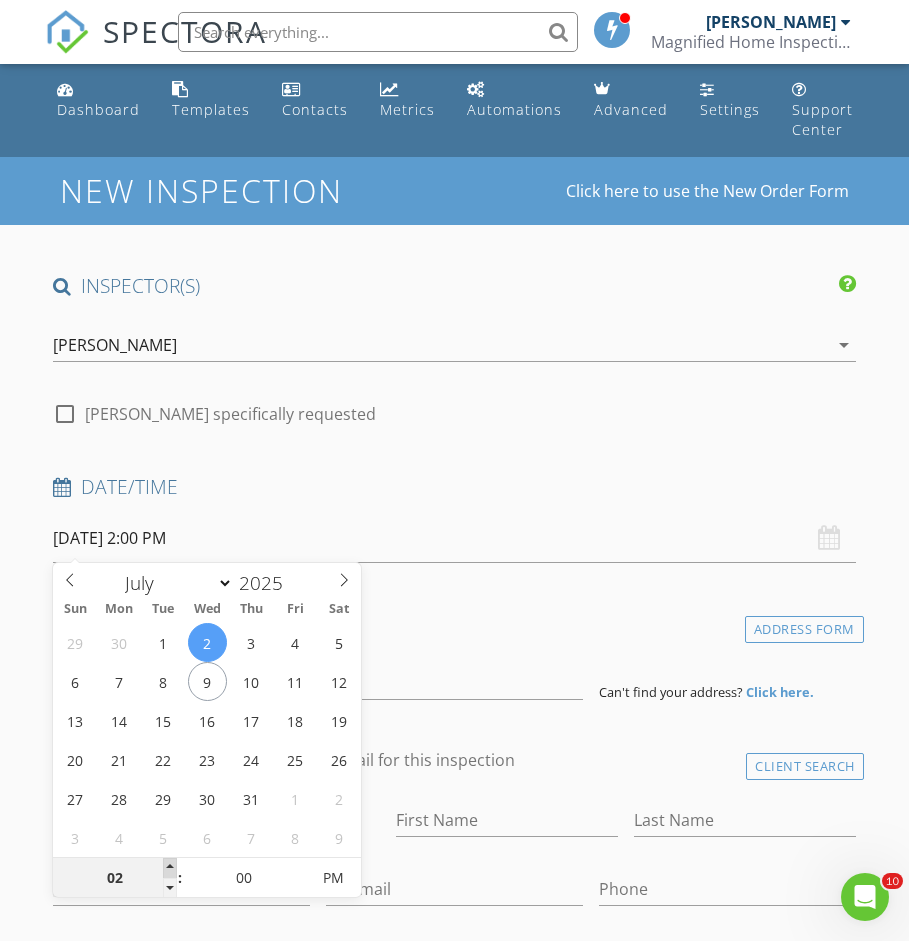 type on "07/02/2025 3:00 PM" 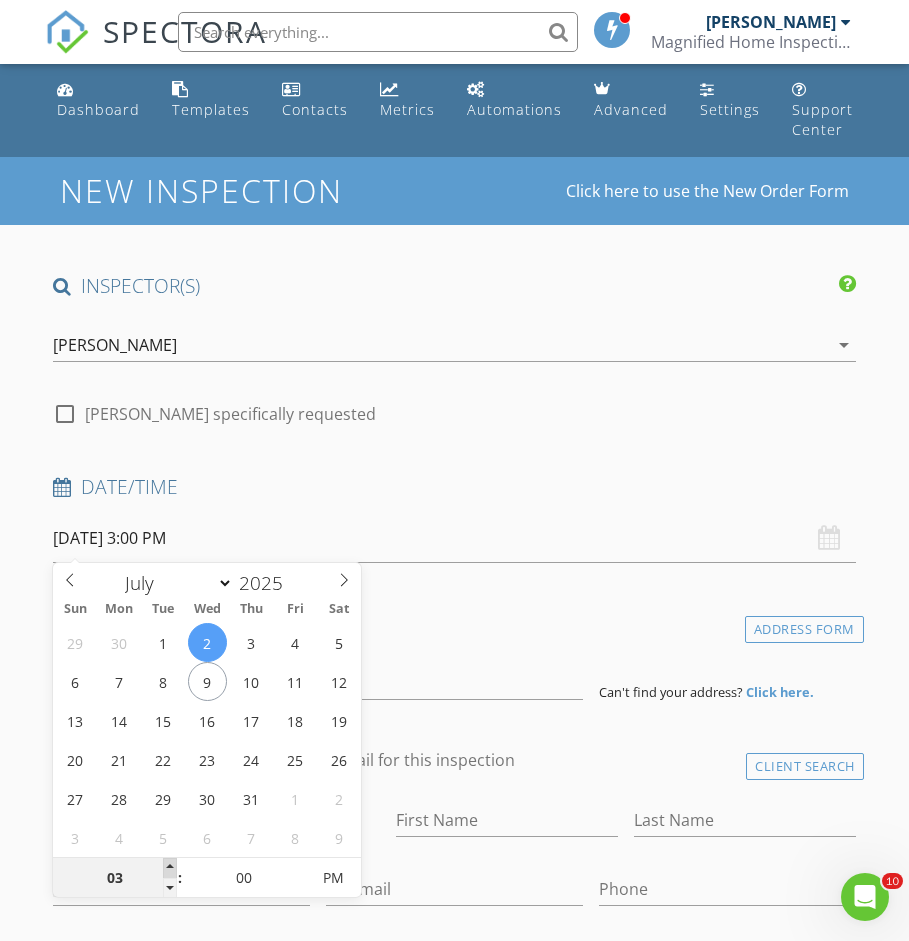 click at bounding box center [170, 868] 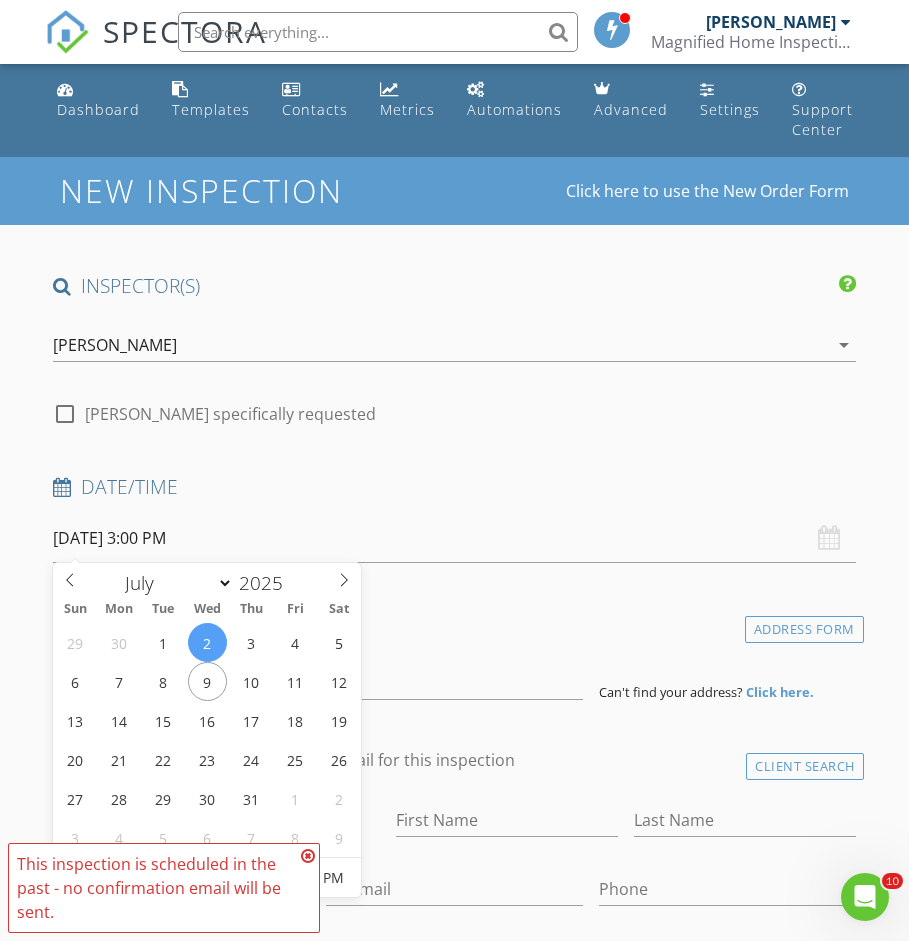 click at bounding box center (308, 856) 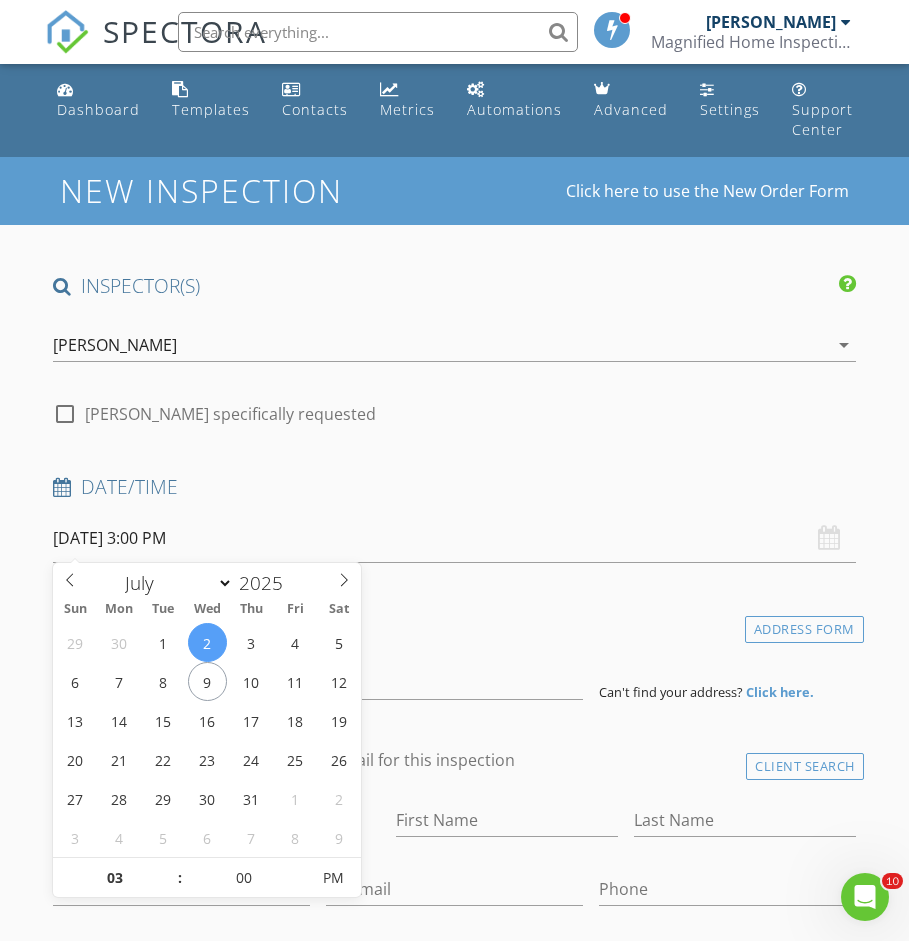 click on "07/02/2025 3:00 PM" at bounding box center (454, 538) 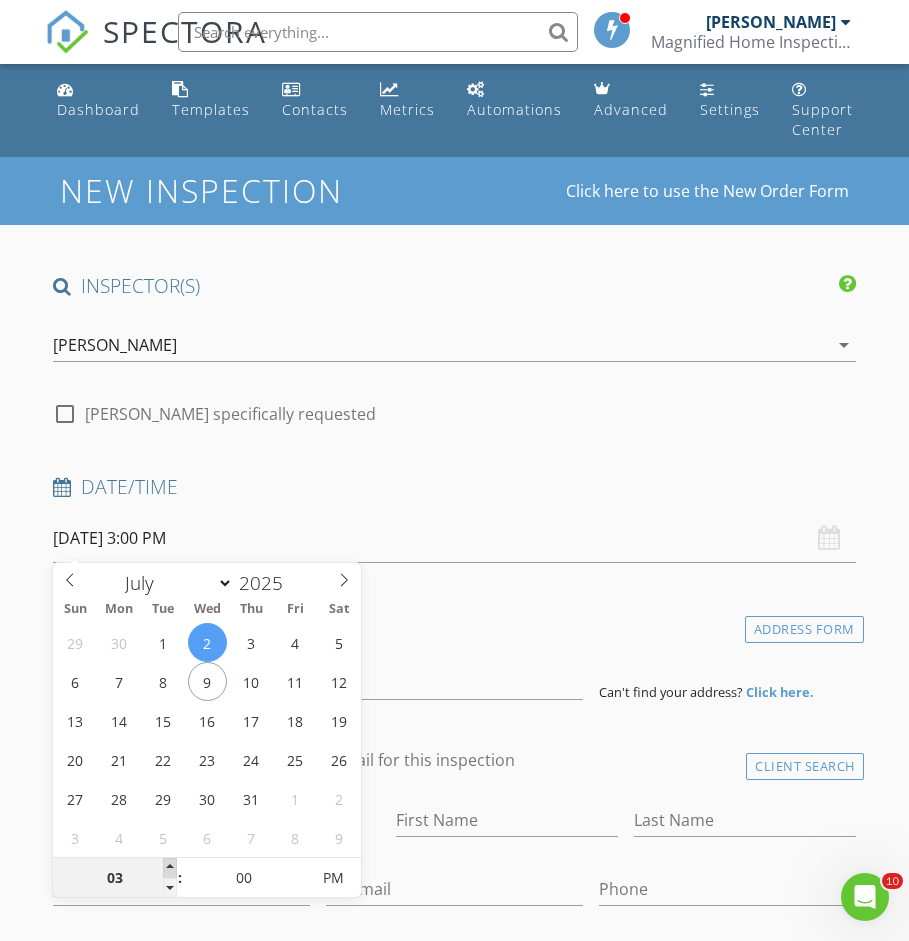 type on "07/02/2025 4:00 PM" 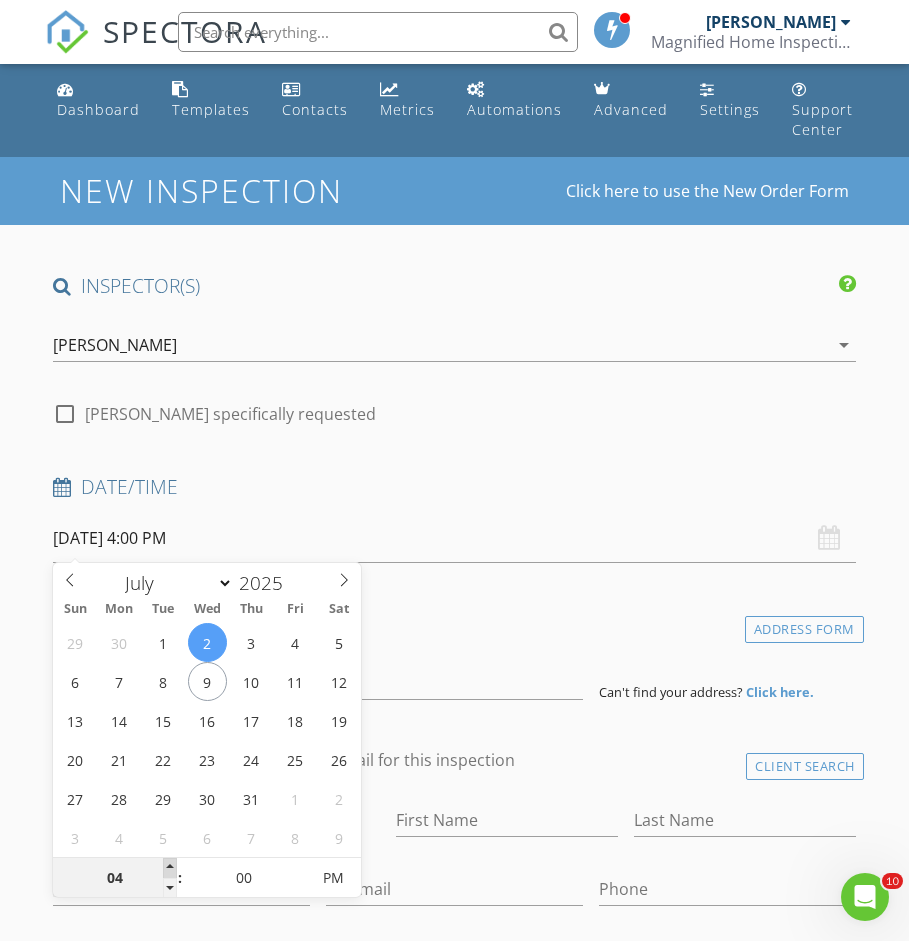 click at bounding box center [170, 868] 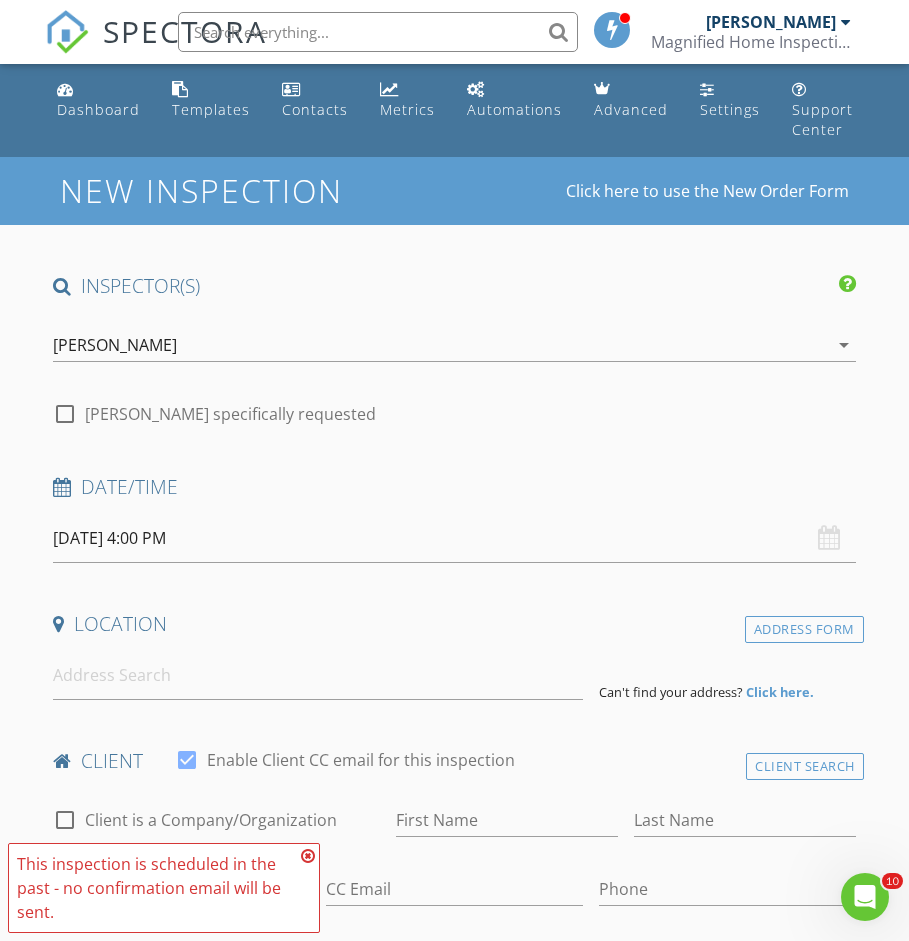 click on "INSPECTOR(S)
check_box   Louis Nero Jr.   PRIMARY   Louis Nero Jr. arrow_drop_down   check_box_outline_blank Louis Nero Jr. specifically requested
Date/Time
07/02/2025 4:00 PM
Location
Address Form       Can't find your address?   Click here.
client
check_box Enable Client CC email for this inspection   Client Search     check_box_outline_blank Client is a Company/Organization     First Name   Last Name   Email   CC Email   Phone           Notes   Private Notes
ADD ADDITIONAL client
SERVICES
check_box_outline_blank   Residential Inspection   check_box_outline_blank   Radon Test    Radon-stand-alone  check_box_outline_blank   Condo    check_box_outline_blank   Multifamily (Duplex)    2 family inspection (duplex)  check_box_outline_blank   Multifamily (Triplex)" at bounding box center [454, 1725] 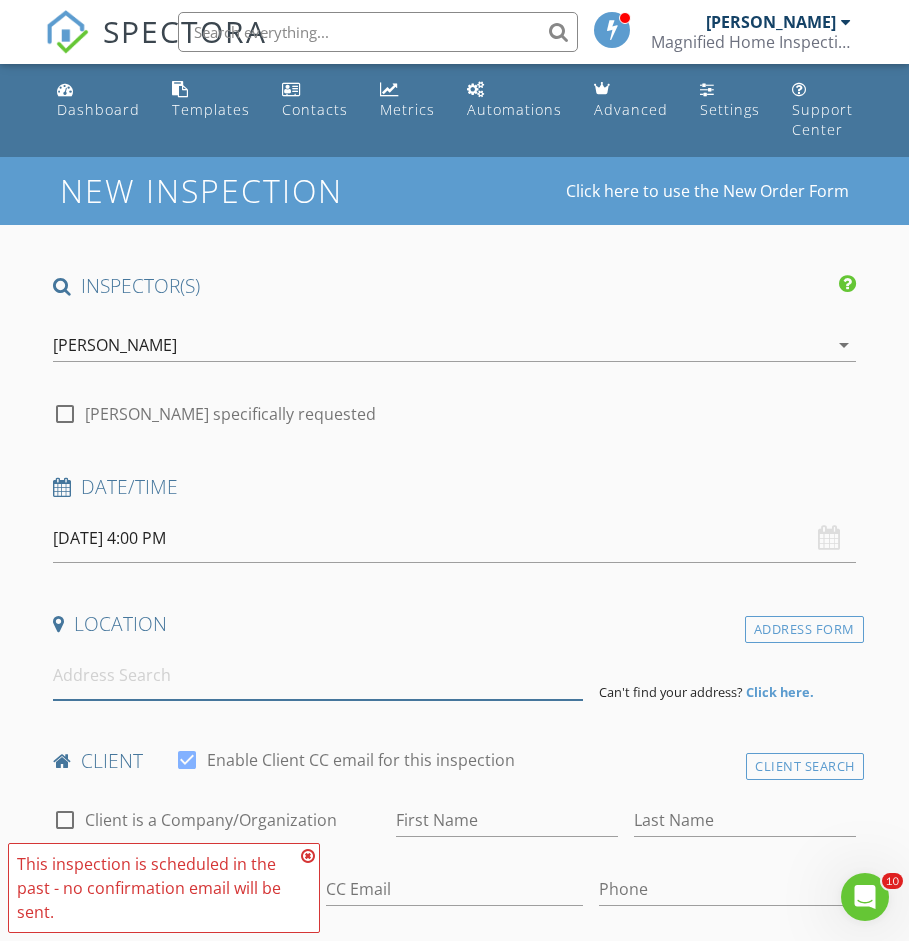 click at bounding box center (317, 675) 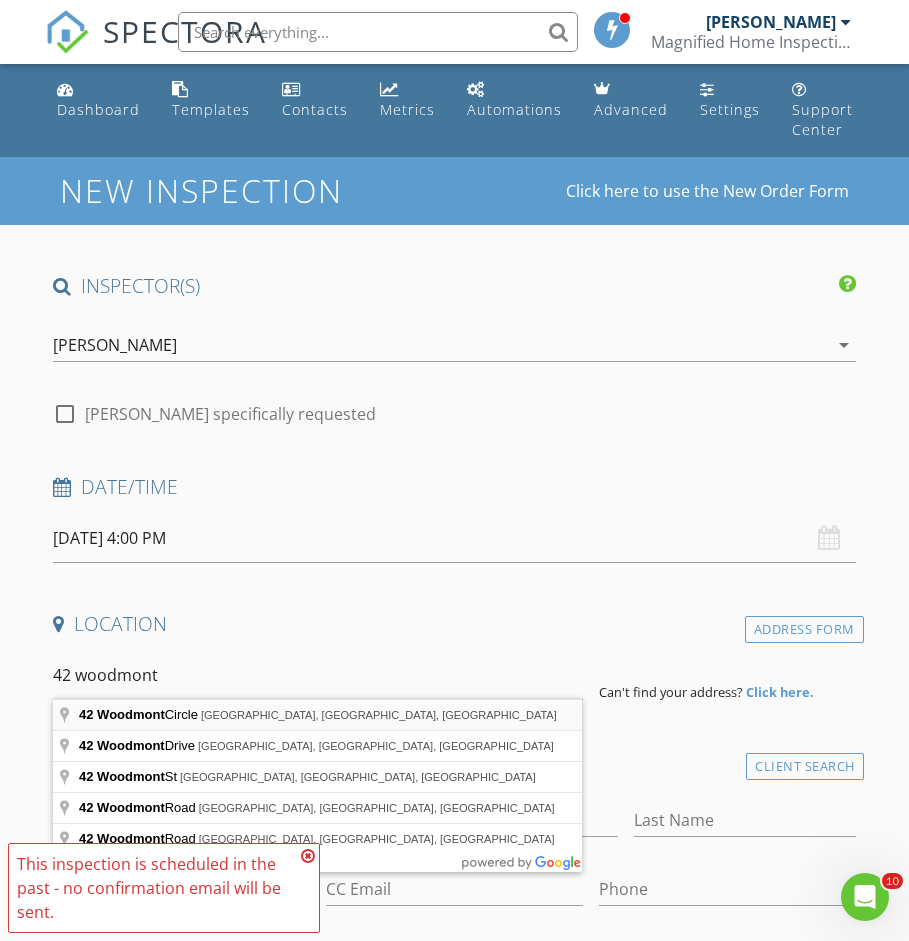 type on "42 Woodmont Circle, East Haddam, CT, USA" 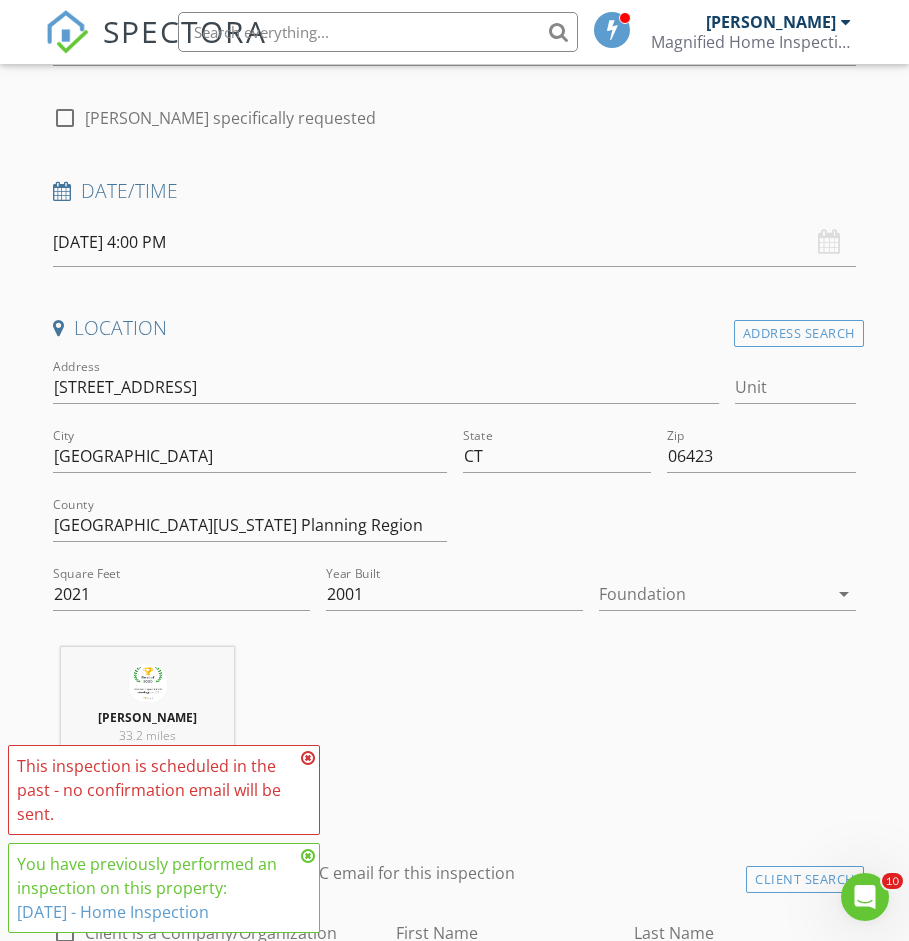 scroll, scrollTop: 306, scrollLeft: 0, axis: vertical 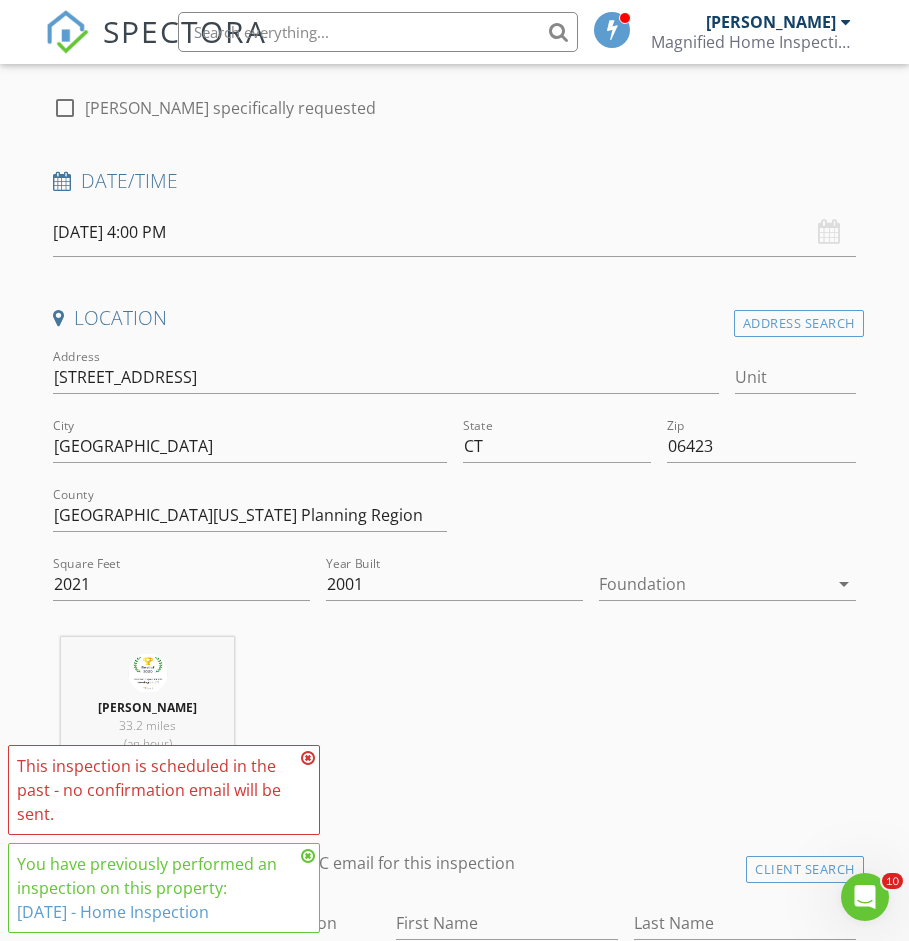 click at bounding box center [308, 758] 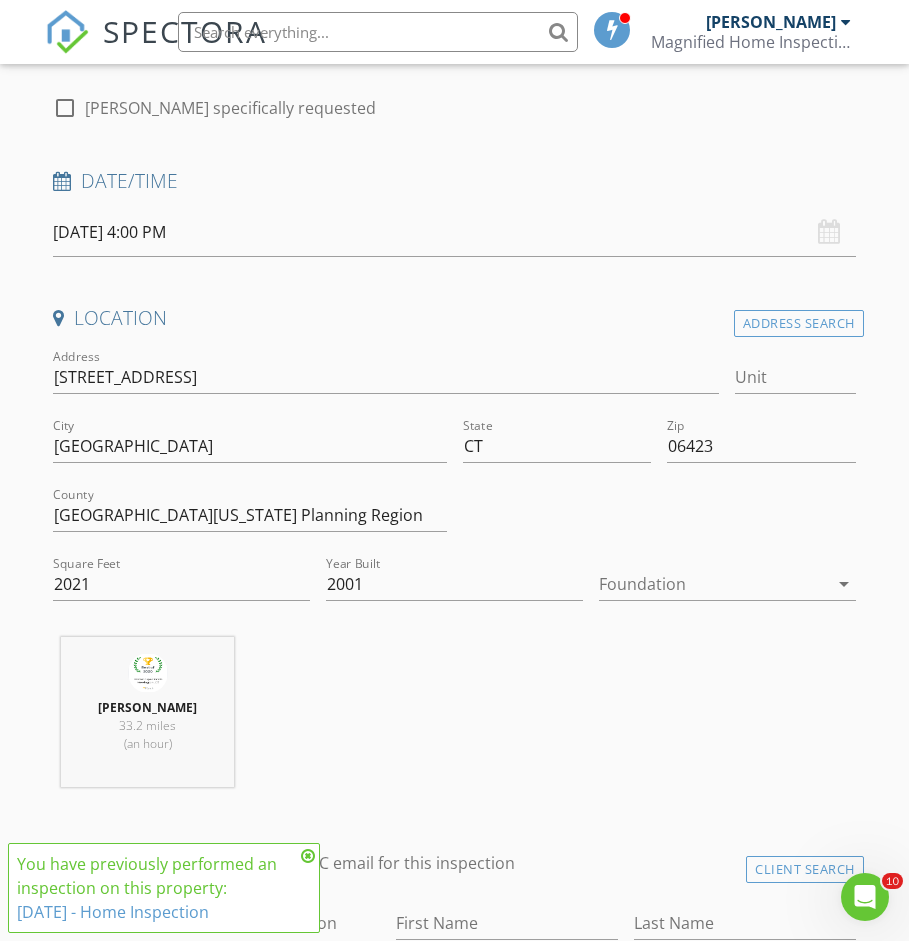 click at bounding box center (308, 856) 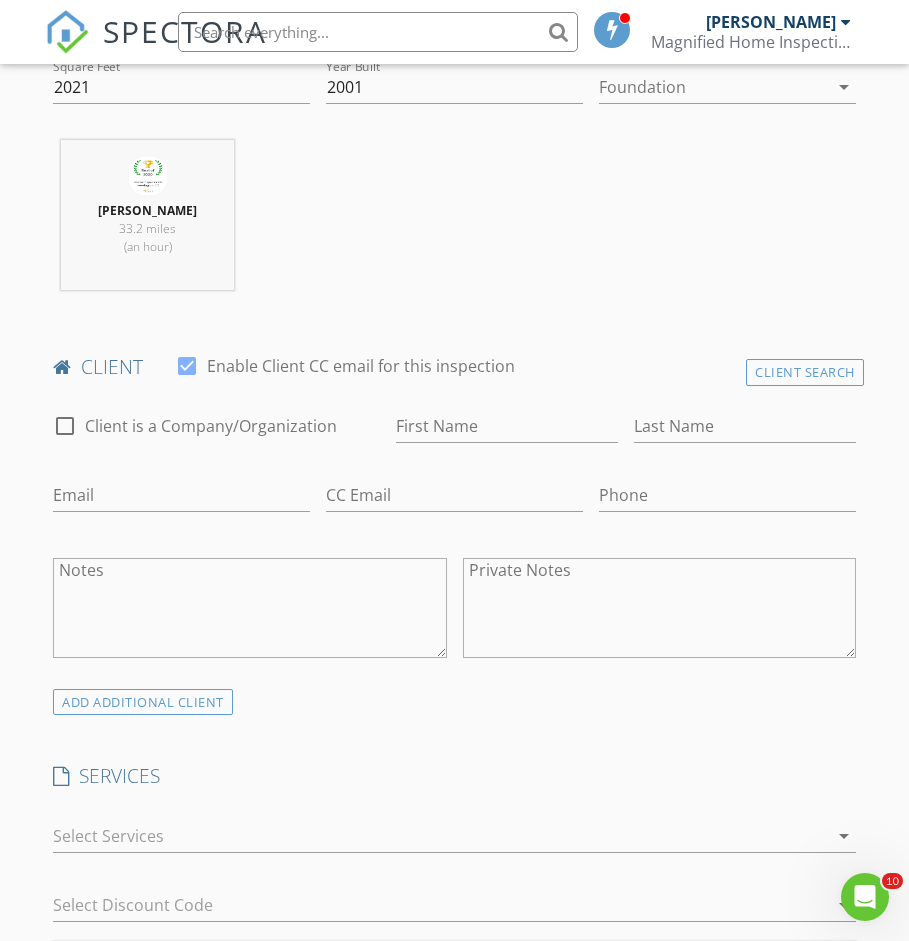 scroll, scrollTop: 806, scrollLeft: 0, axis: vertical 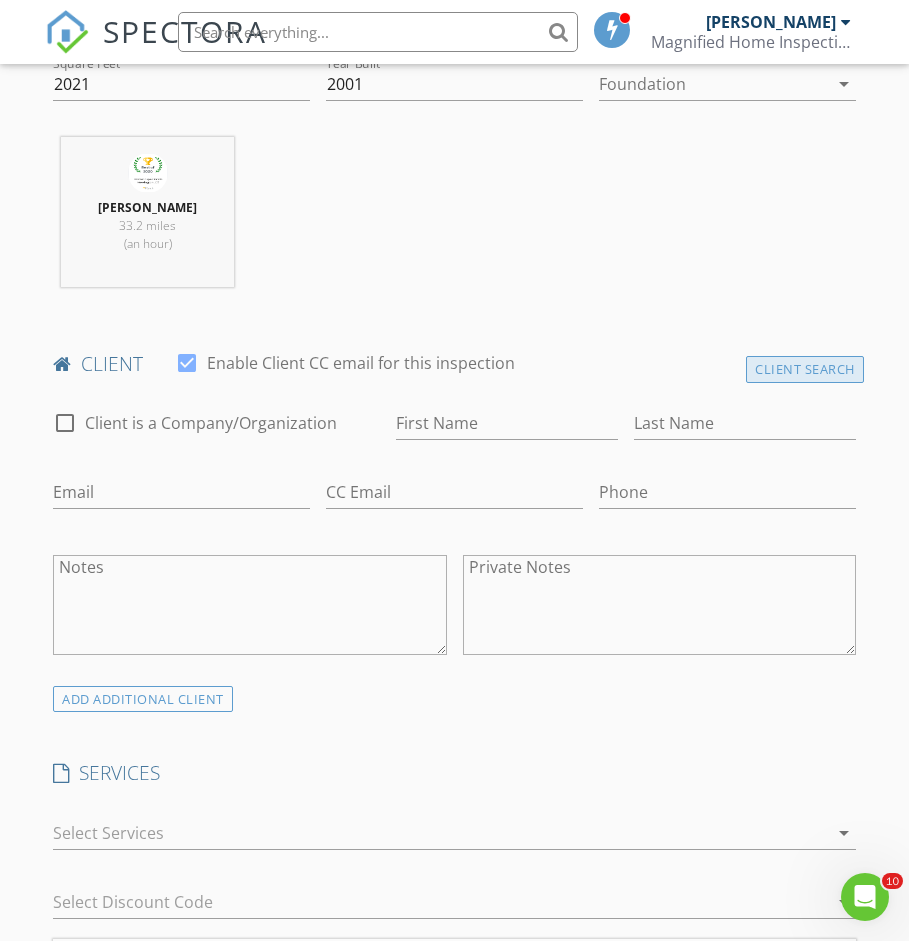 click on "Client Search" at bounding box center [805, 369] 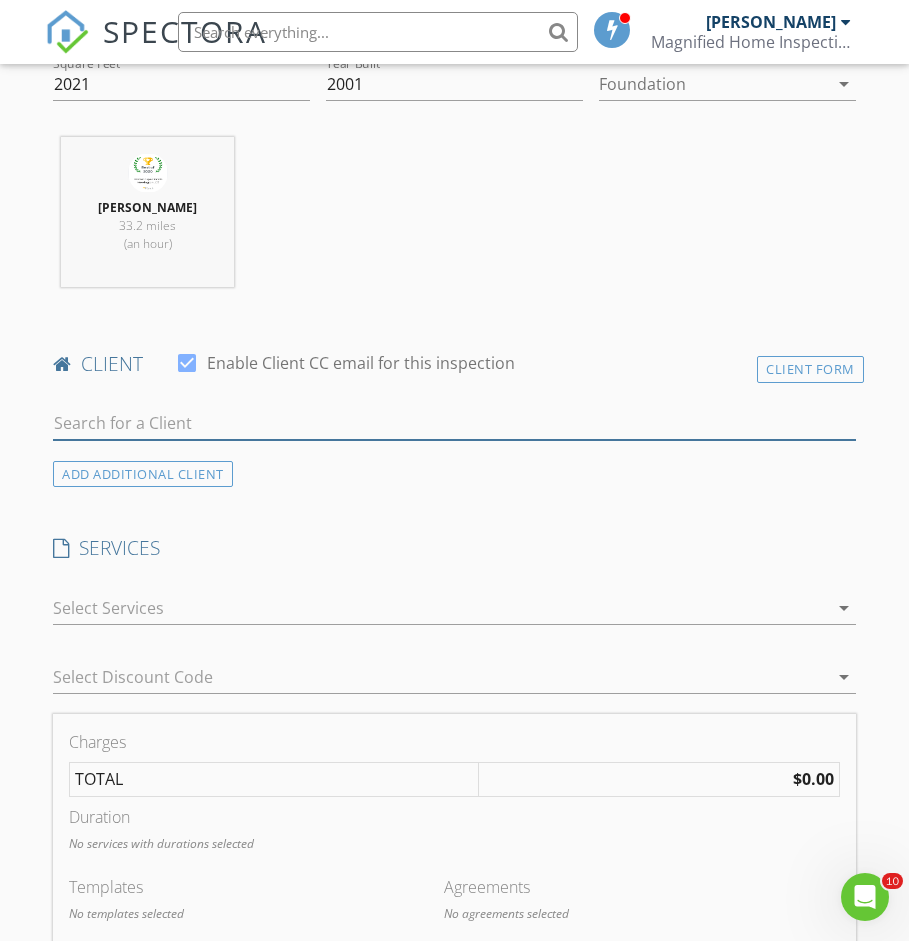 click at bounding box center (454, 423) 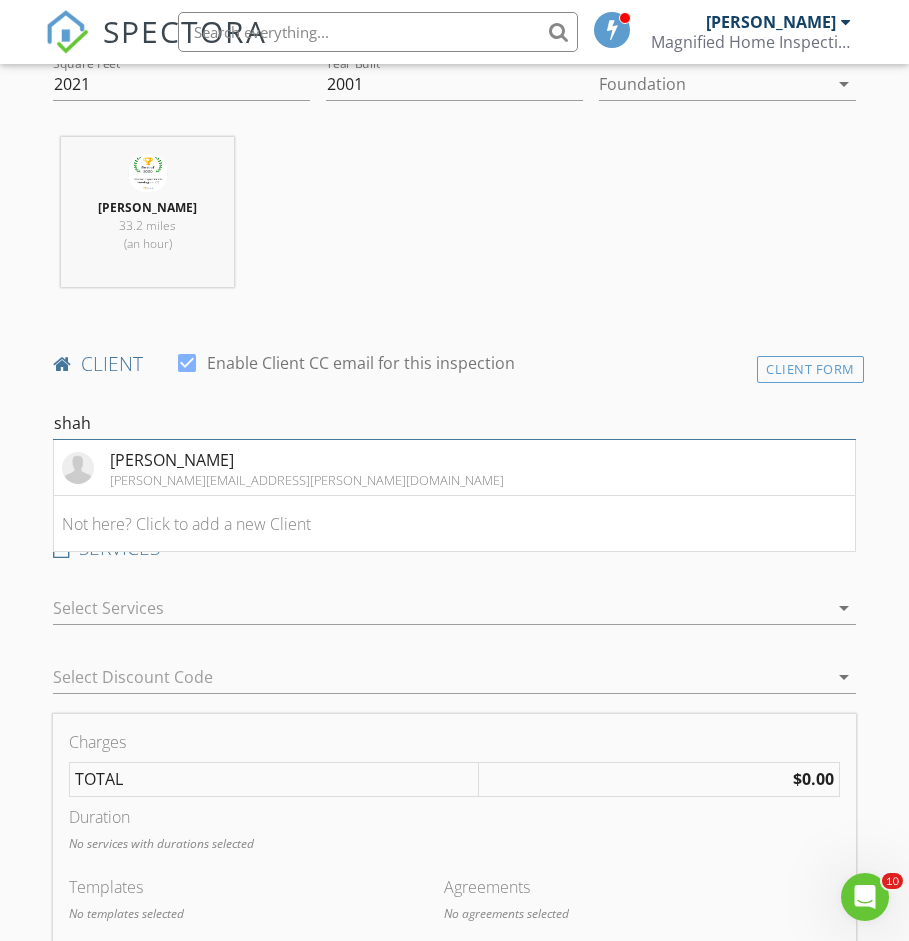 type on "shah" 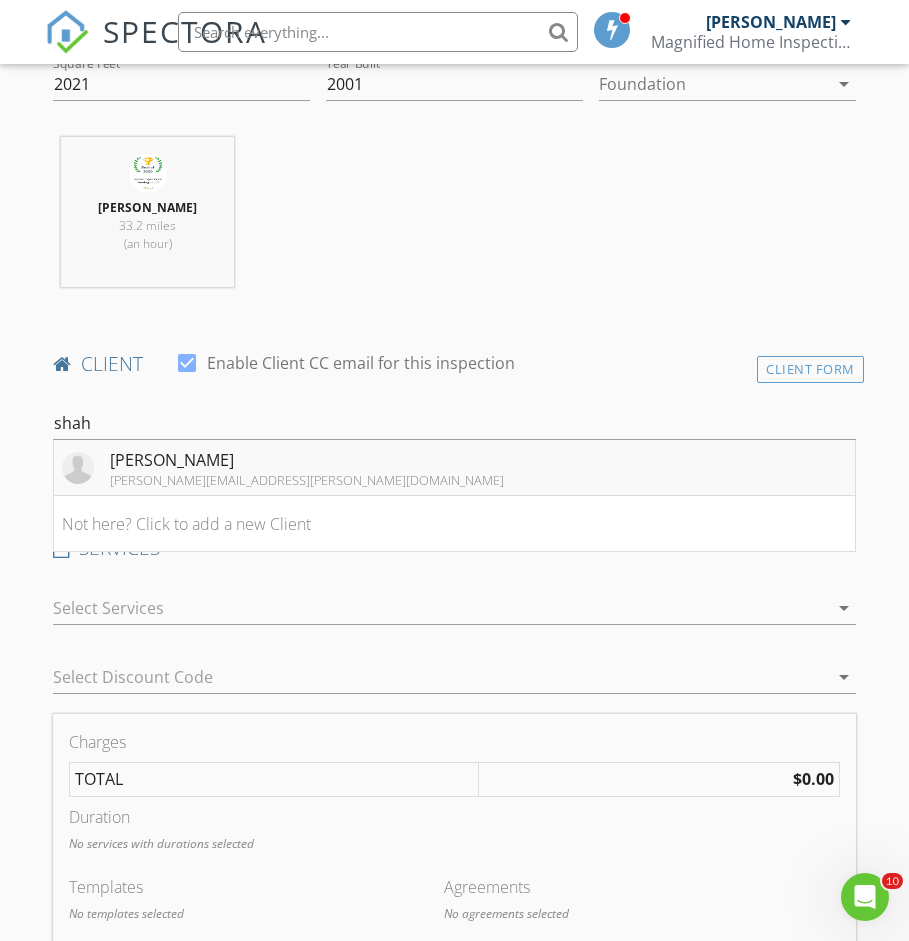 drag, startPoint x: 317, startPoint y: 419, endPoint x: 280, endPoint y: 460, distance: 55.226807 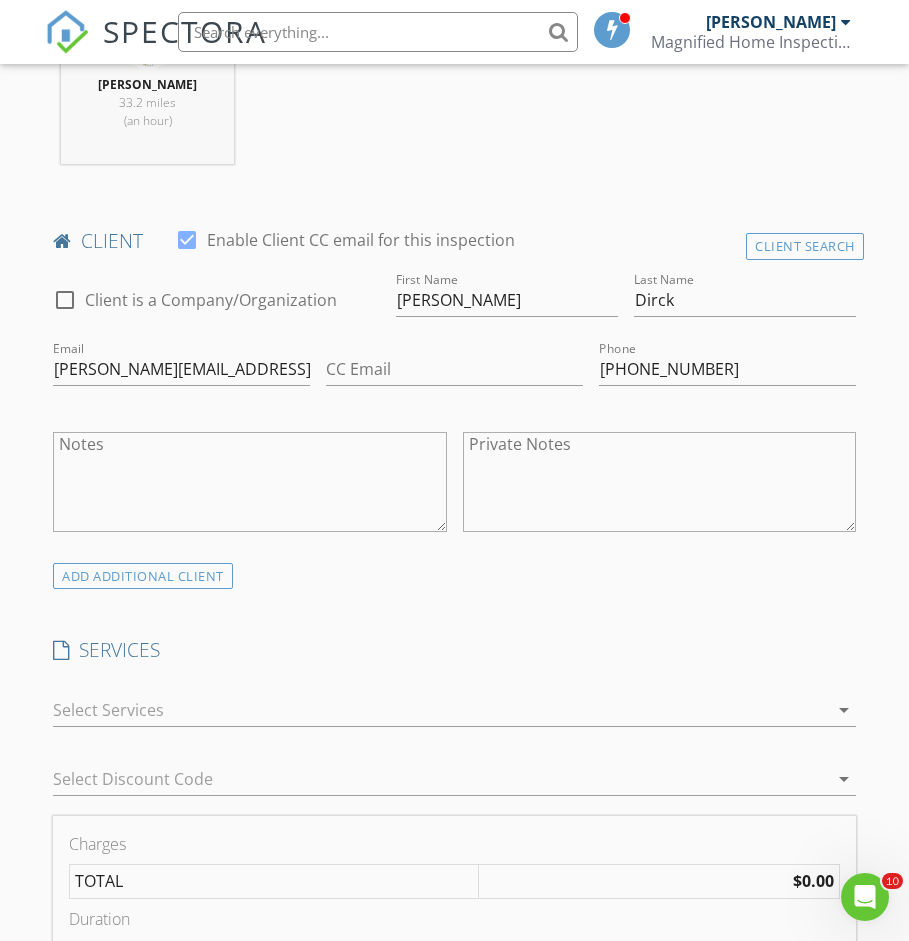 scroll, scrollTop: 982, scrollLeft: 0, axis: vertical 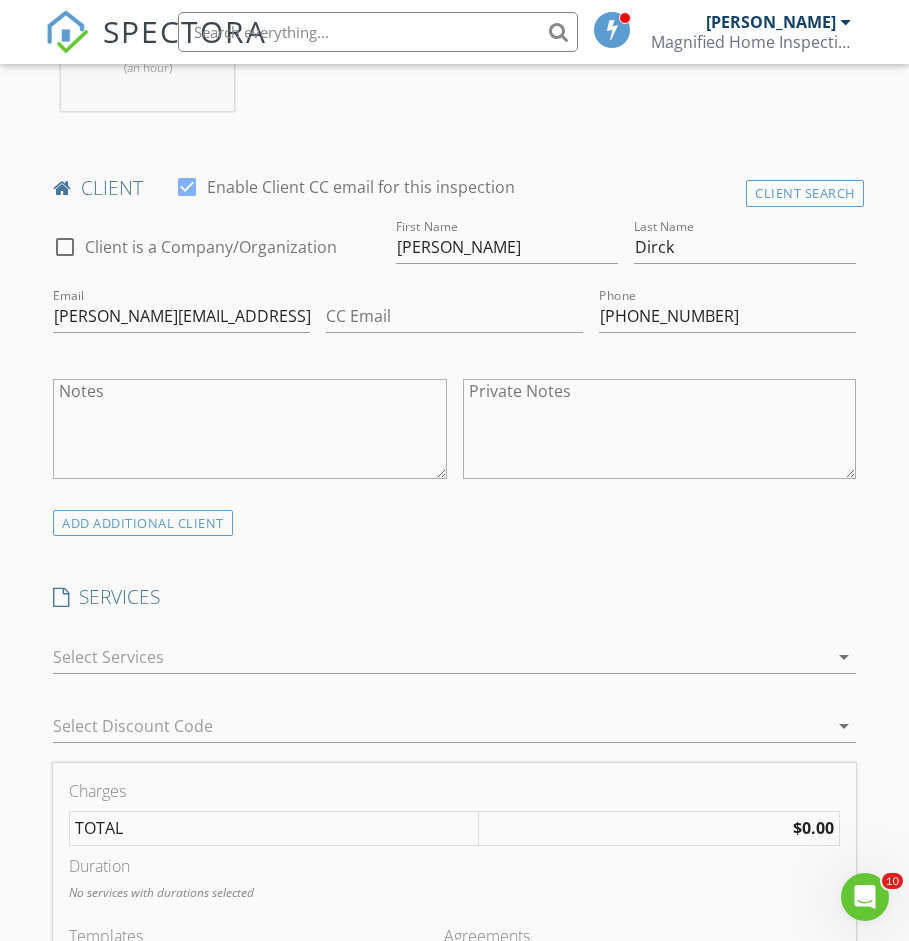 click at bounding box center (440, 657) 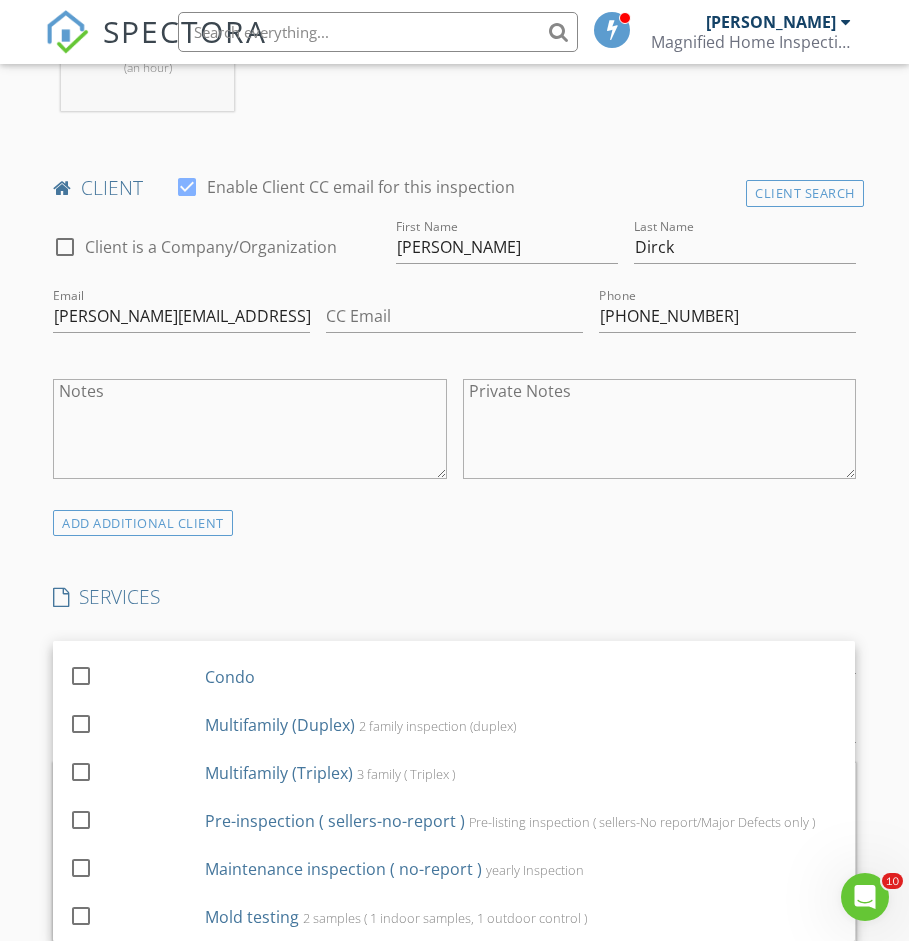 scroll, scrollTop: 84, scrollLeft: 0, axis: vertical 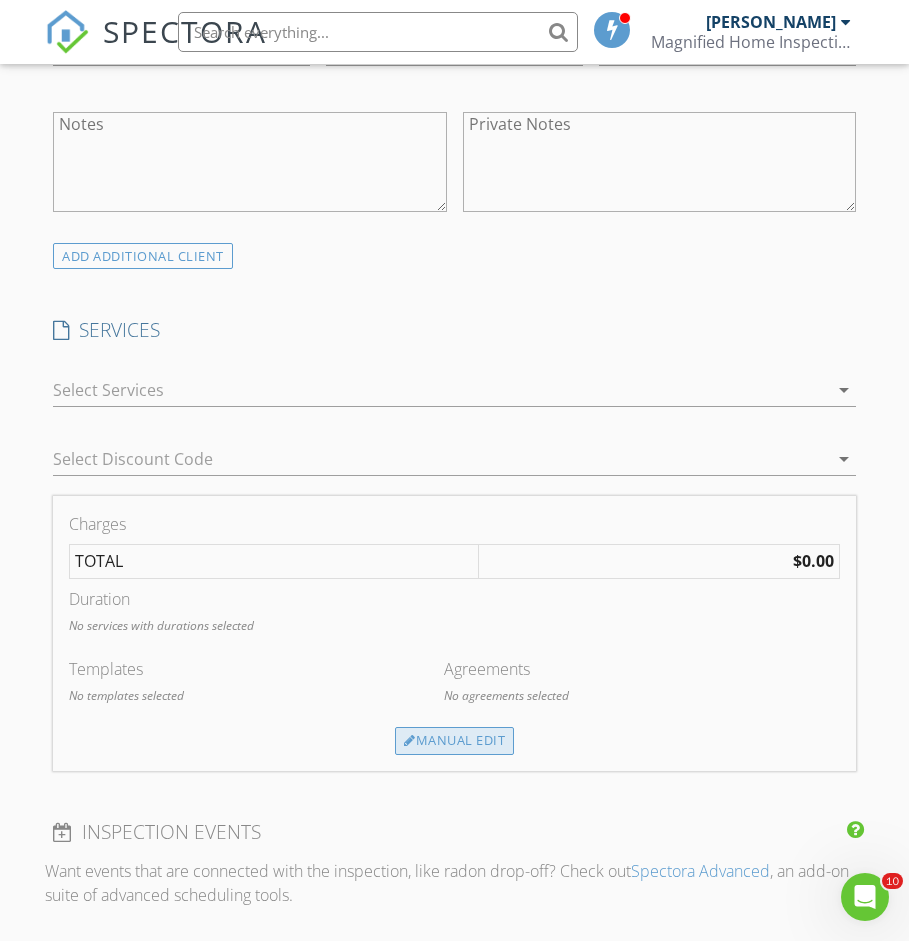 click on "Manual Edit" at bounding box center [454, 741] 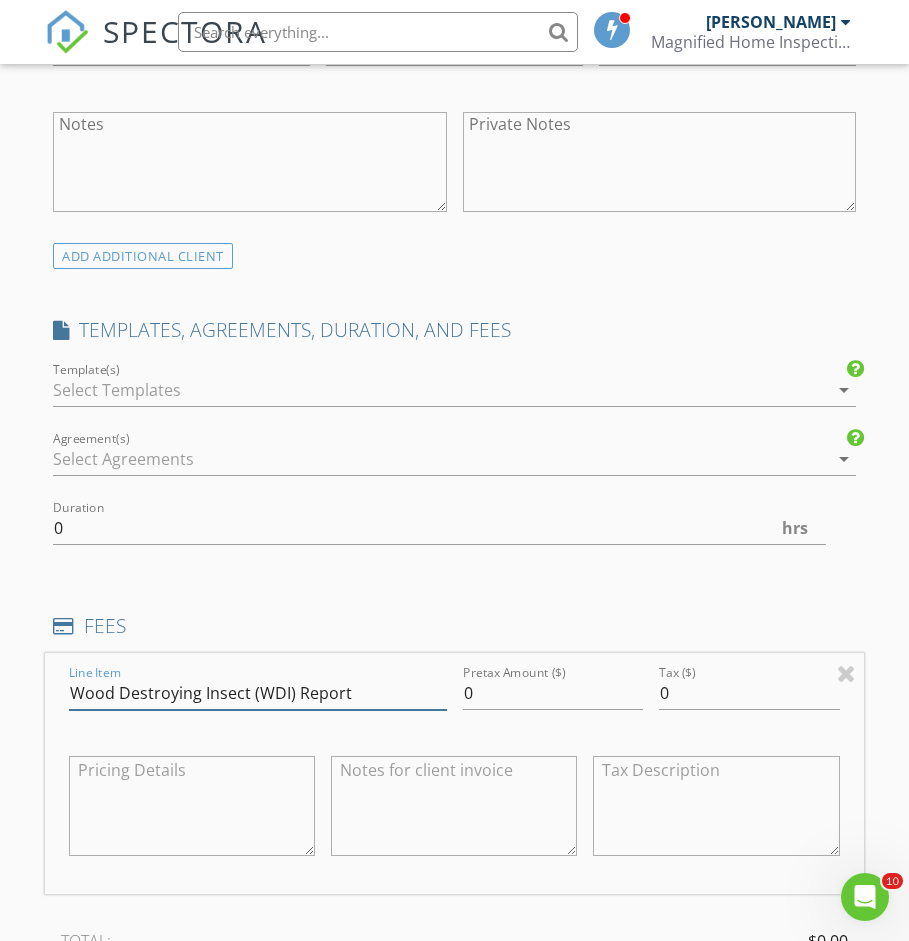 type on "Wood Destroying Insect (WDI) Report" 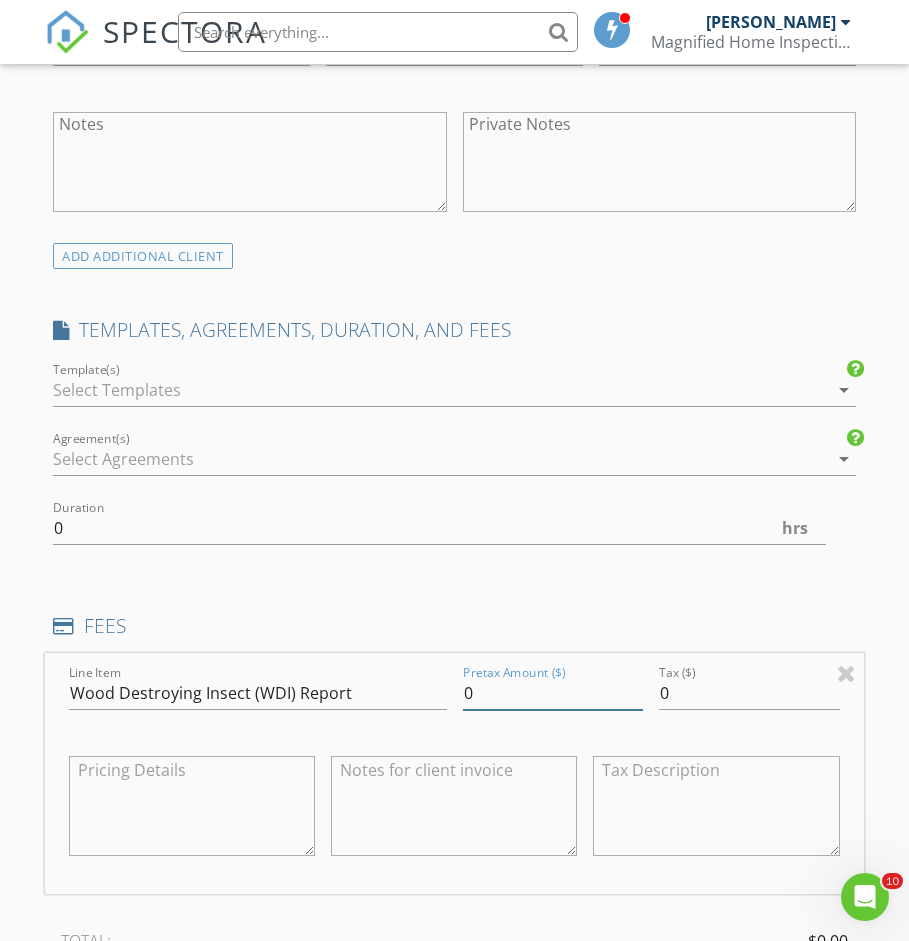 click on "0" at bounding box center [553, 693] 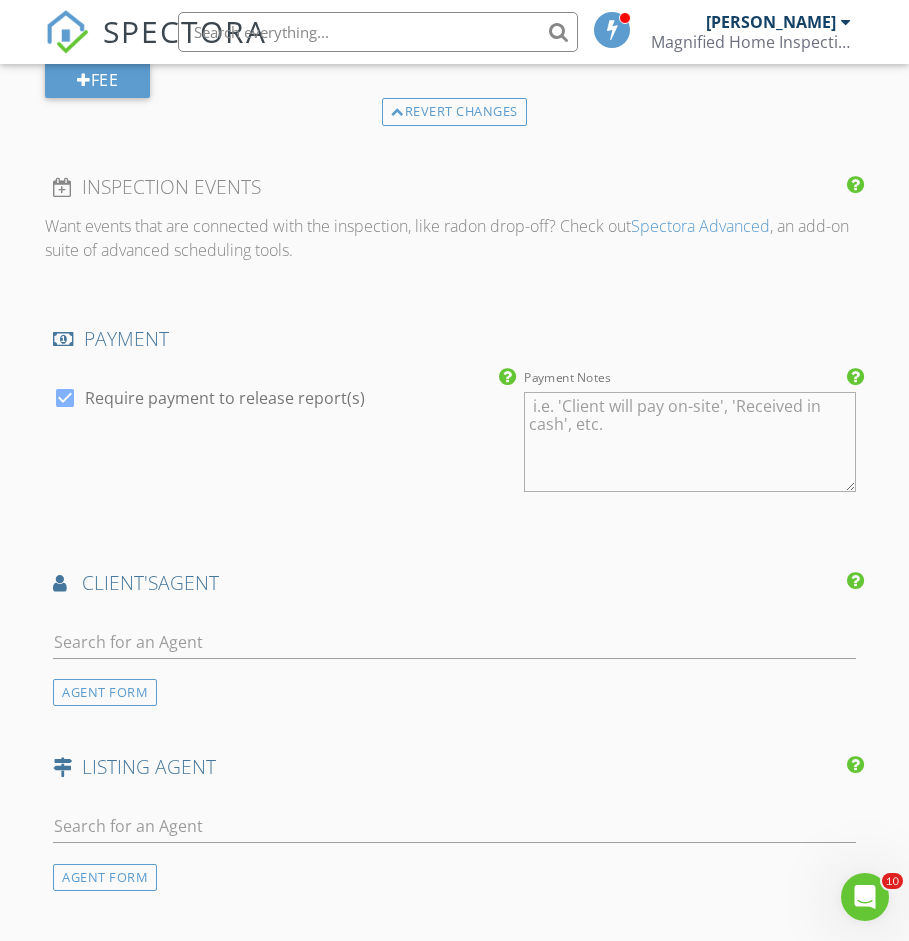 scroll, scrollTop: 2145, scrollLeft: 0, axis: vertical 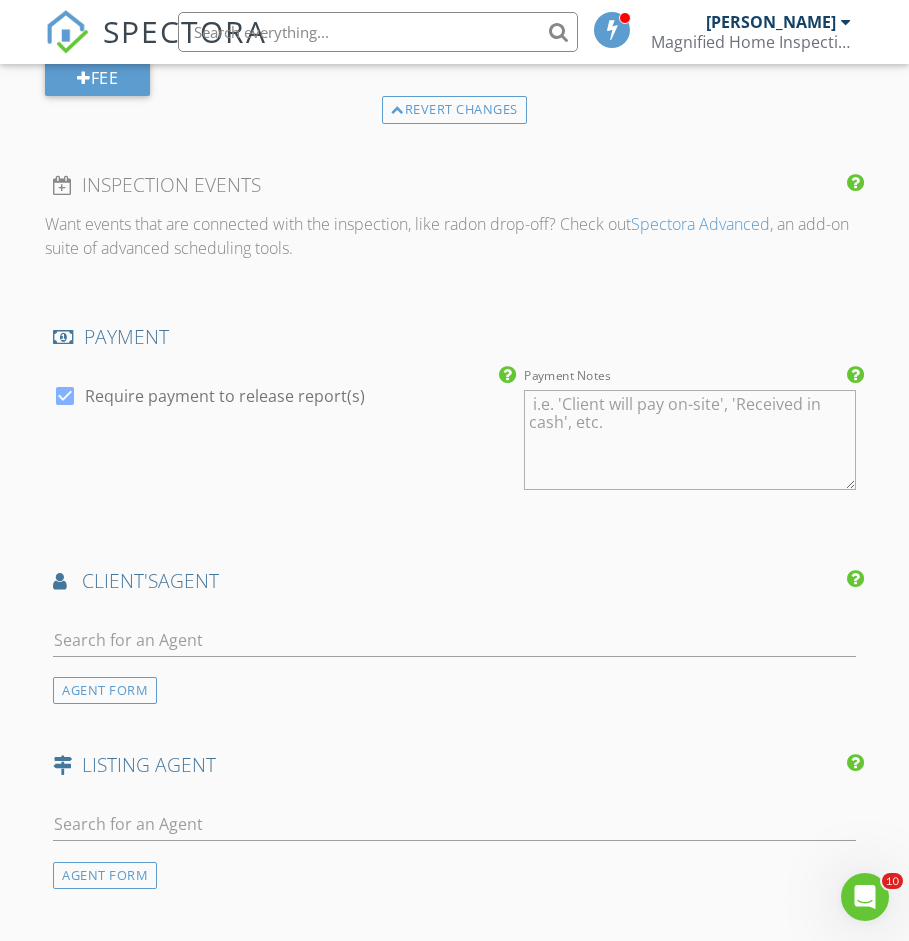 type on "150.00" 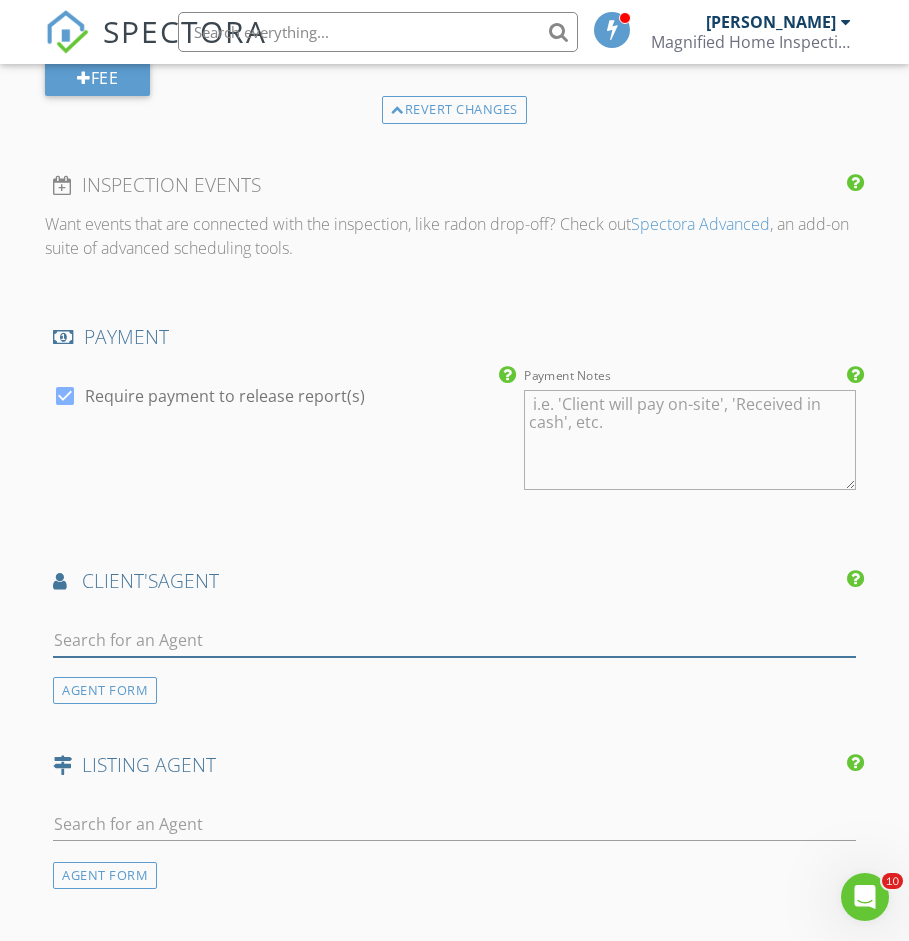 click at bounding box center [454, 640] 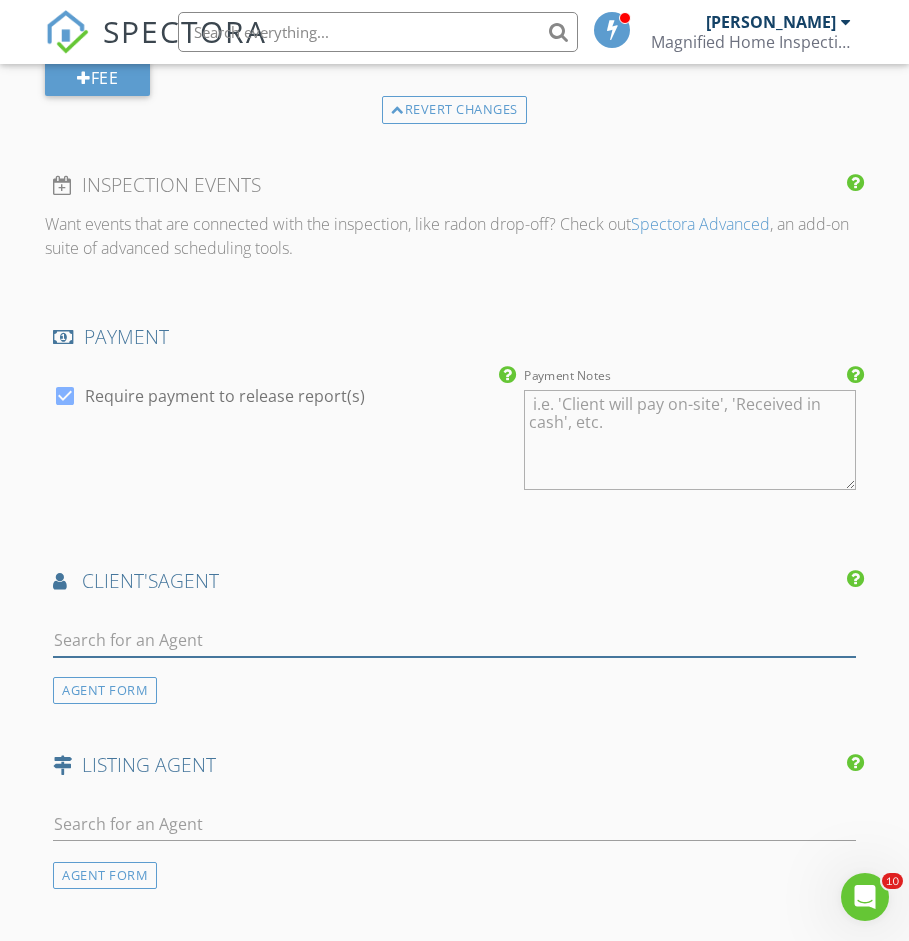 click at bounding box center (454, 640) 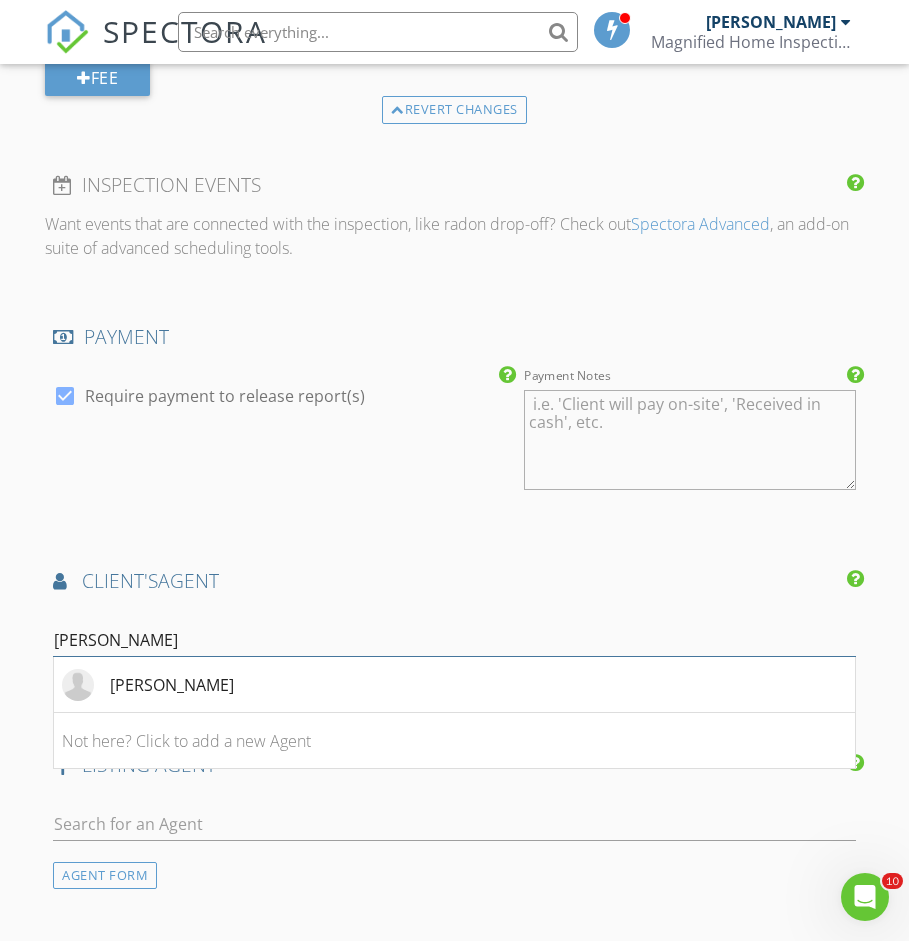 type on "Joe" 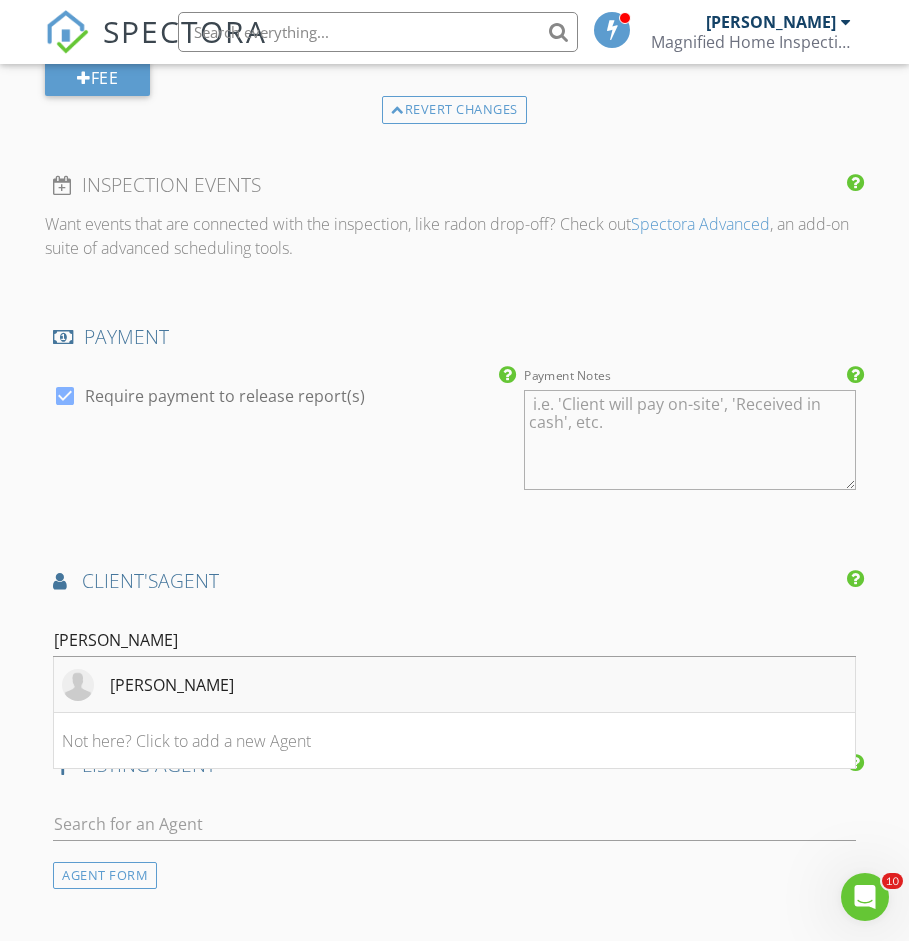 drag, startPoint x: 178, startPoint y: 637, endPoint x: 201, endPoint y: 681, distance: 49.648766 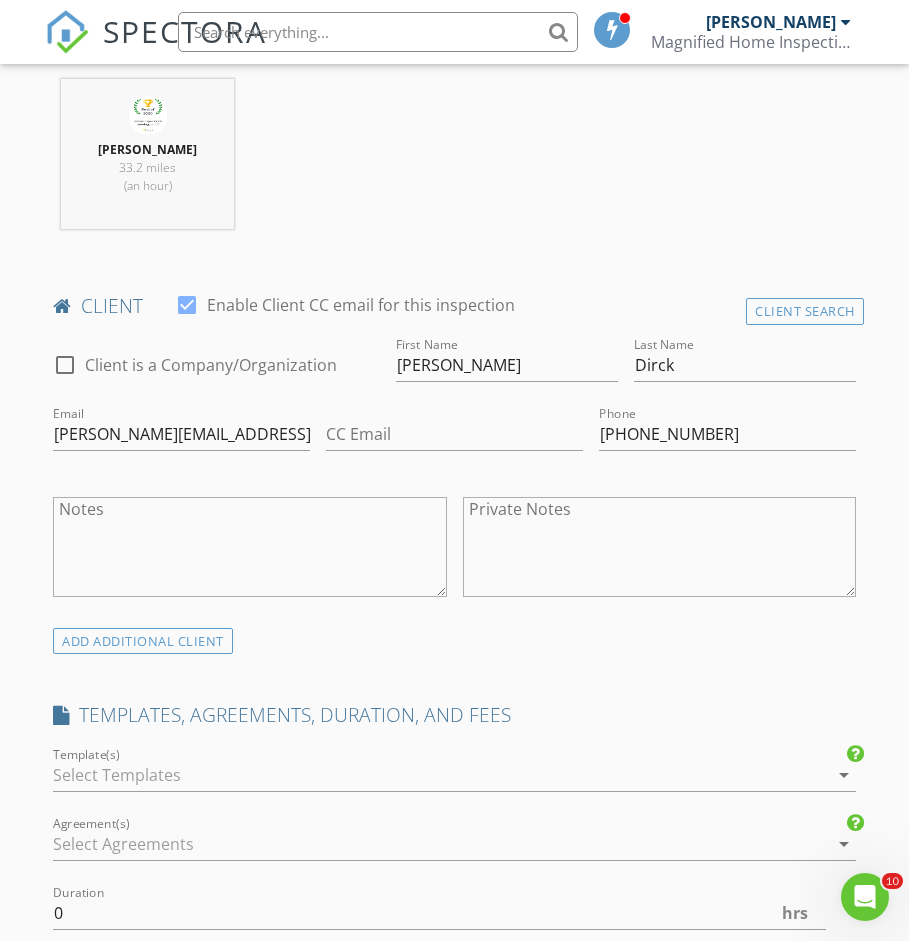 scroll, scrollTop: 863, scrollLeft: 0, axis: vertical 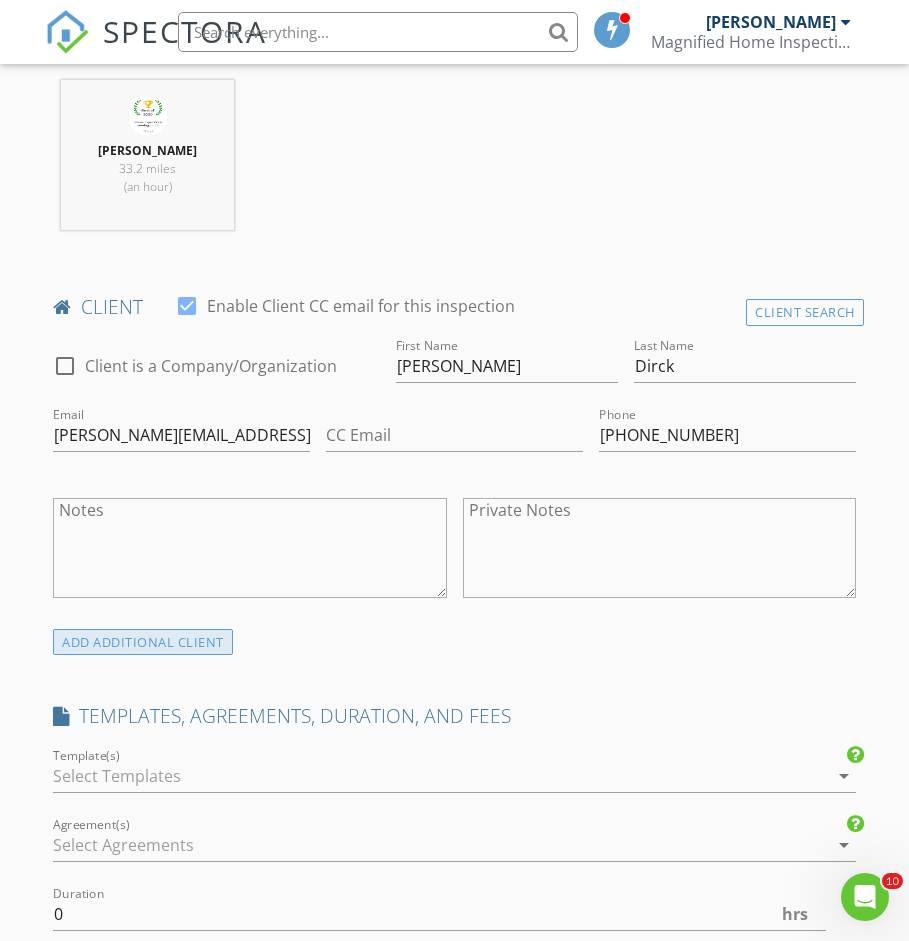 click on "ADD ADDITIONAL client" at bounding box center (143, 642) 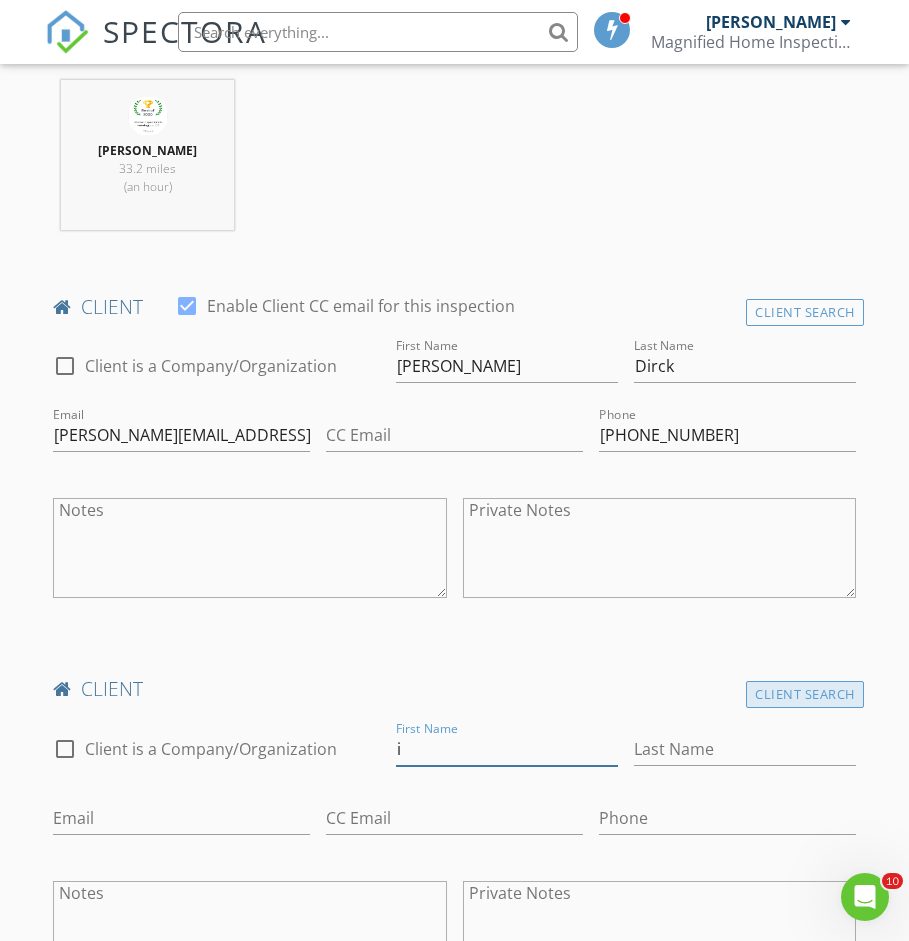 type on "i" 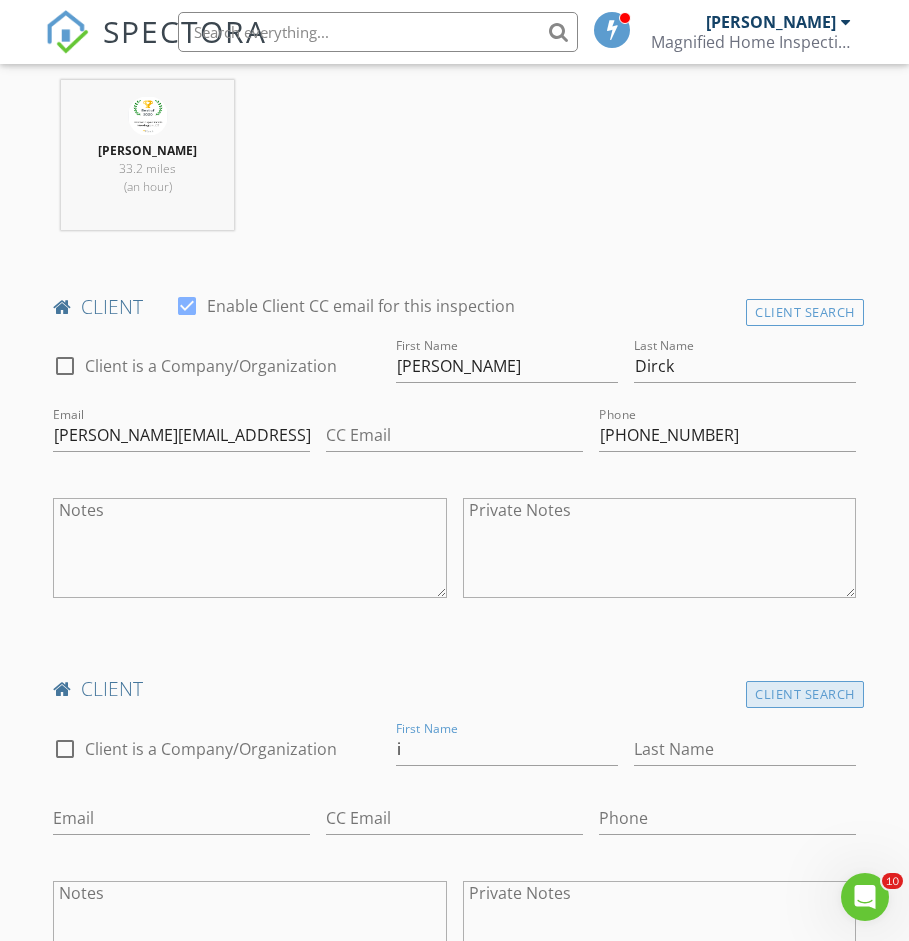 click on "Client Search" at bounding box center (805, 694) 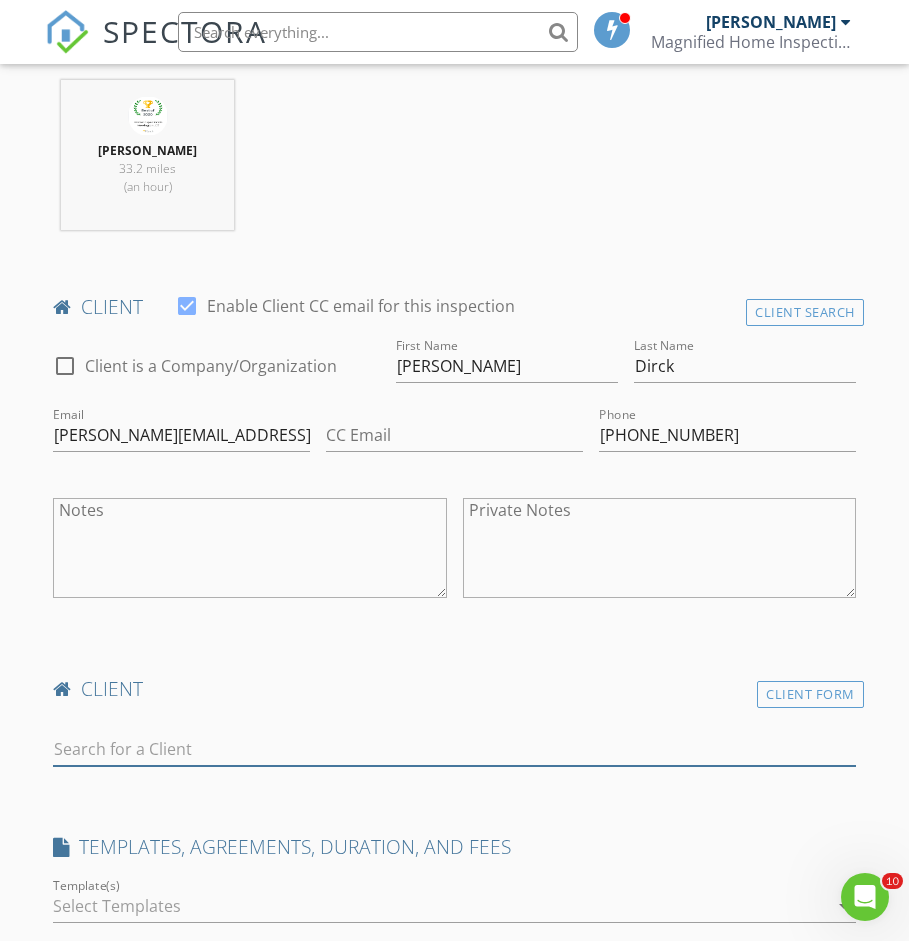 click at bounding box center (454, 749) 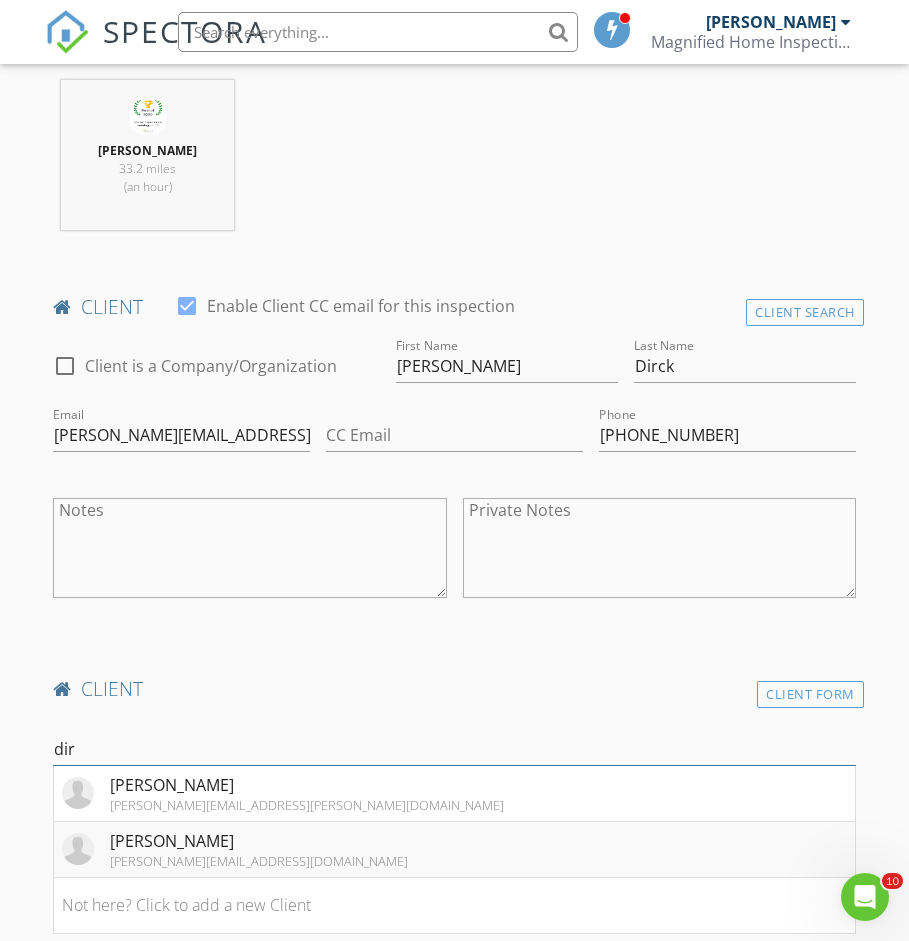 type on "dir" 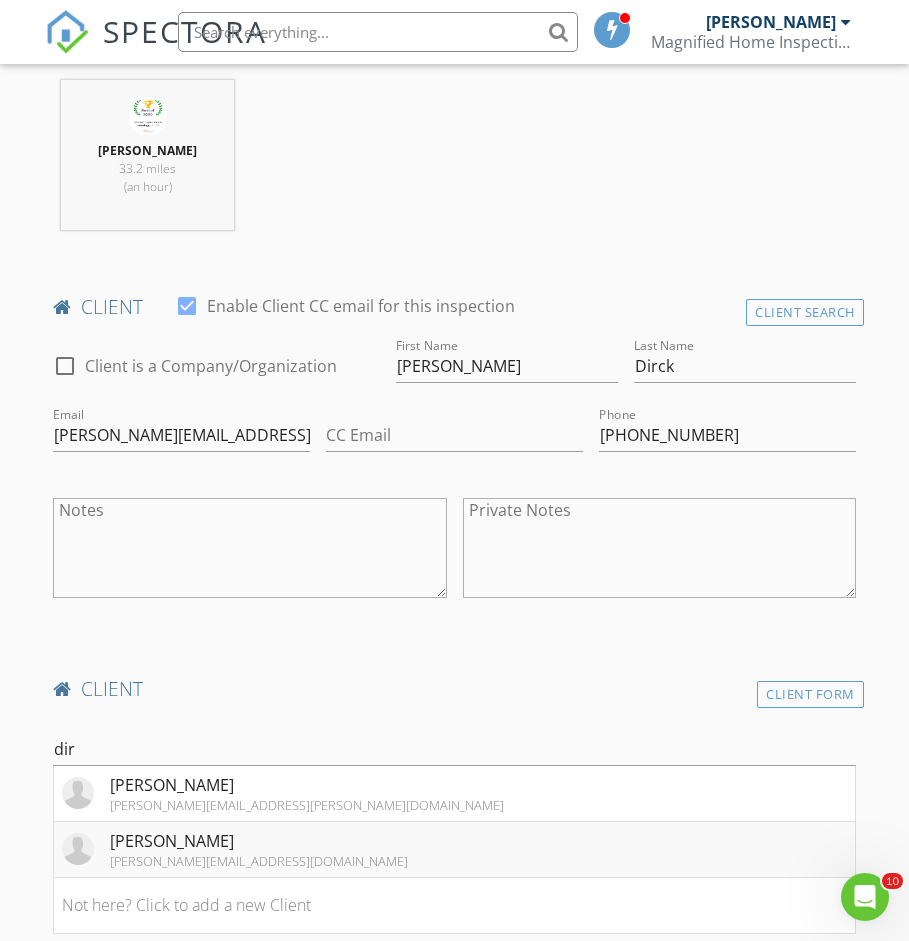 click on "Isabella Dirck
i.k.cusano@gmail.com" at bounding box center (454, 850) 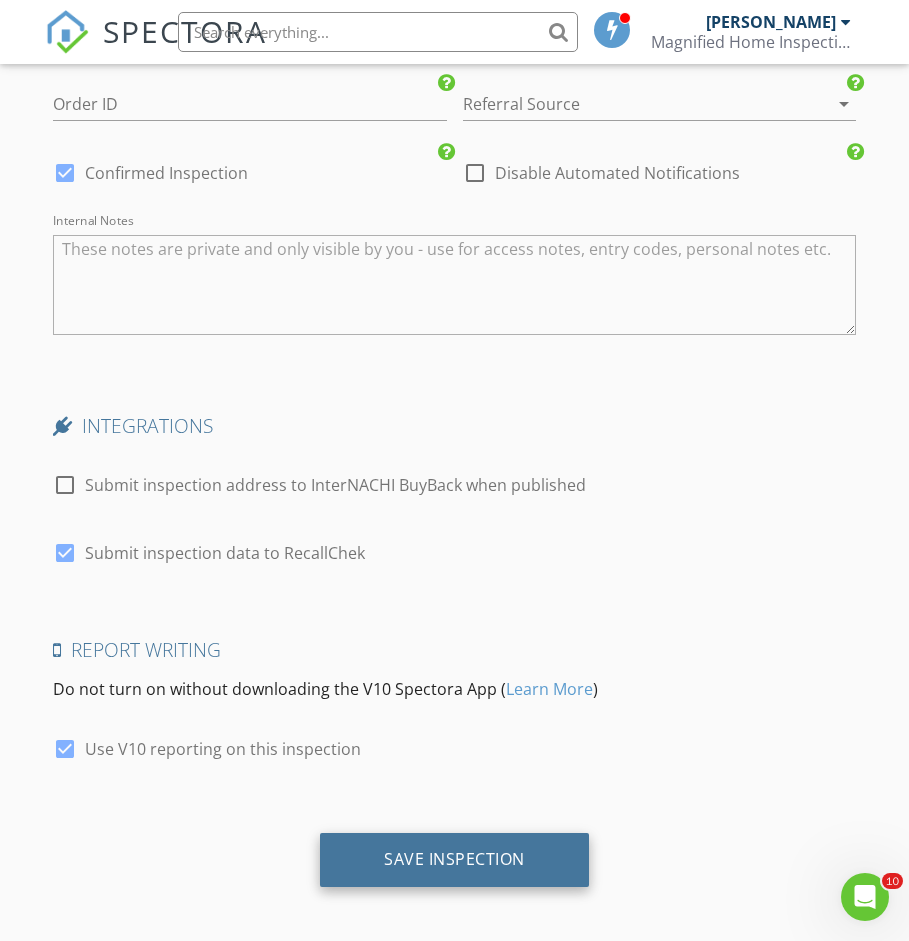 scroll, scrollTop: 3928, scrollLeft: 0, axis: vertical 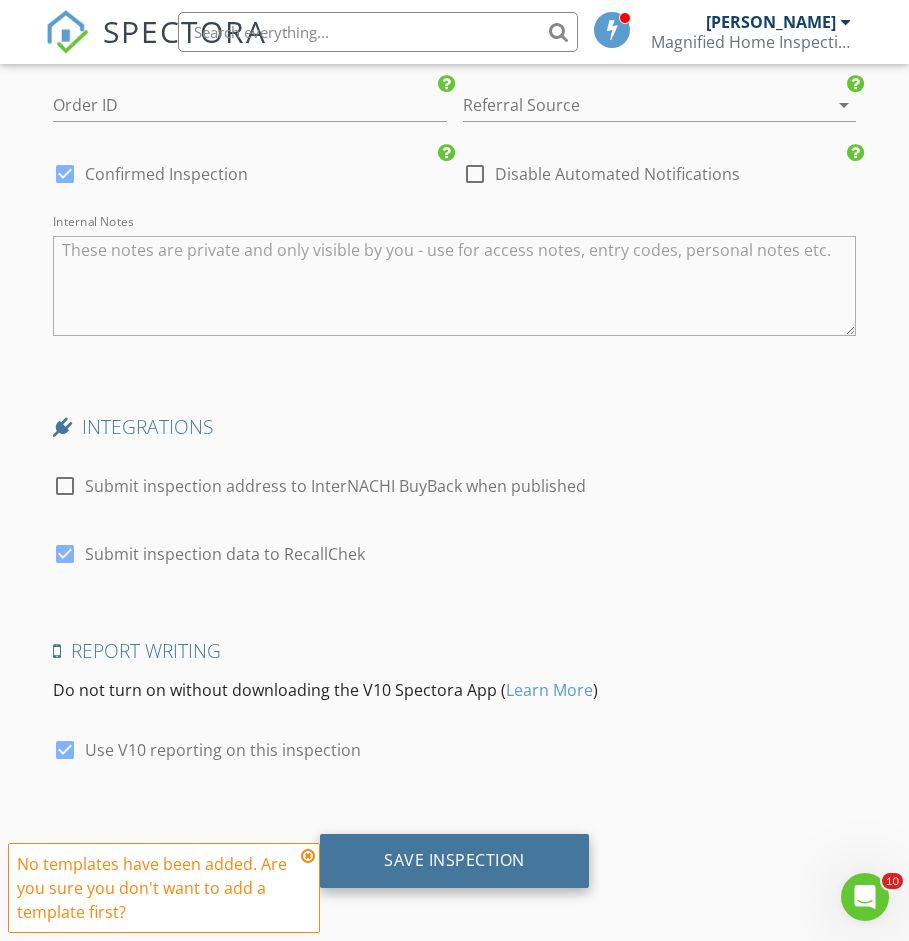 click on "Save Inspection" at bounding box center (454, 860) 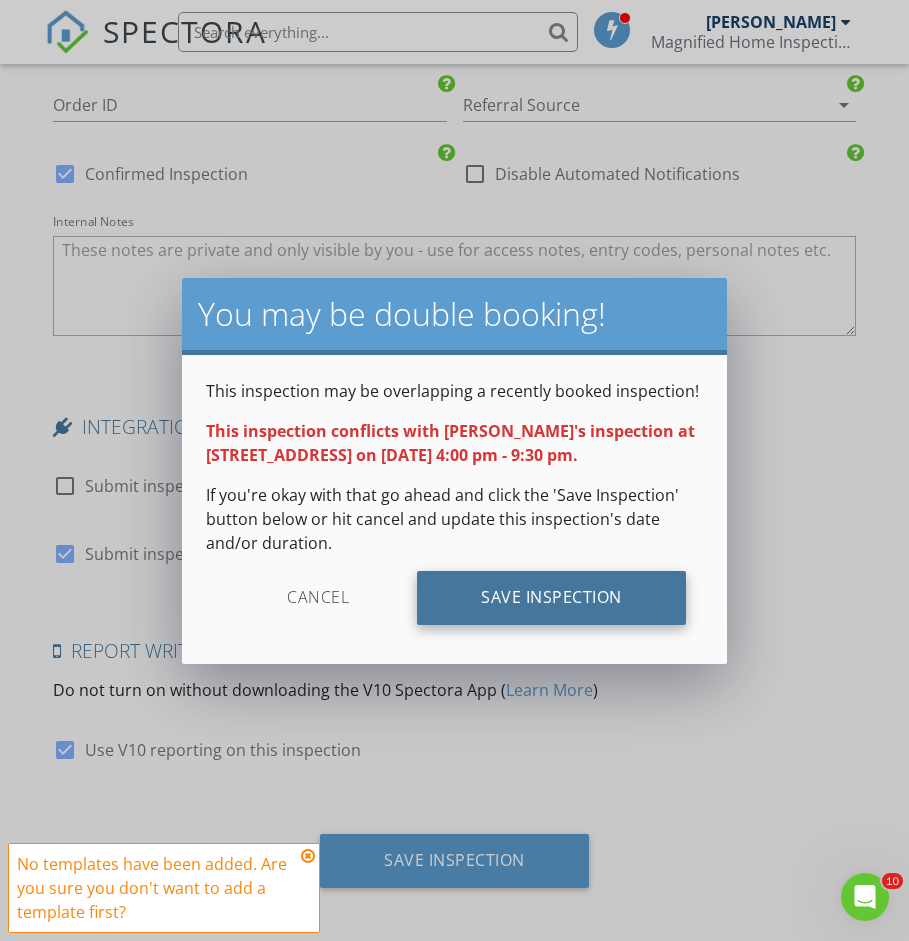 click on "Save Inspection" at bounding box center (551, 598) 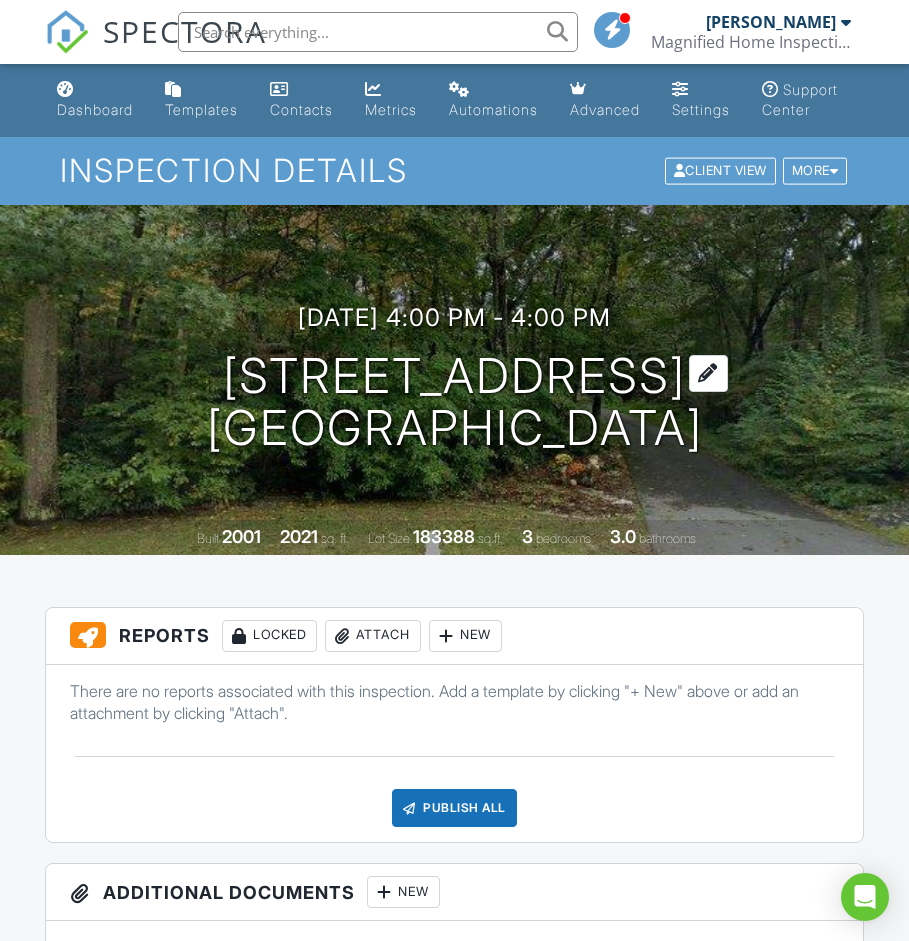 scroll, scrollTop: 499, scrollLeft: 0, axis: vertical 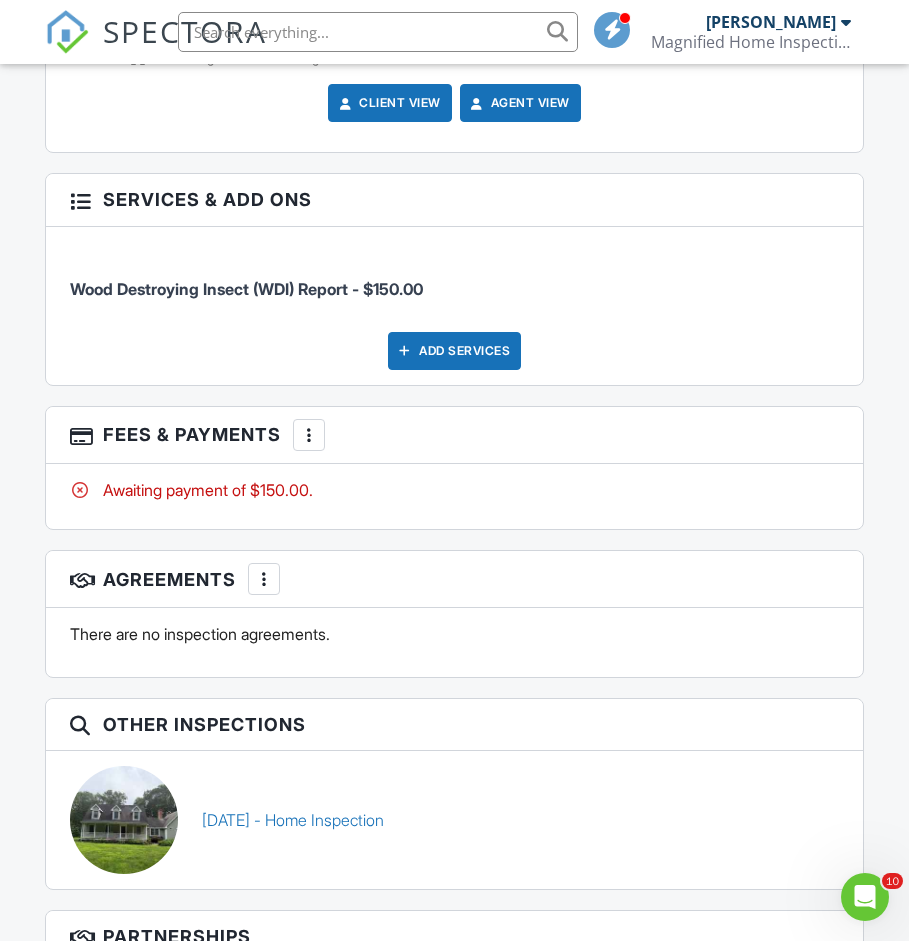 click at bounding box center (309, 435) 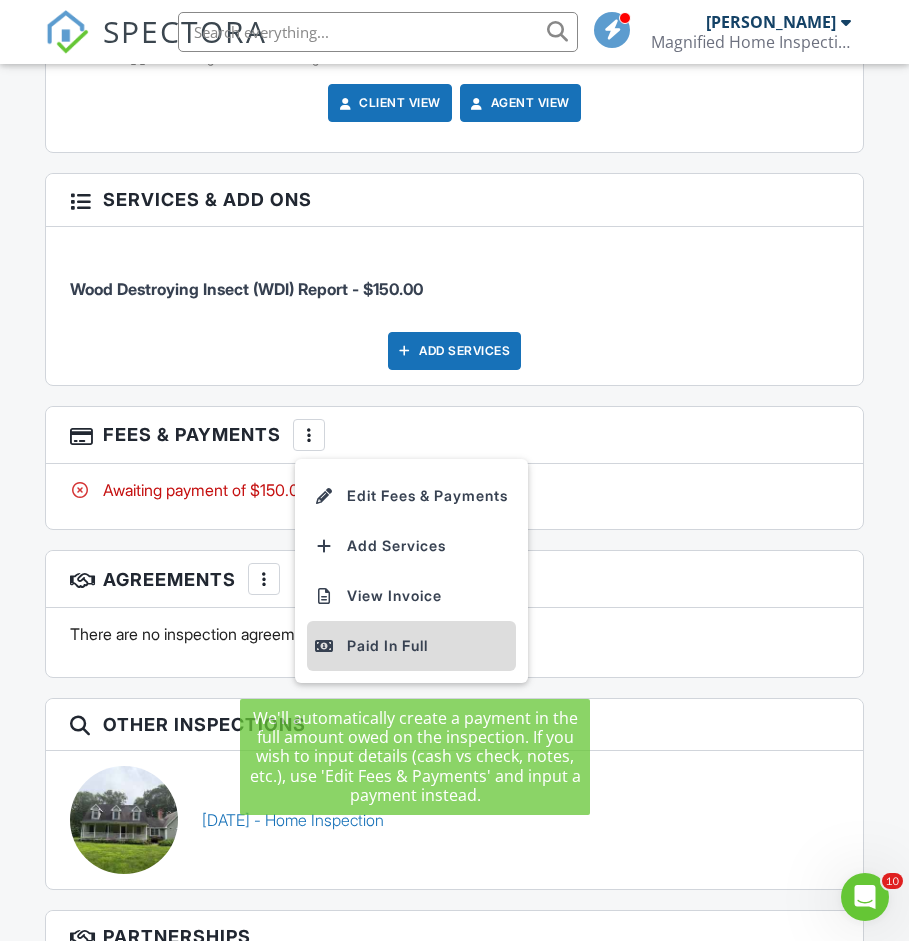 click on "Paid In Full" at bounding box center (411, 646) 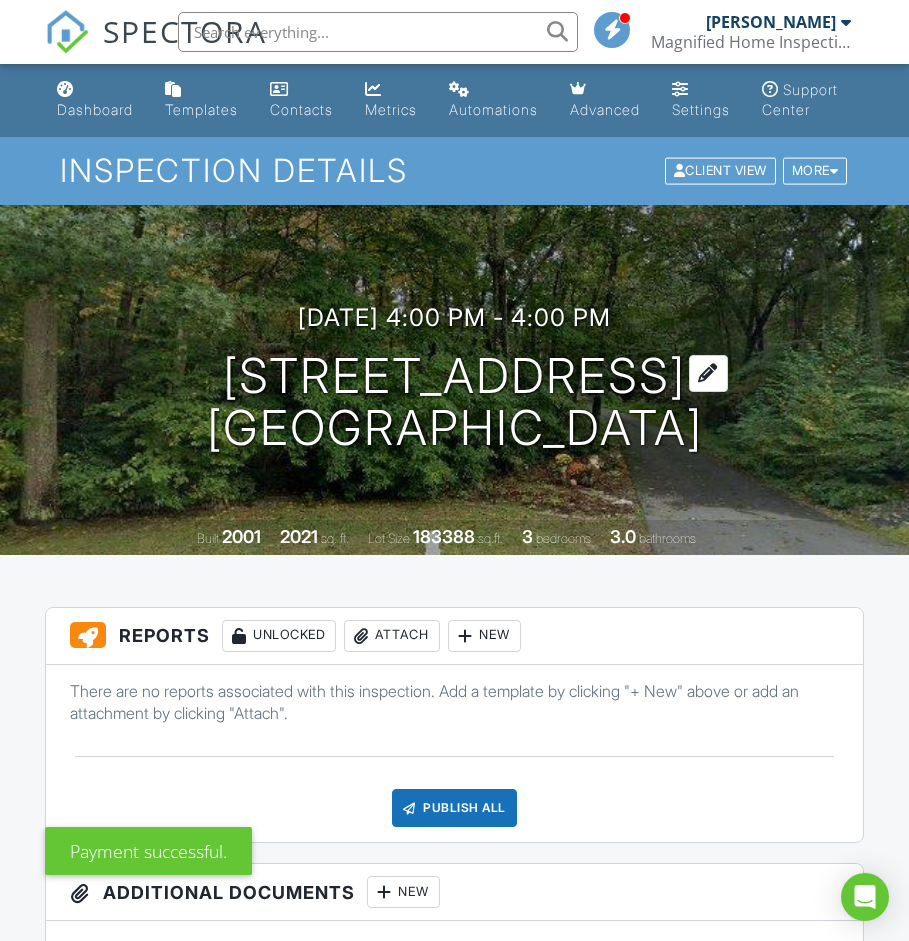 scroll, scrollTop: 0, scrollLeft: 0, axis: both 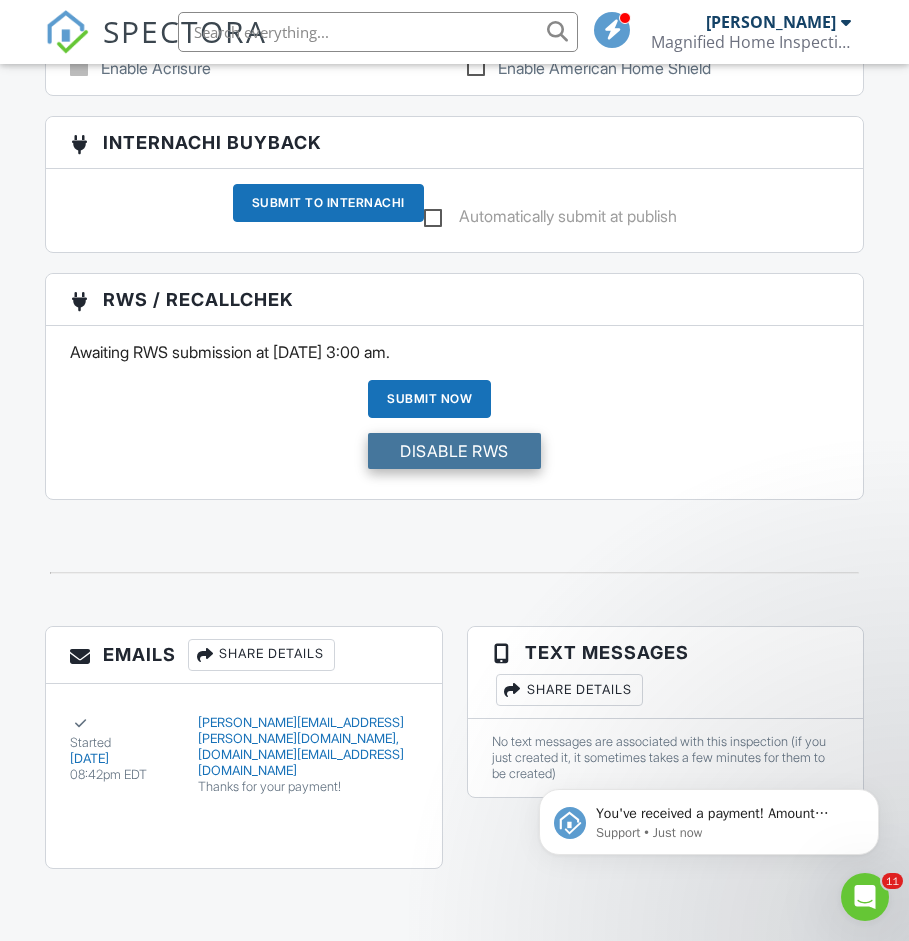 click on "Disable RWS" at bounding box center [454, 451] 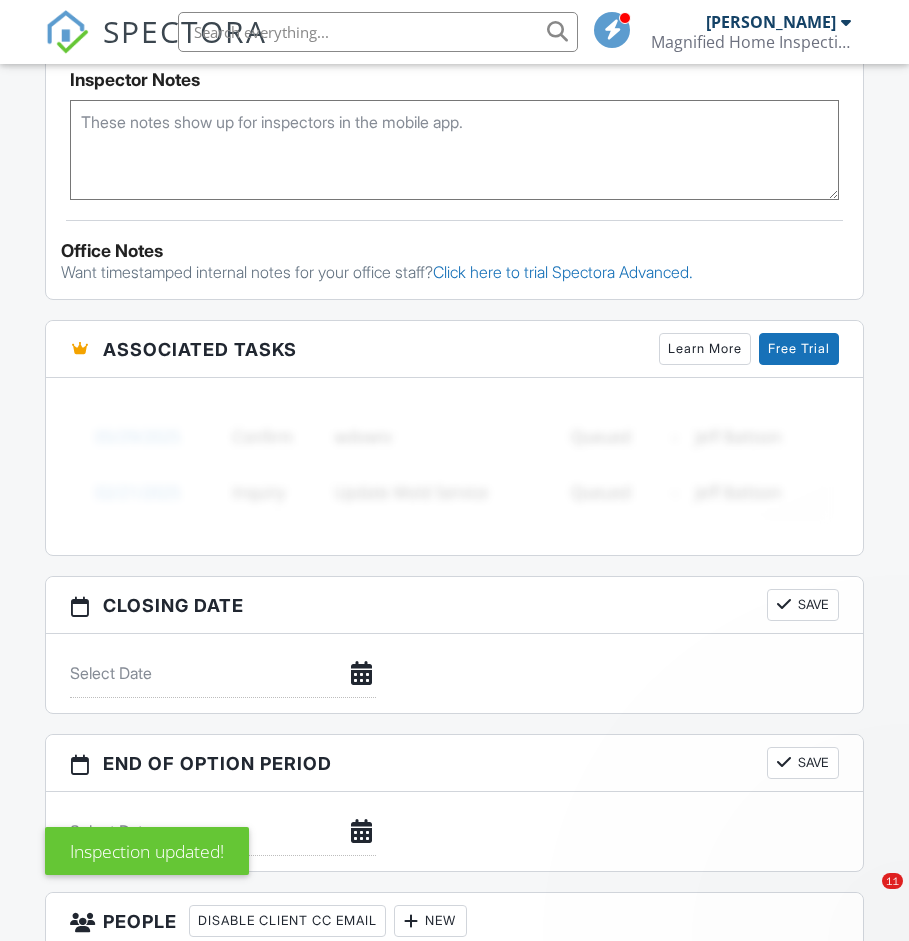 scroll, scrollTop: 2676, scrollLeft: 0, axis: vertical 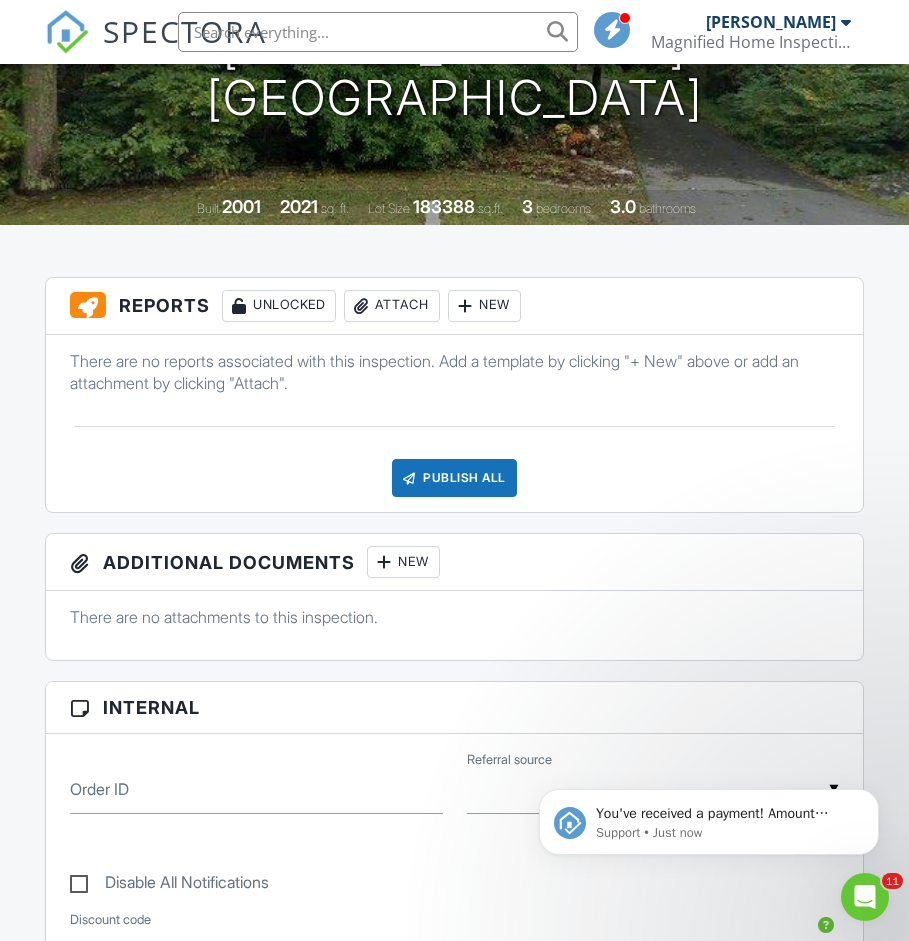 click on "Attach" at bounding box center (392, 306) 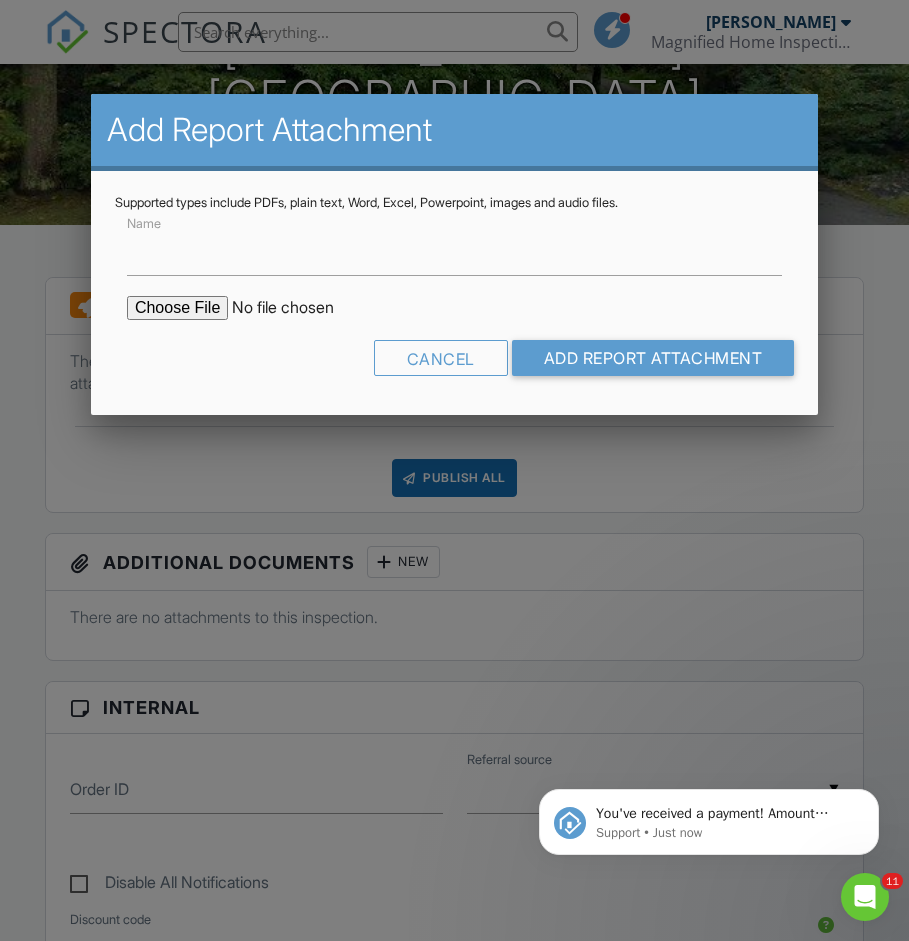 click at bounding box center [297, 308] 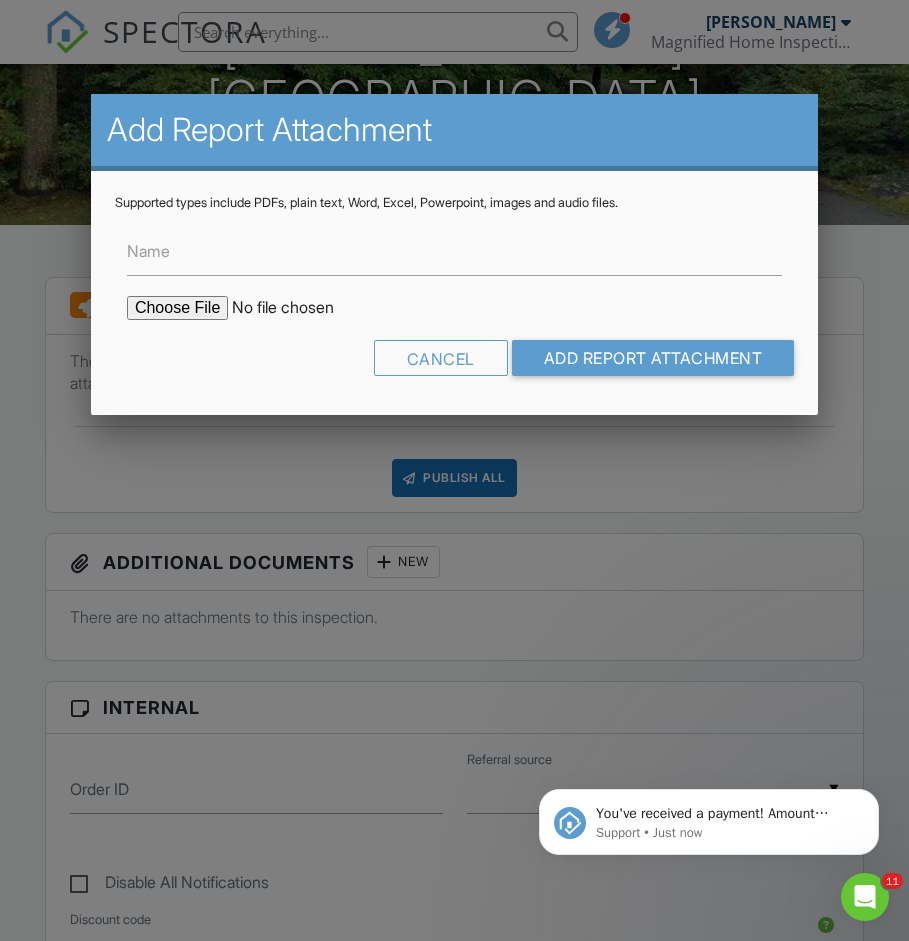 type on "C:\fakepath\42-woodmont Cir.pdf" 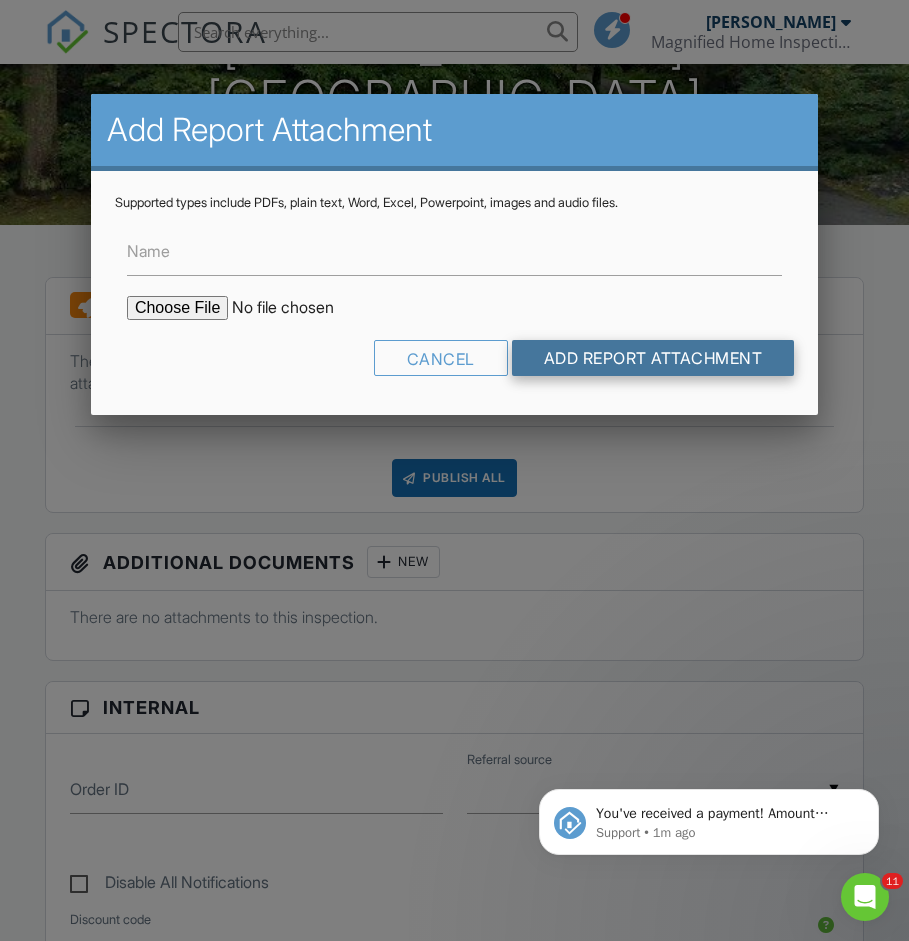 click on "Add Report Attachment" at bounding box center [653, 358] 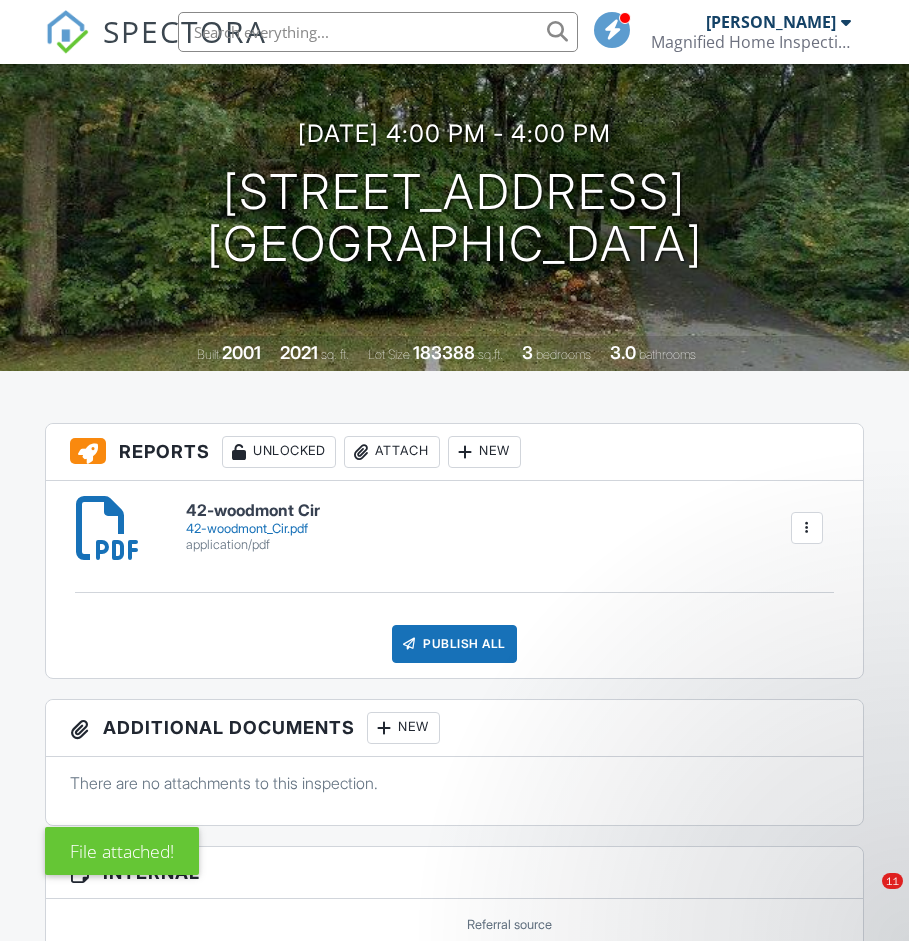scroll, scrollTop: 184, scrollLeft: 0, axis: vertical 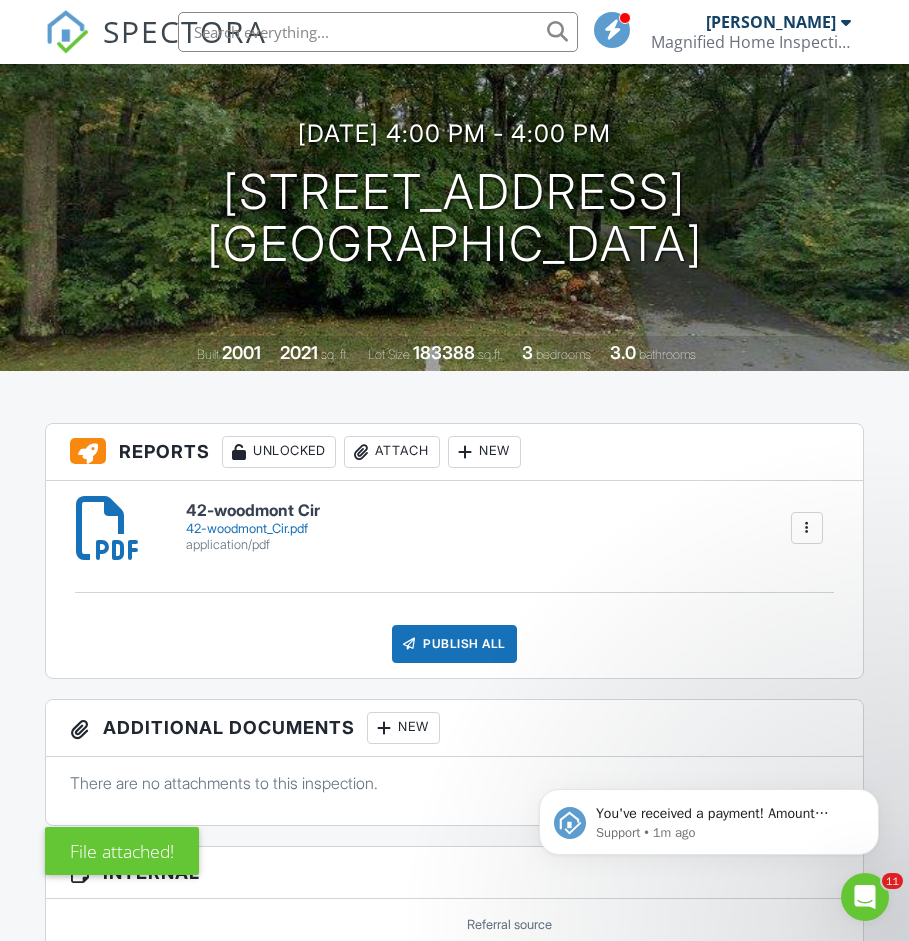 click at bounding box center (807, 528) 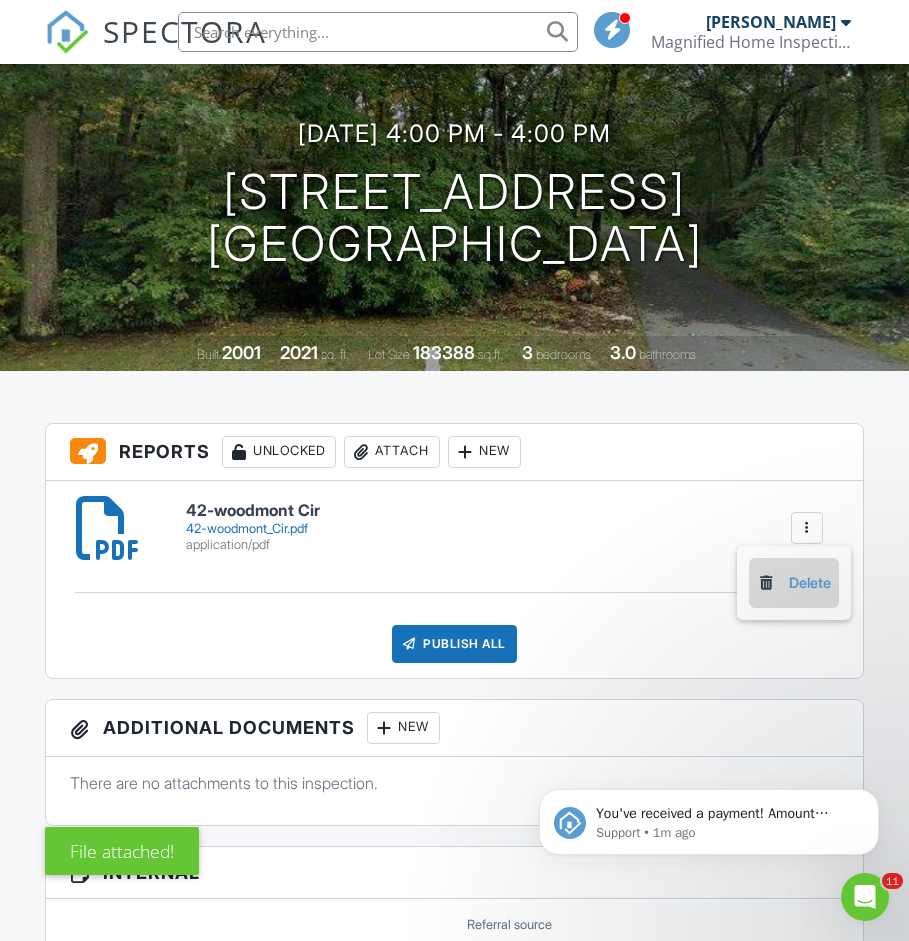 click on "Delete" at bounding box center (794, 583) 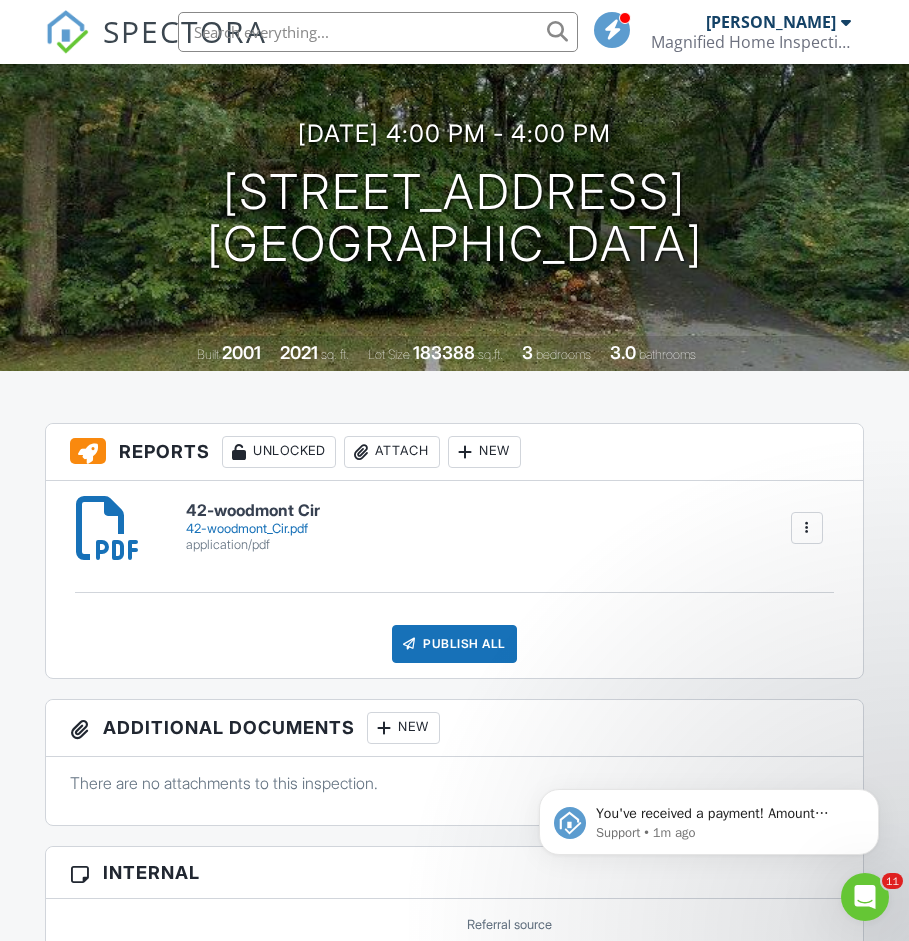 click at bounding box center (807, 528) 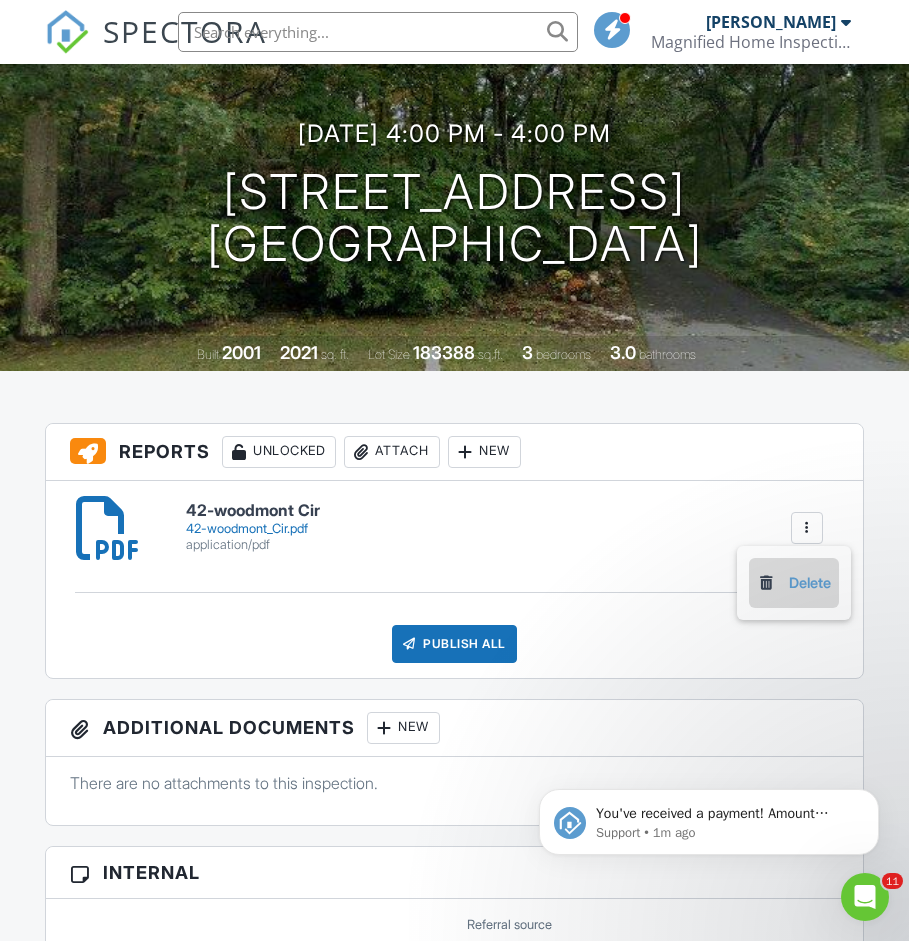 click on "Delete" at bounding box center (794, 583) 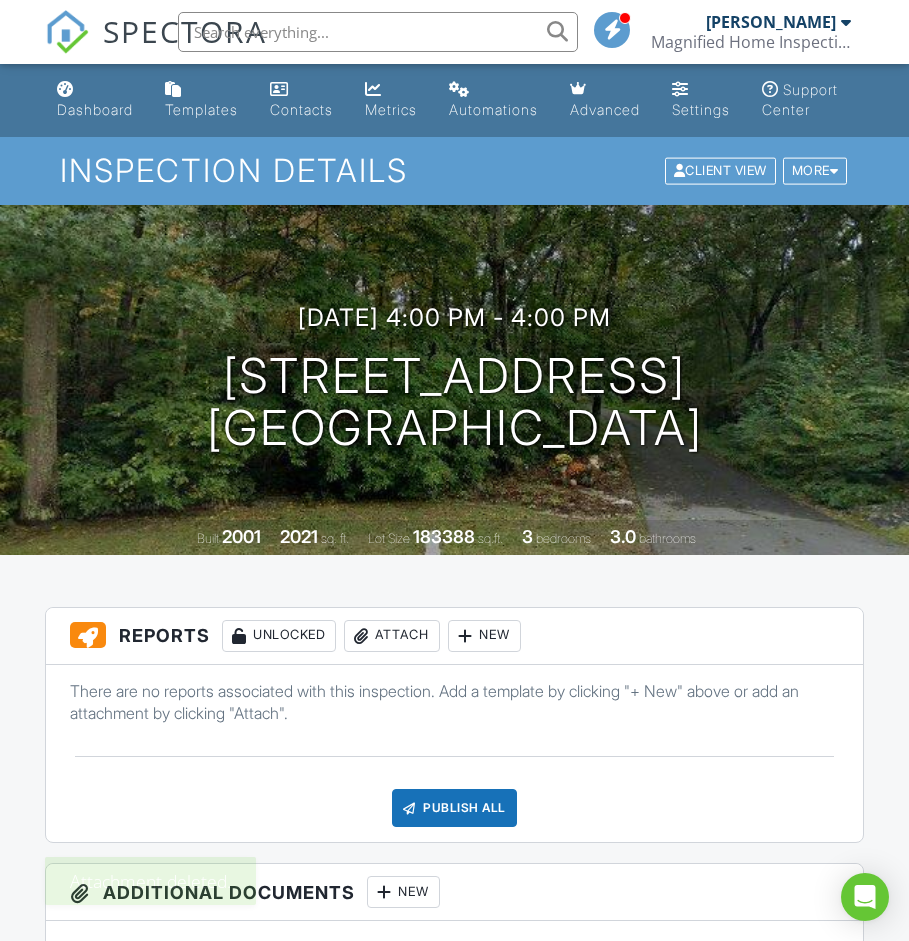 click on "Attach" at bounding box center [392, 636] 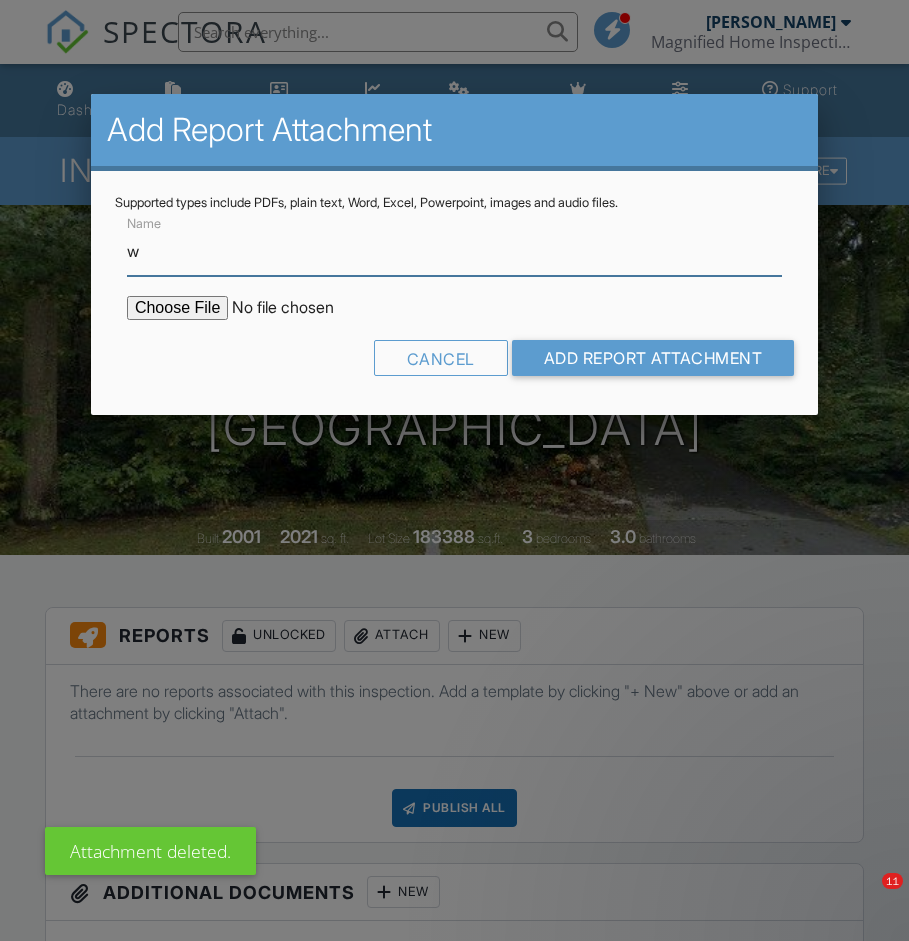 scroll, scrollTop: 0, scrollLeft: 0, axis: both 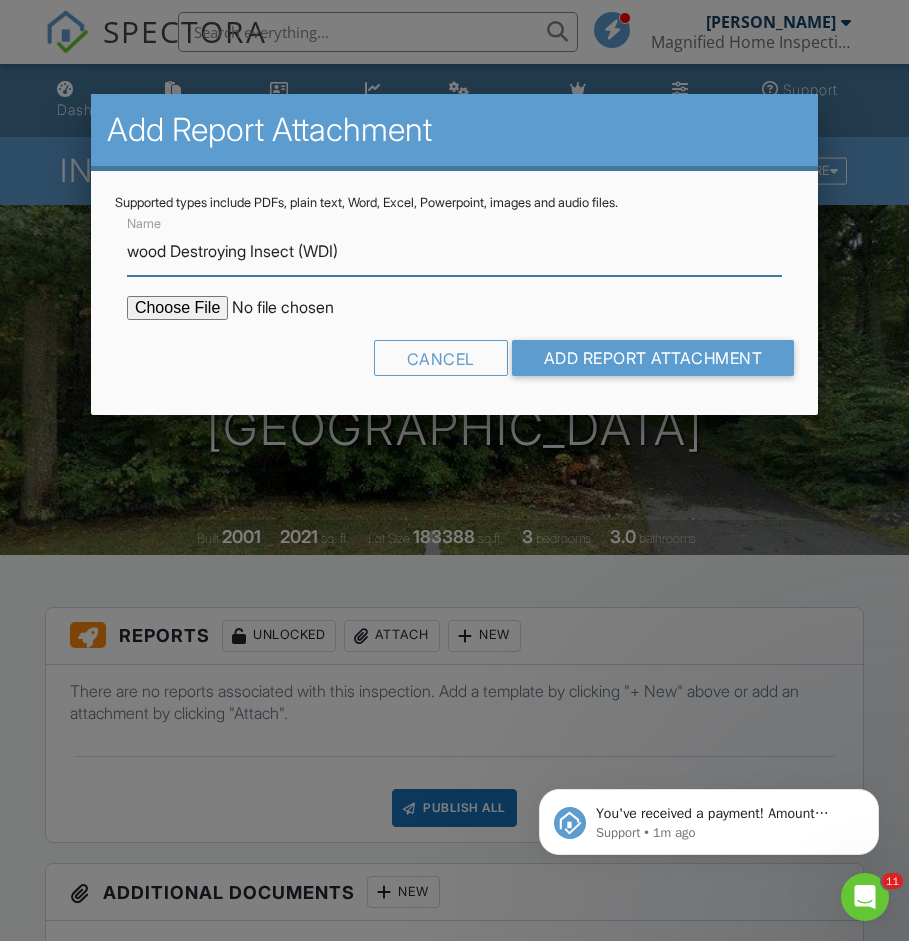 type on "wood Destroying Insect (WDI)" 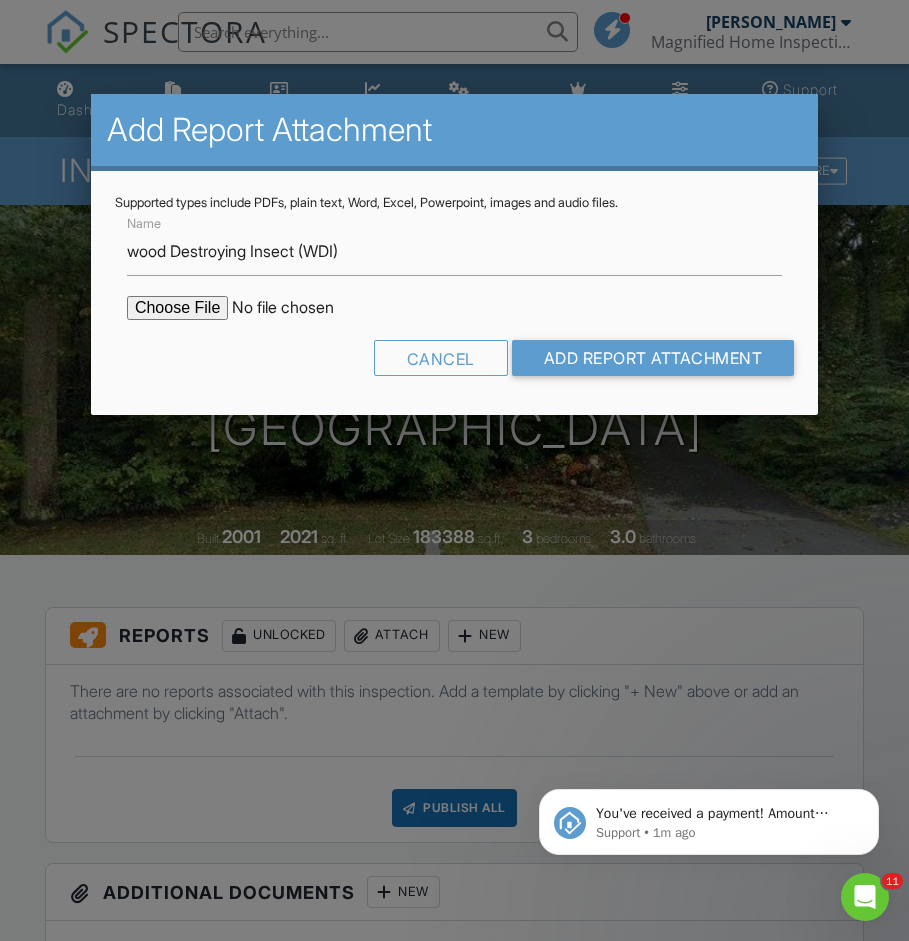 click at bounding box center [297, 308] 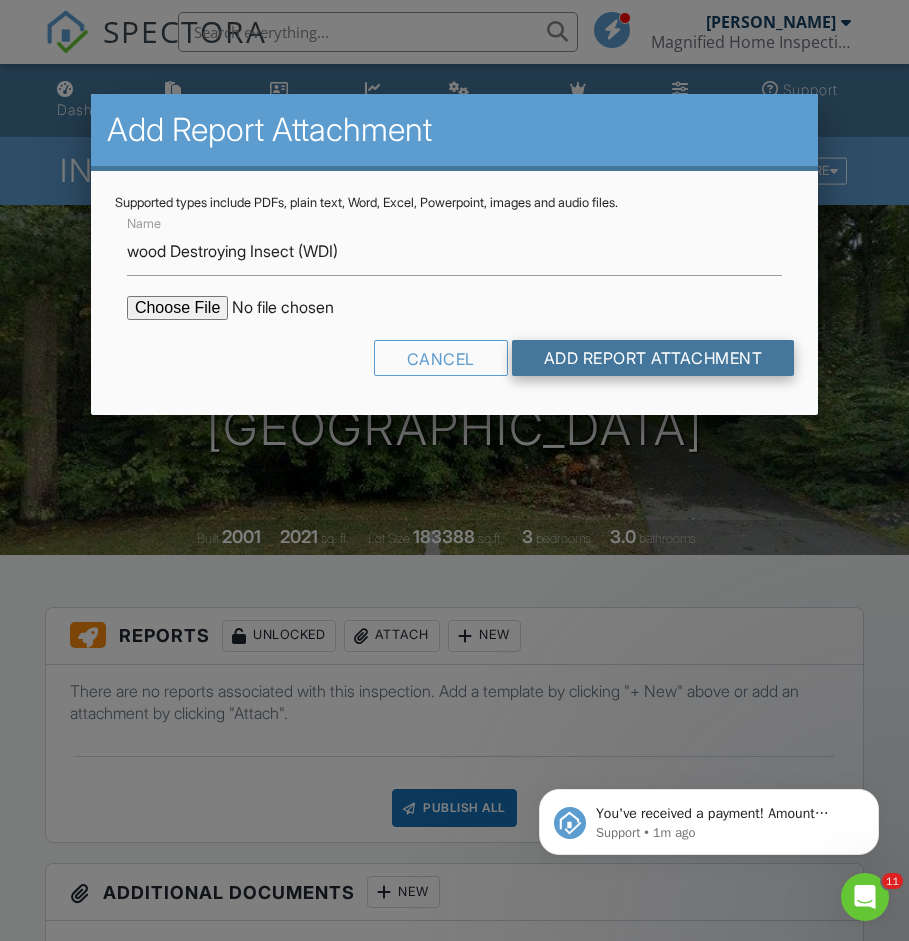 click on "Add Report Attachment" at bounding box center [653, 358] 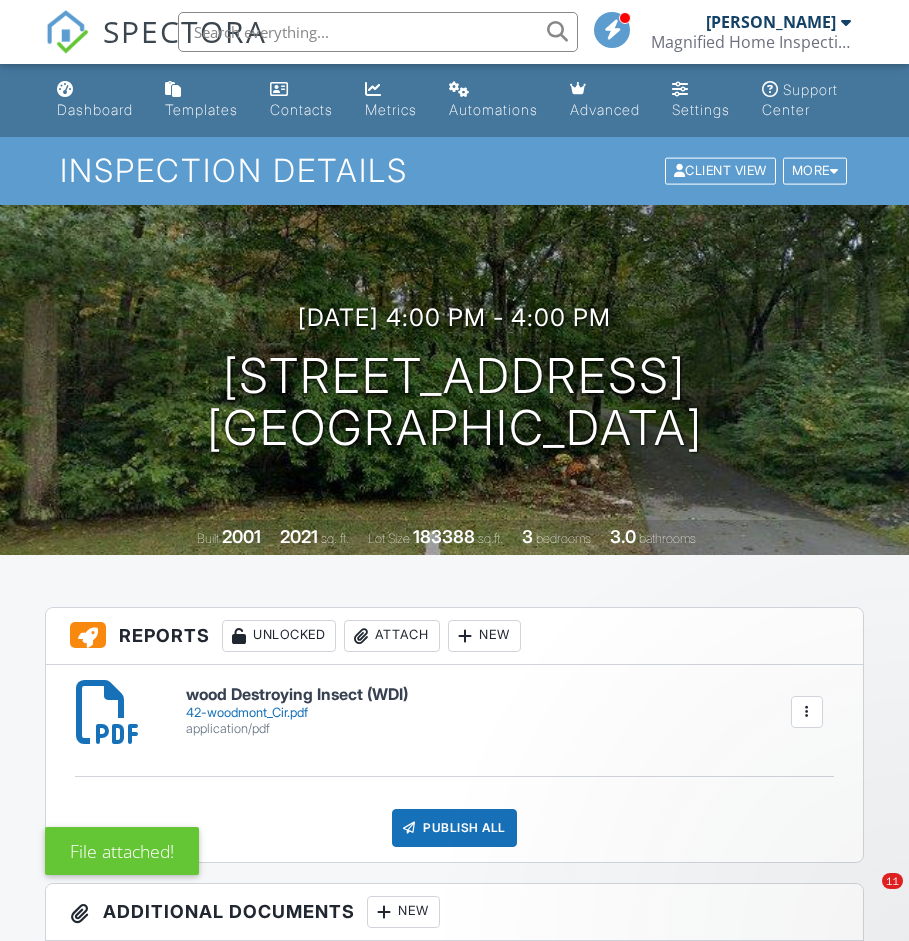 scroll, scrollTop: -1, scrollLeft: 0, axis: vertical 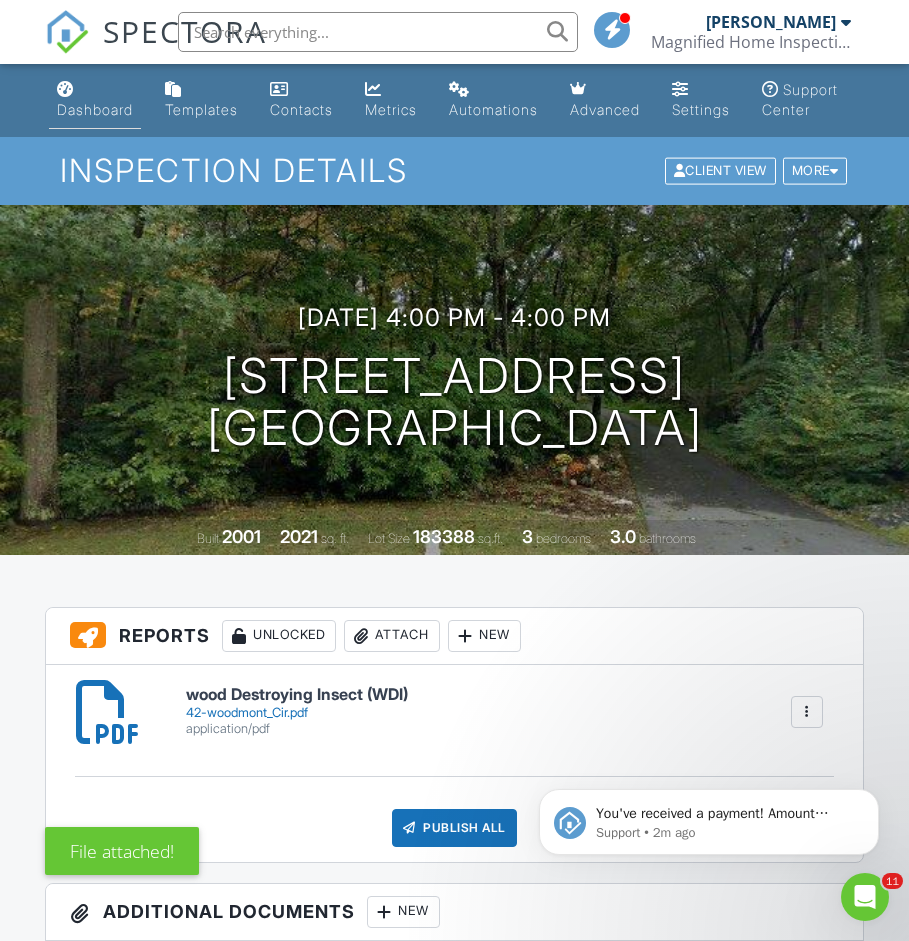 click on "Dashboard" at bounding box center [95, 109] 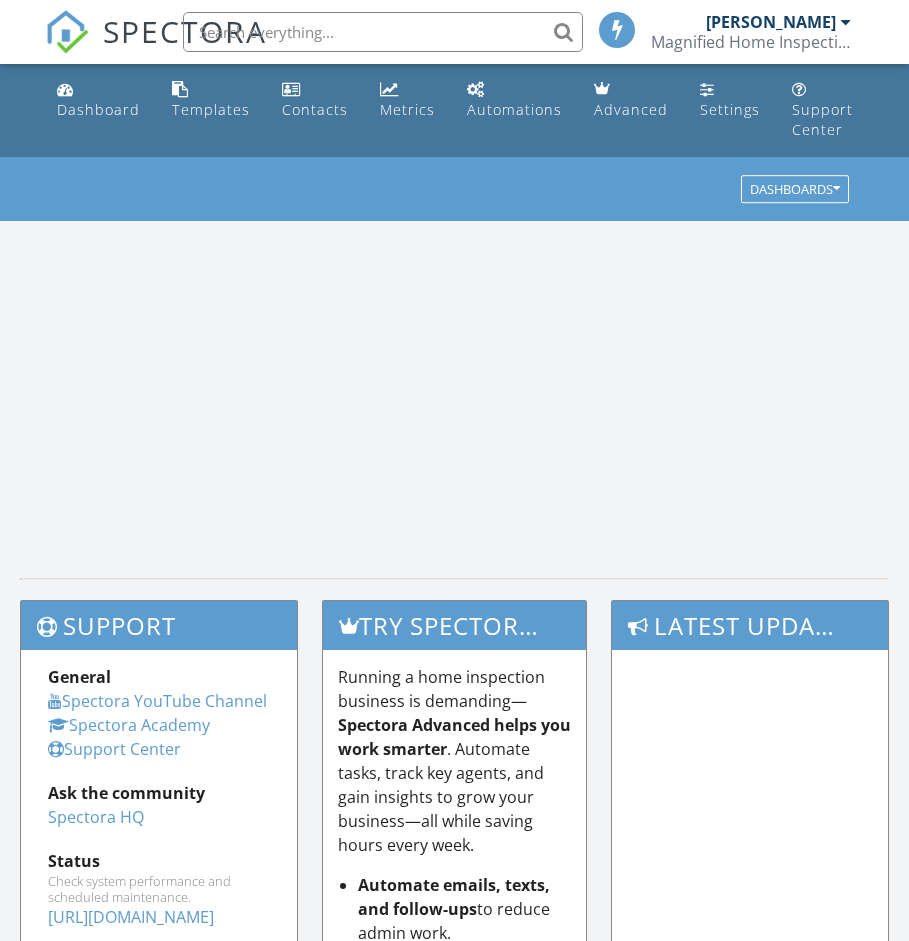 scroll, scrollTop: 0, scrollLeft: 0, axis: both 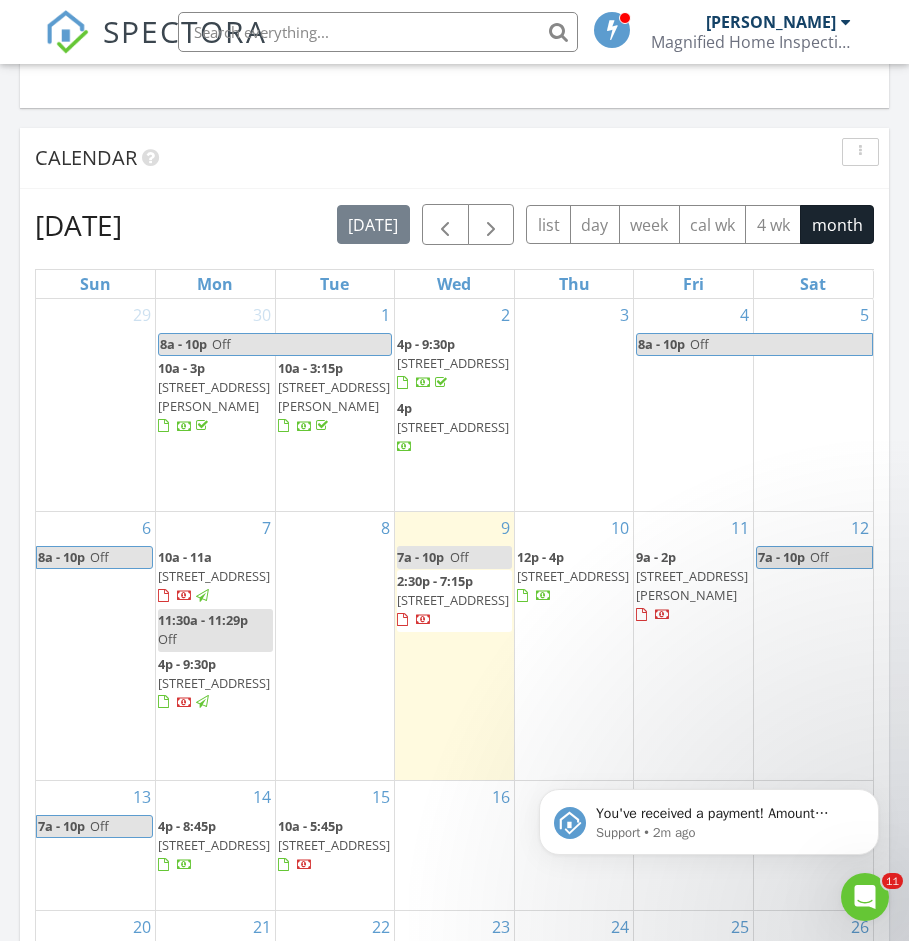 click on "[STREET_ADDRESS]" at bounding box center [453, 427] 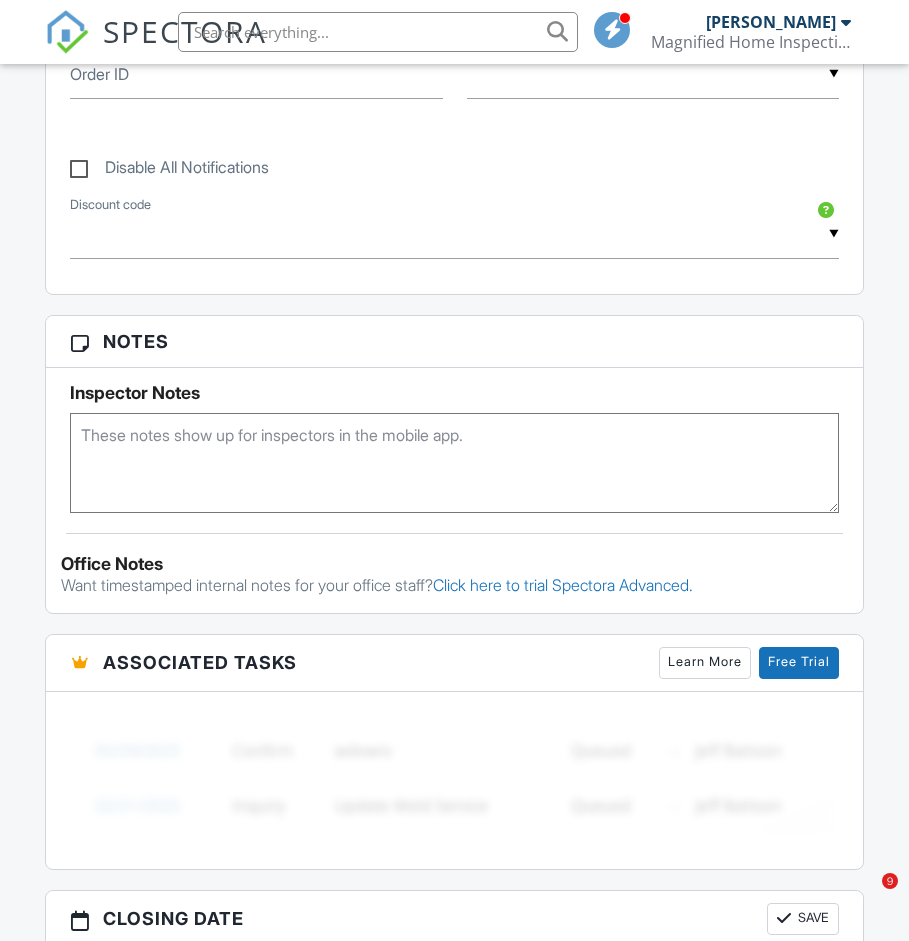 scroll, scrollTop: 2165, scrollLeft: 0, axis: vertical 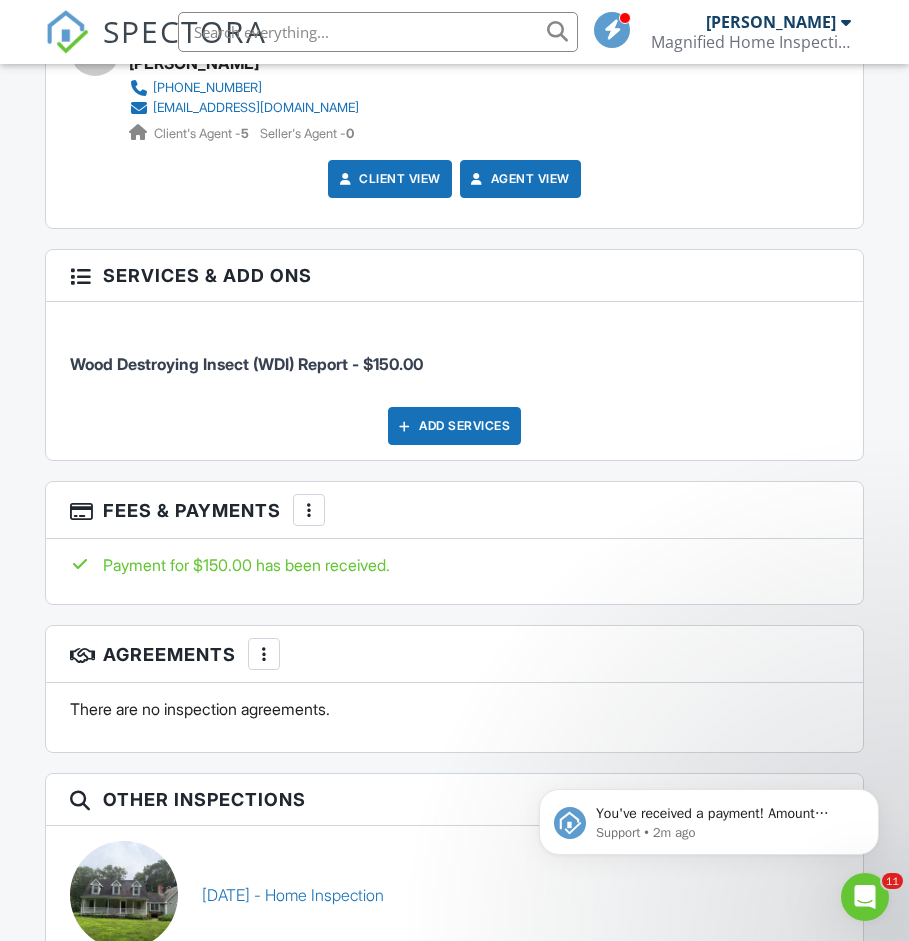 click on "Payment for $150.00 has been received." at bounding box center [454, 565] 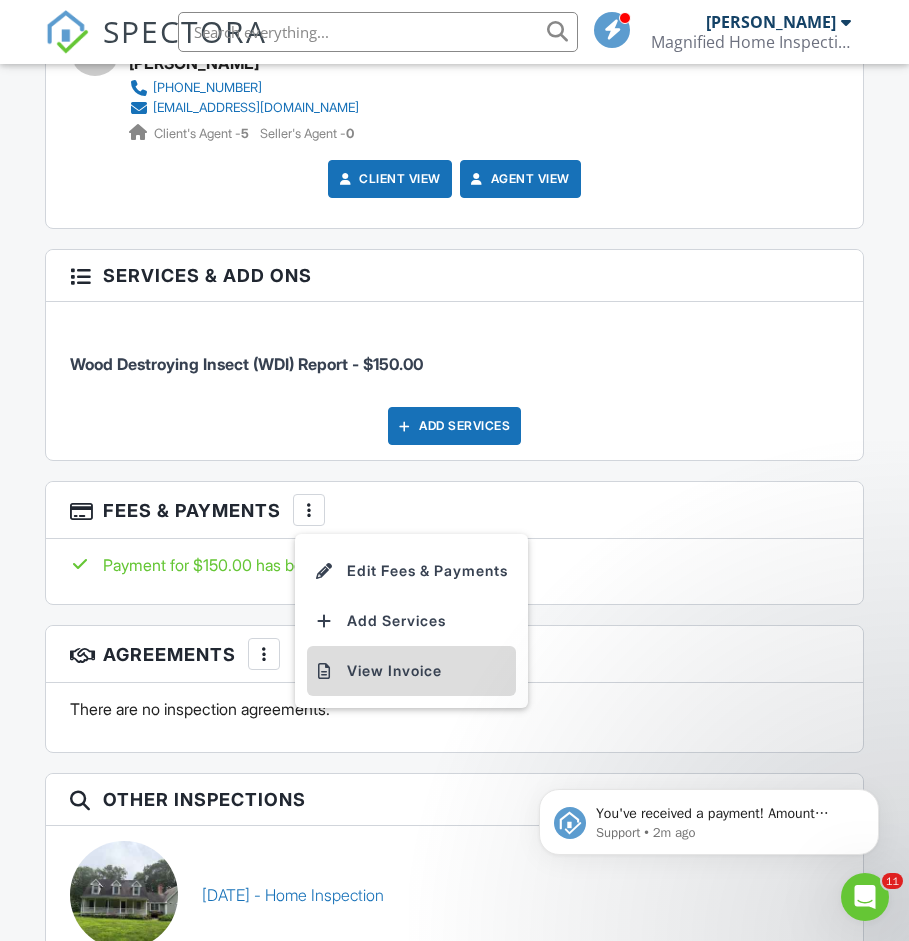 click on "View Invoice" at bounding box center [411, 671] 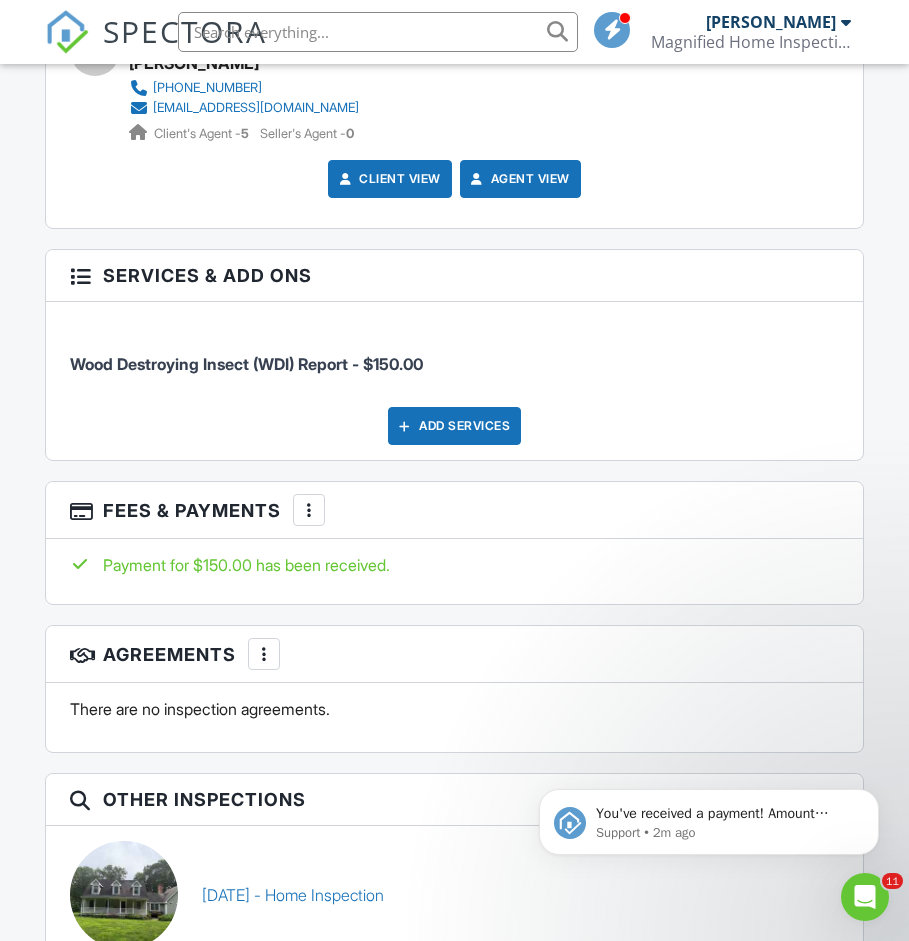 click at bounding box center (309, 510) 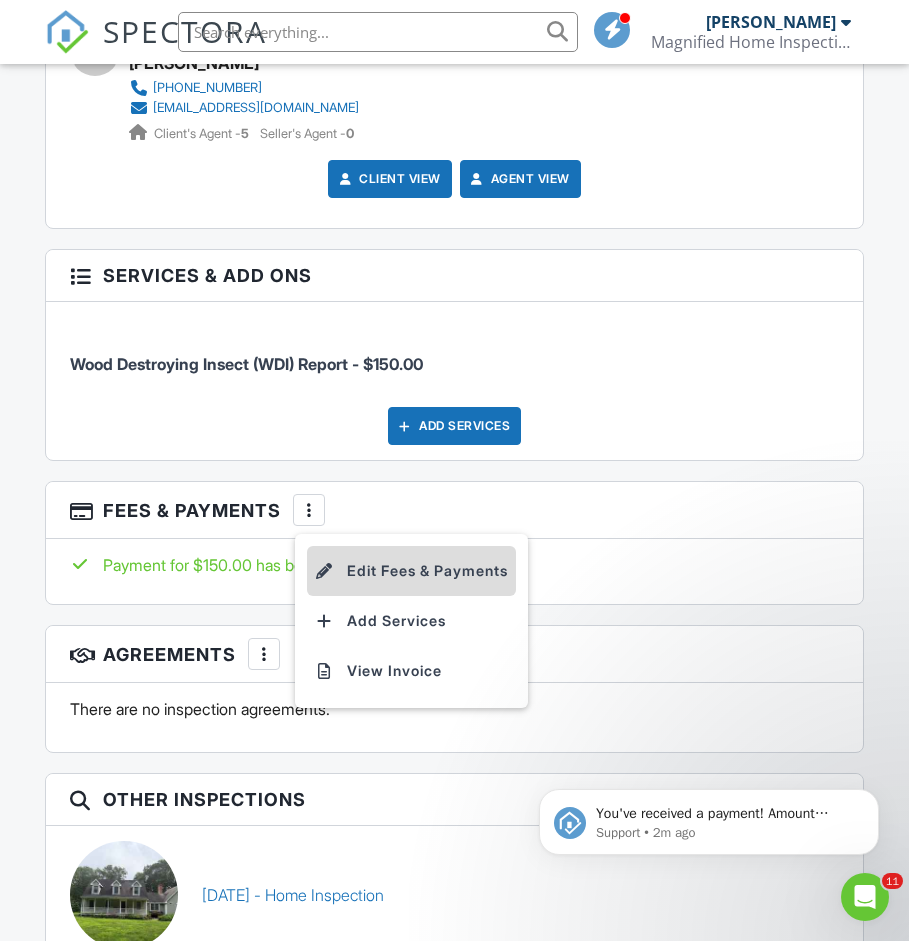 click on "Edit Fees & Payments" at bounding box center (411, 571) 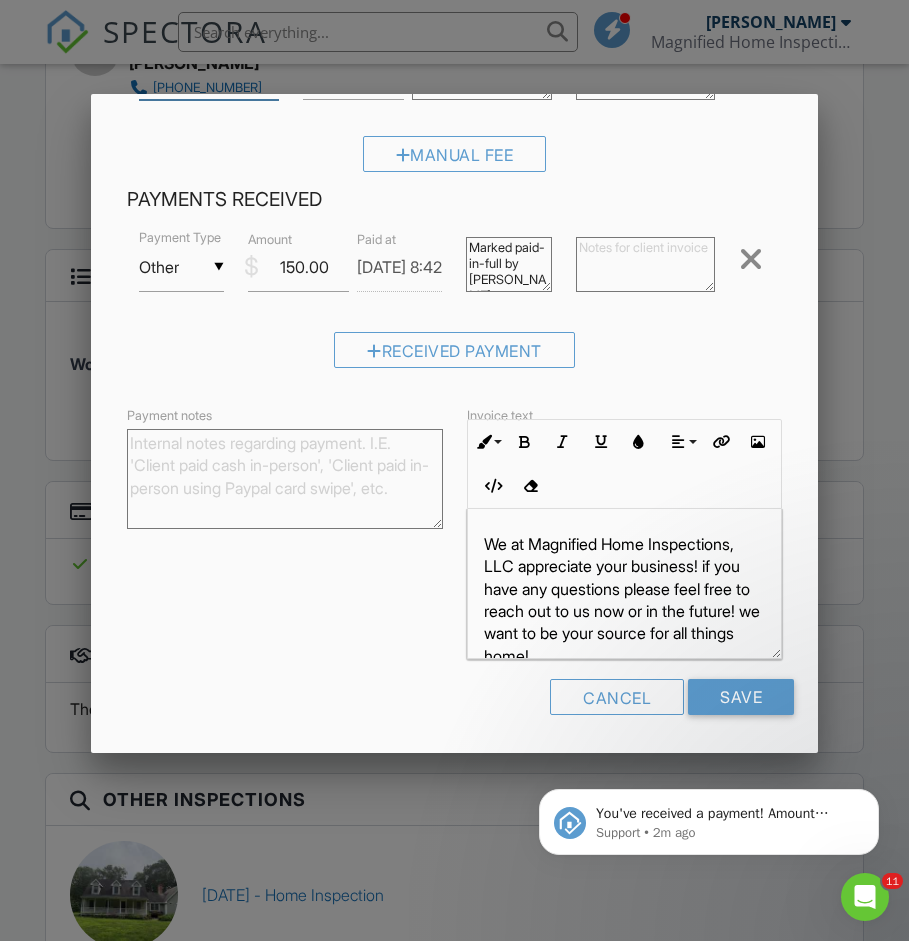 scroll, scrollTop: 199, scrollLeft: 0, axis: vertical 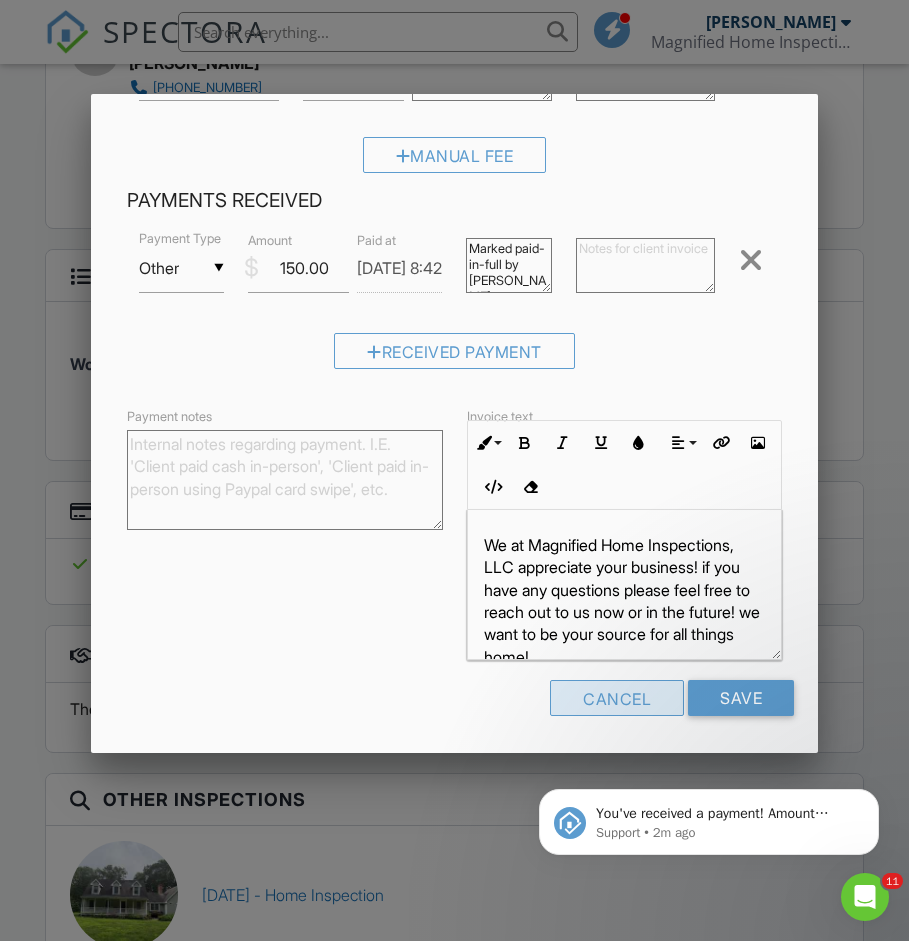 click on "Cancel" at bounding box center [617, 698] 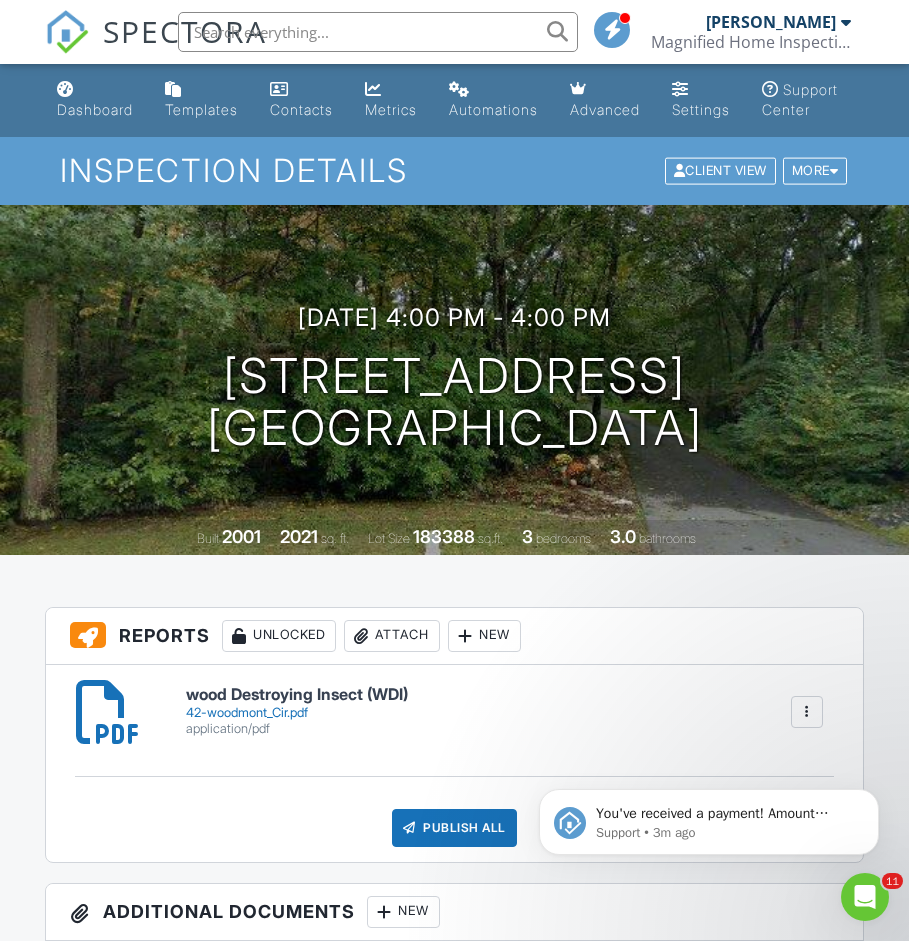 scroll, scrollTop: 0, scrollLeft: 0, axis: both 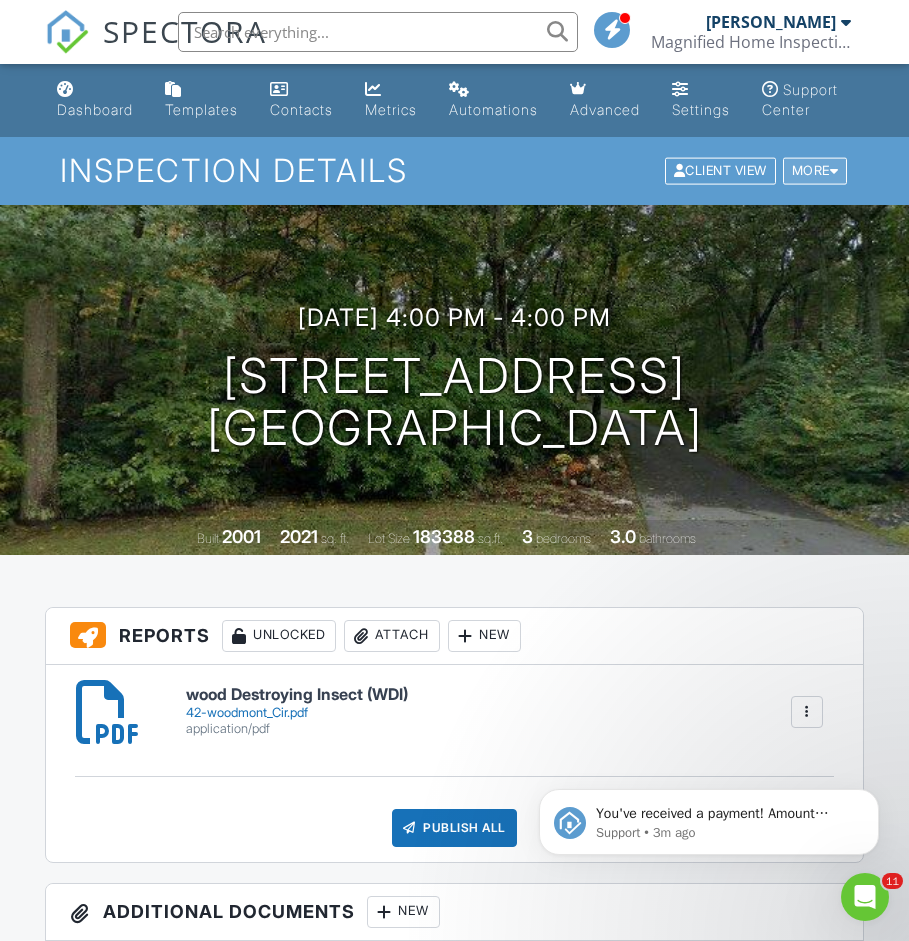 click at bounding box center (834, 171) 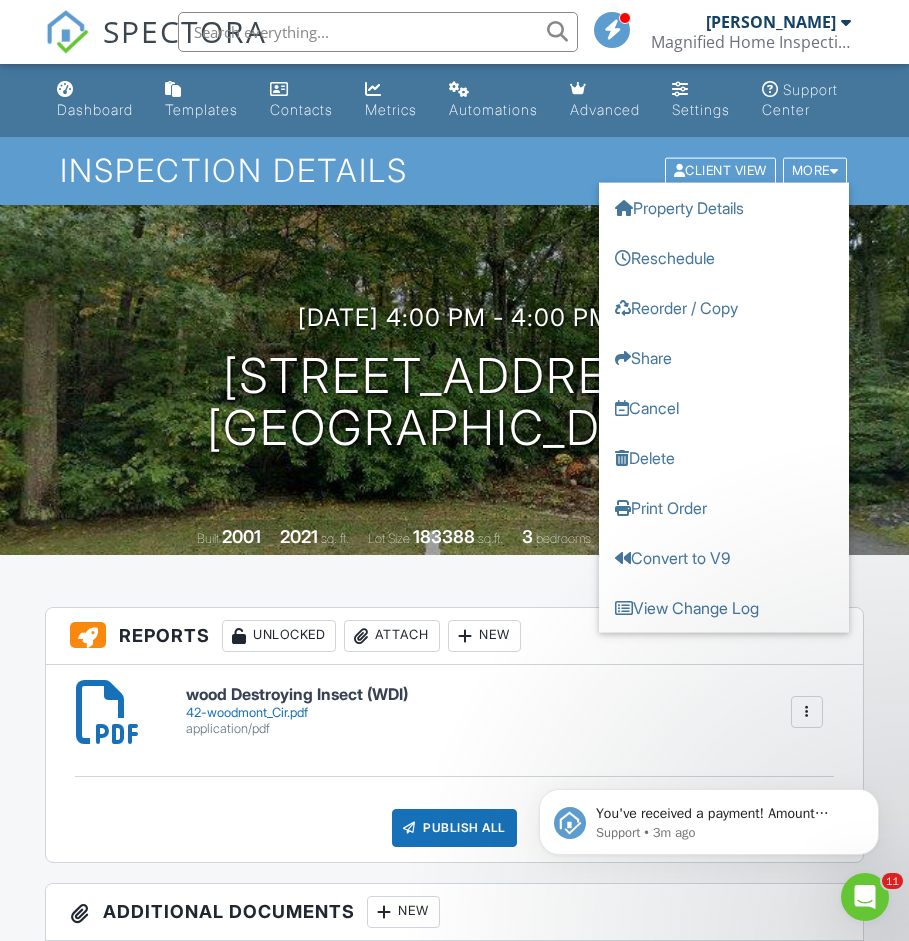 click on "wood Destroying Insect (WDI)
42-woodmont_Cir.pdf
application/pdf
Delete" at bounding box center (504, 711) 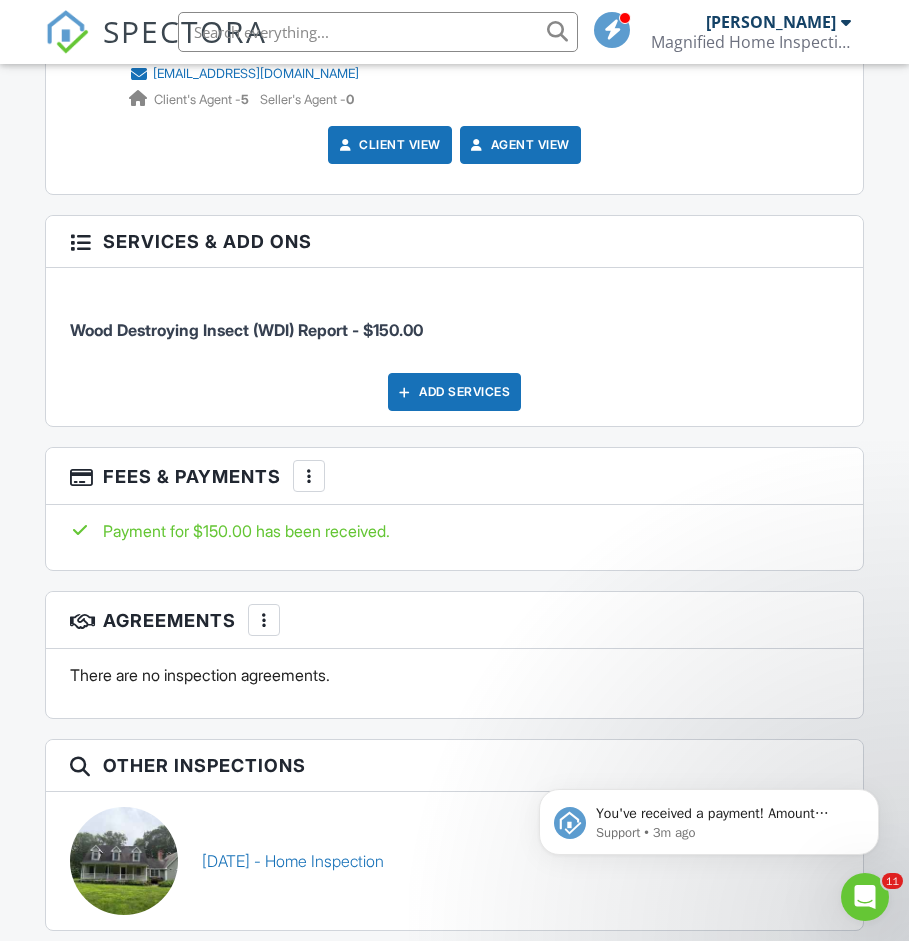 scroll, scrollTop: 2697, scrollLeft: 0, axis: vertical 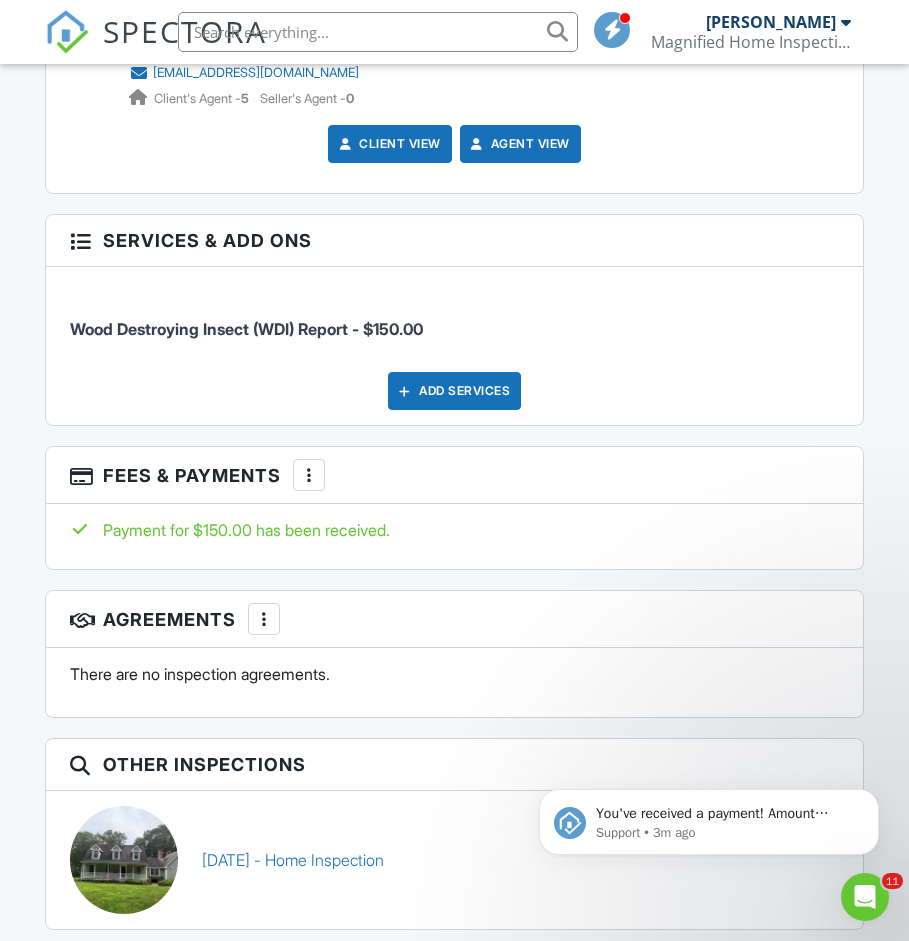 click at bounding box center (309, 475) 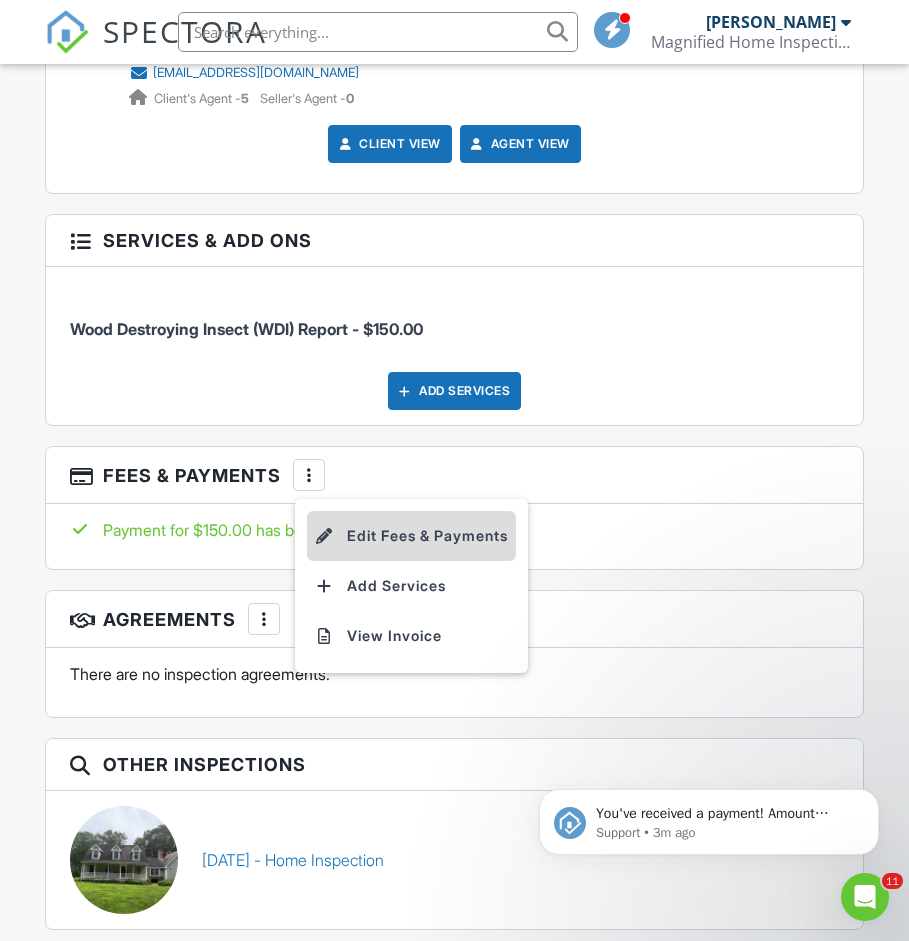 click on "Edit Fees & Payments" at bounding box center (411, 536) 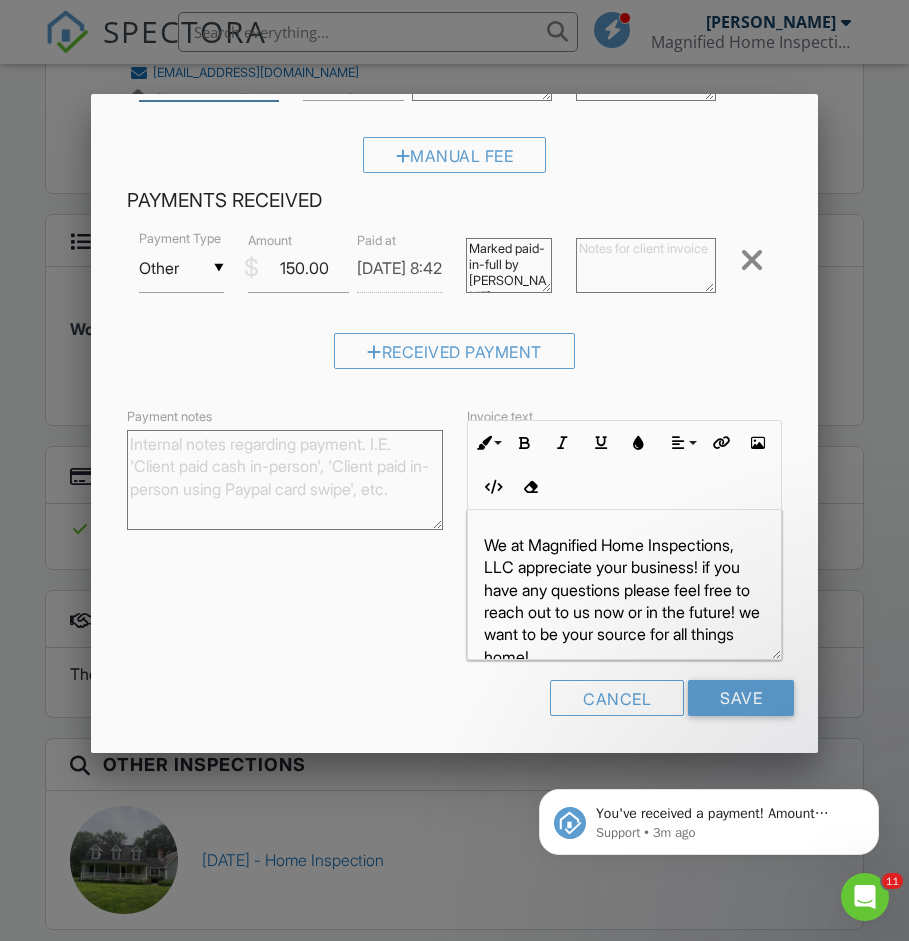 scroll, scrollTop: 0, scrollLeft: 0, axis: both 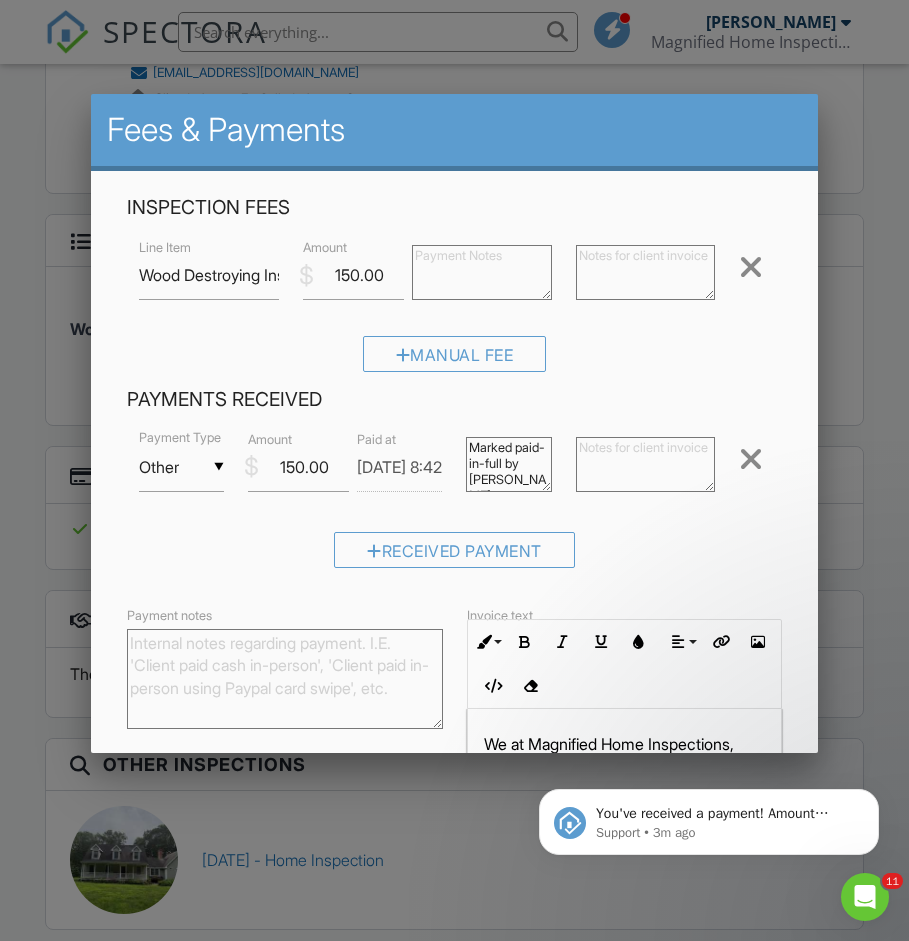 click at bounding box center [751, 459] 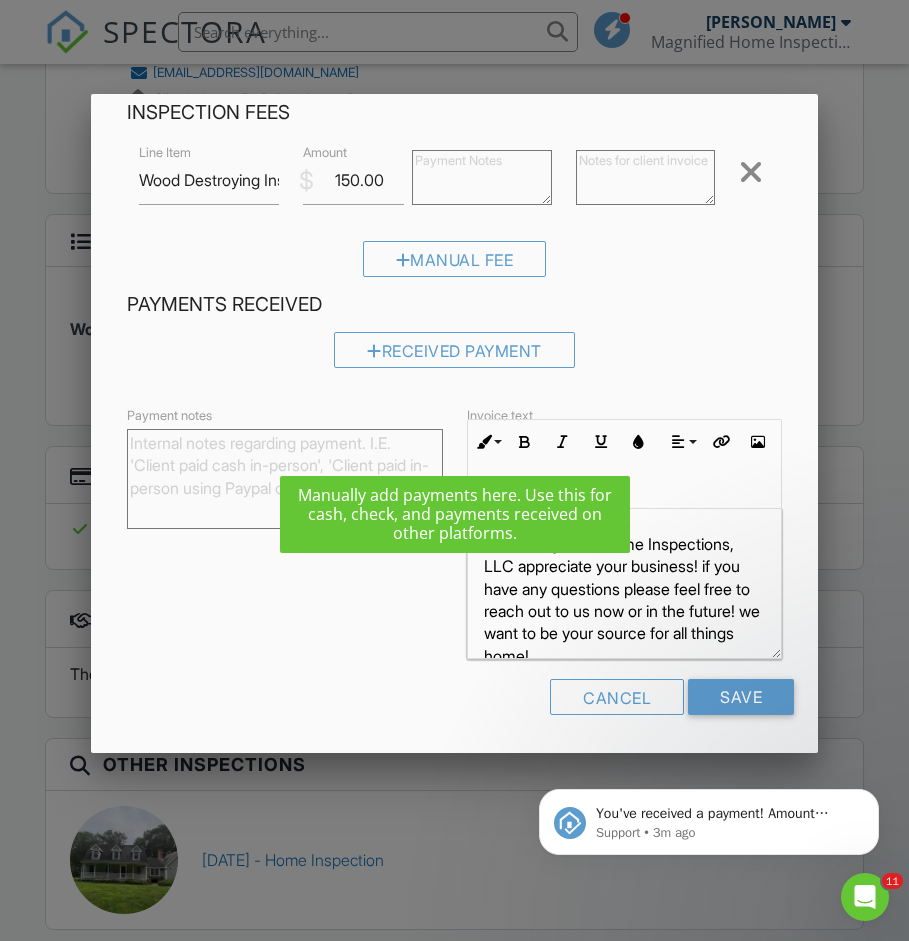 scroll, scrollTop: 94, scrollLeft: 0, axis: vertical 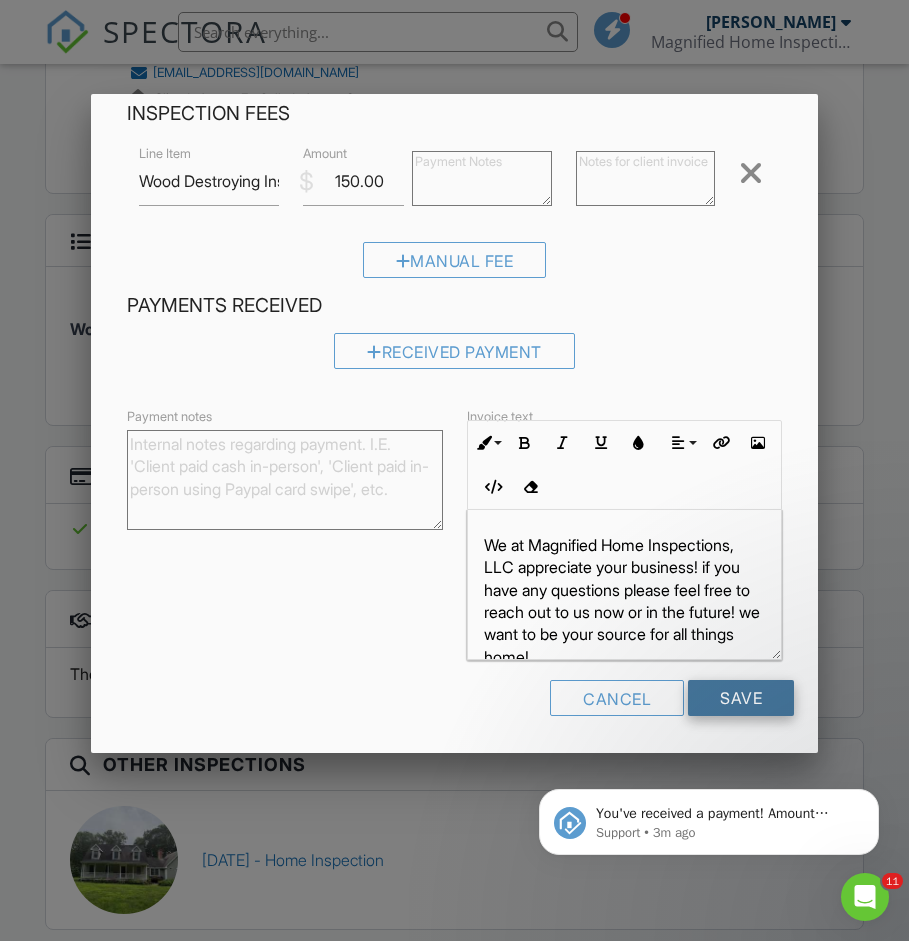 click on "Save" at bounding box center (741, 698) 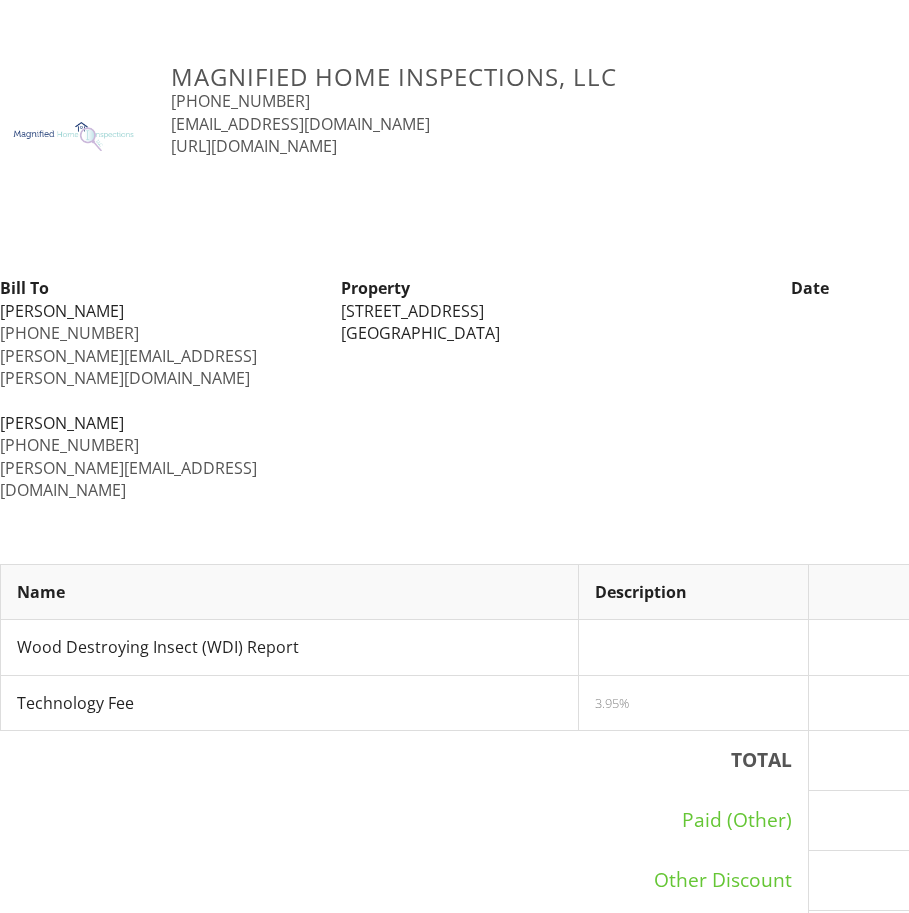 scroll, scrollTop: 0, scrollLeft: 0, axis: both 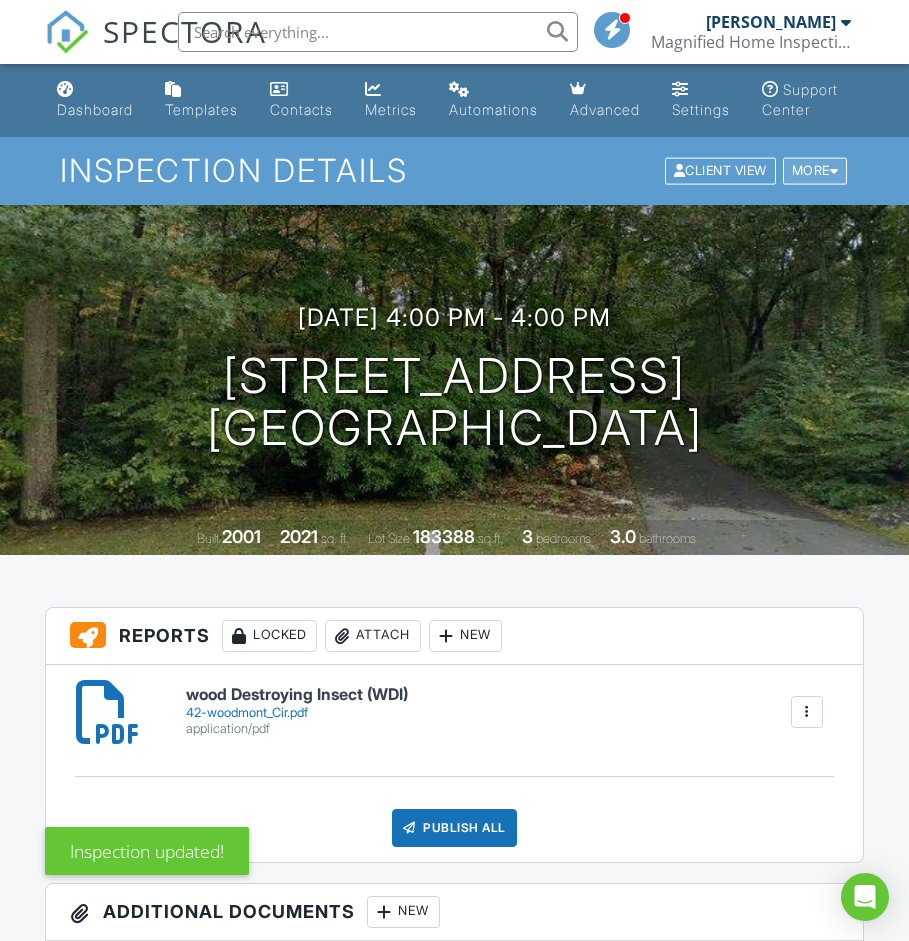click on "More" at bounding box center [815, 171] 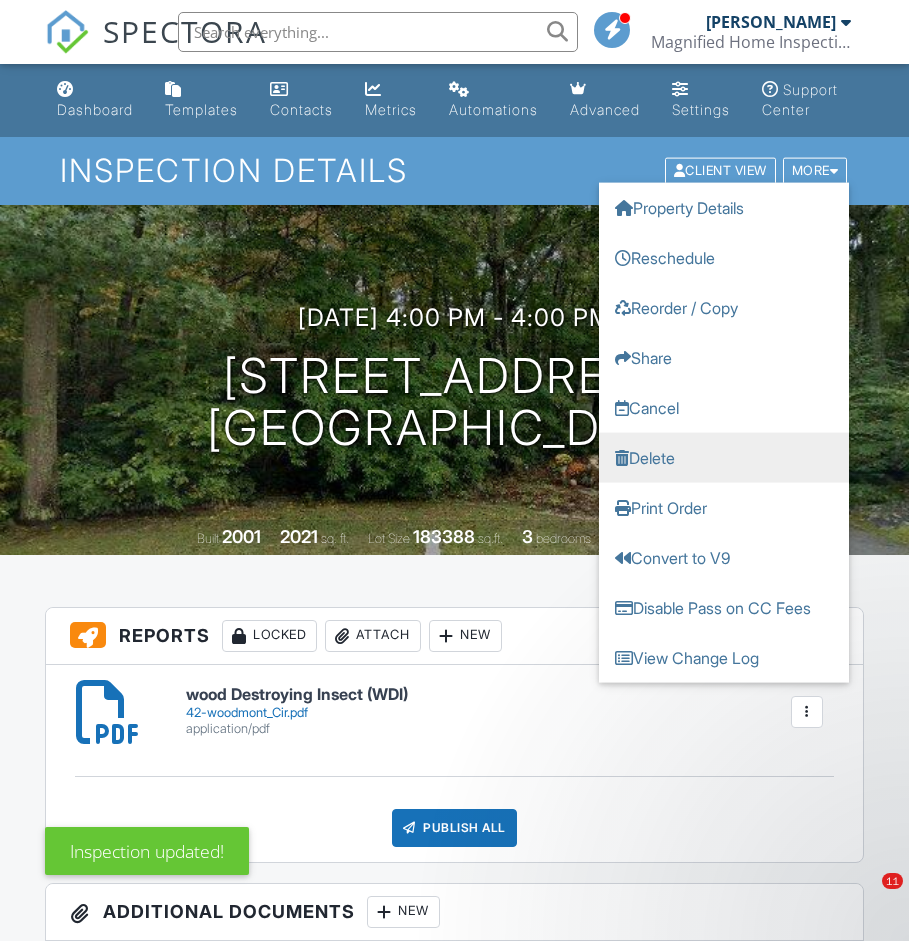 scroll, scrollTop: 0, scrollLeft: 0, axis: both 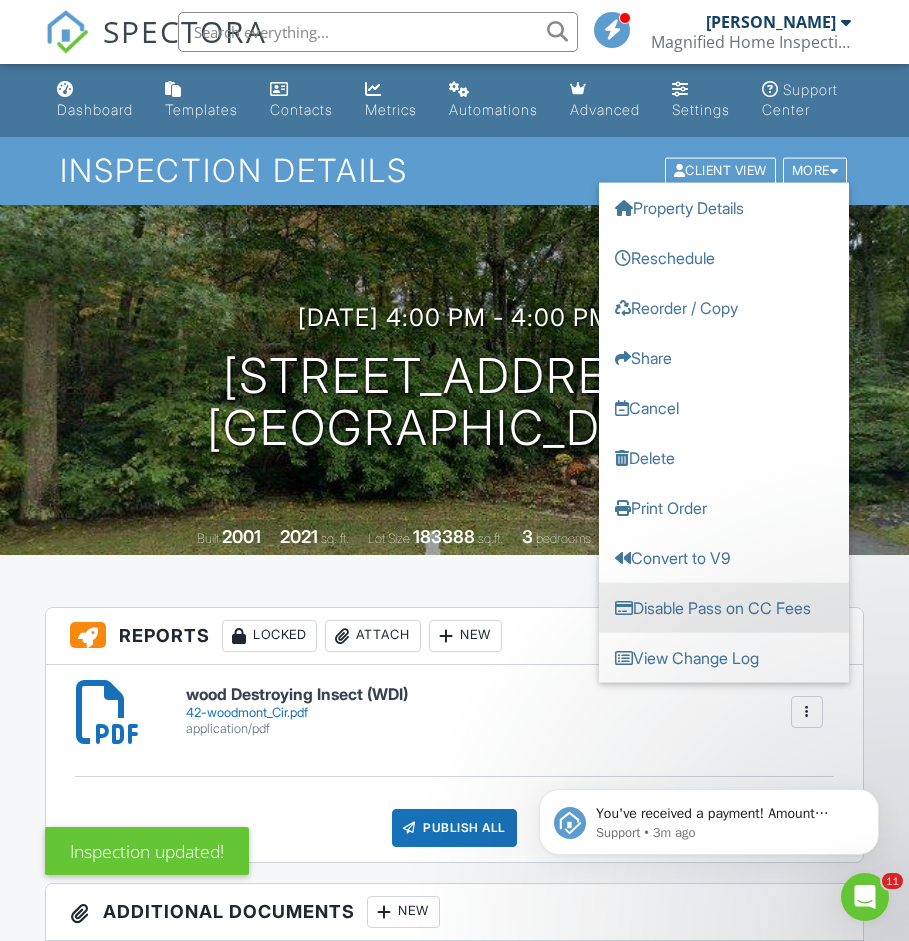 click on "Disable Pass on CC Fees" at bounding box center (724, 608) 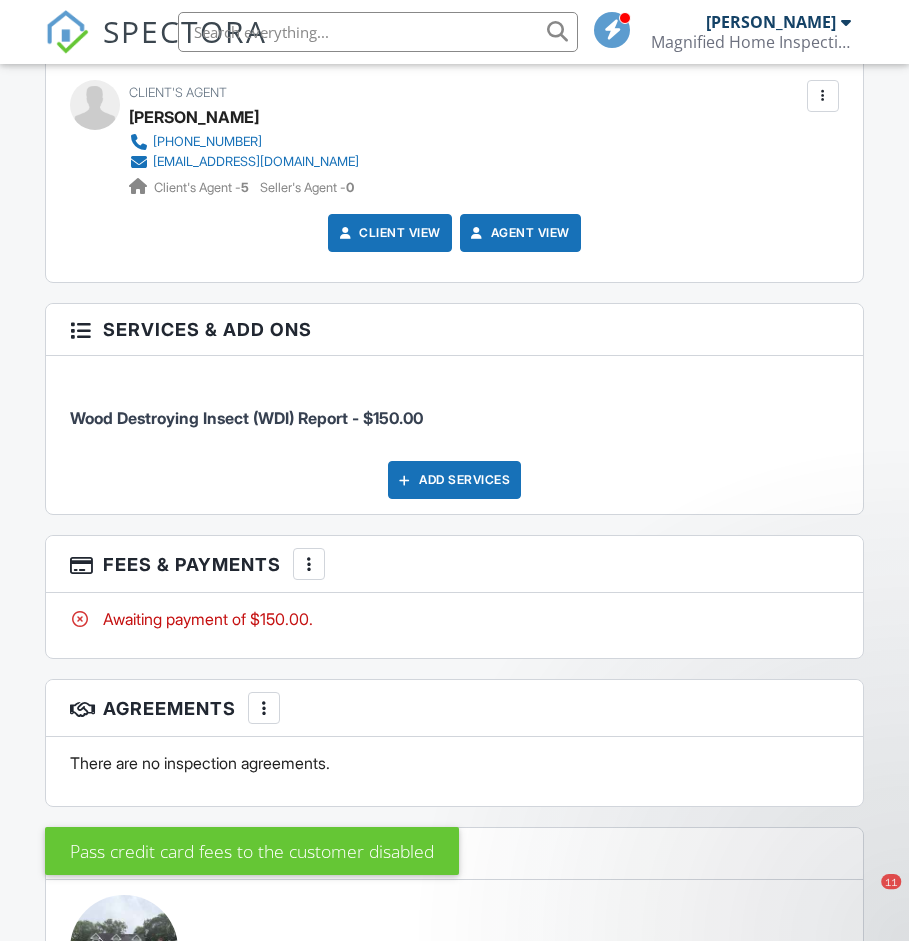 scroll, scrollTop: 2753, scrollLeft: 0, axis: vertical 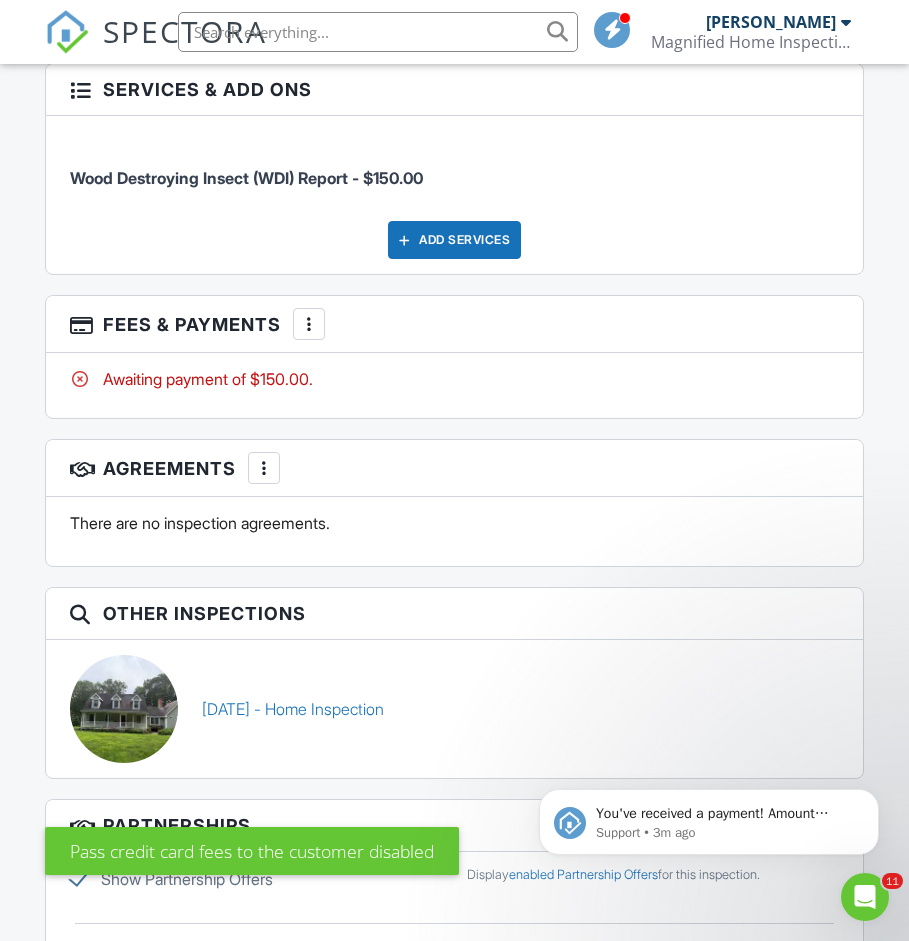 click at bounding box center (309, 324) 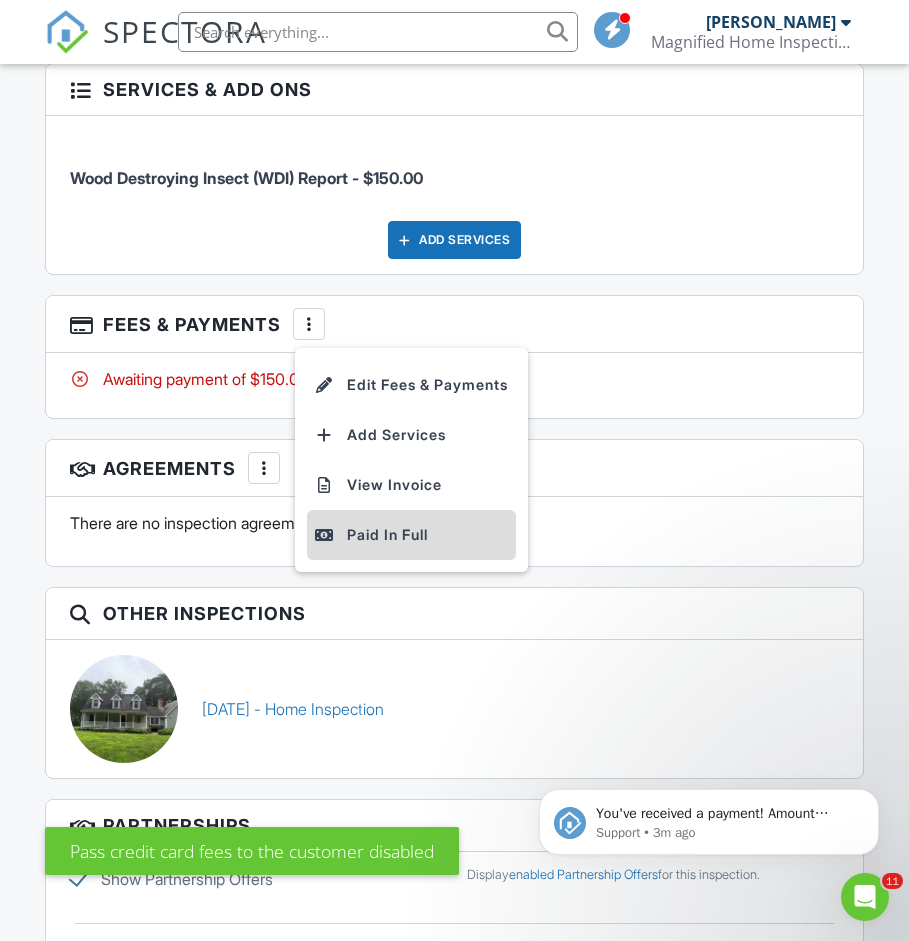 click on "Paid In Full" at bounding box center [411, 535] 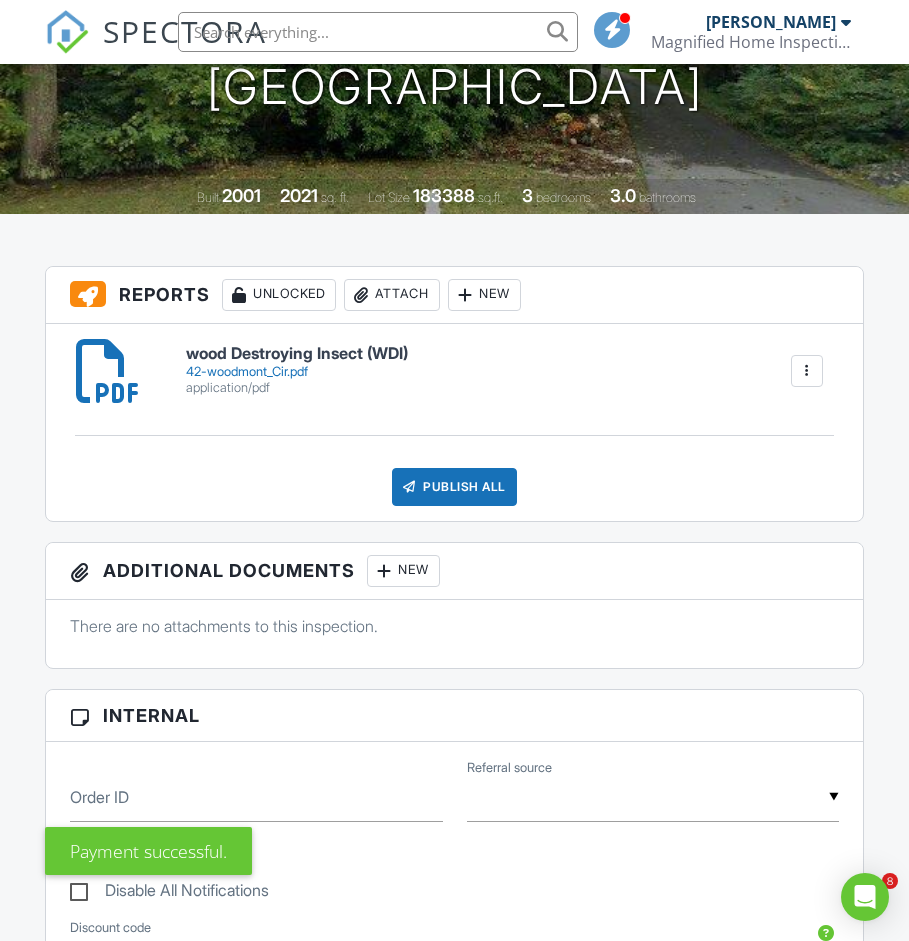 scroll, scrollTop: 1248, scrollLeft: 0, axis: vertical 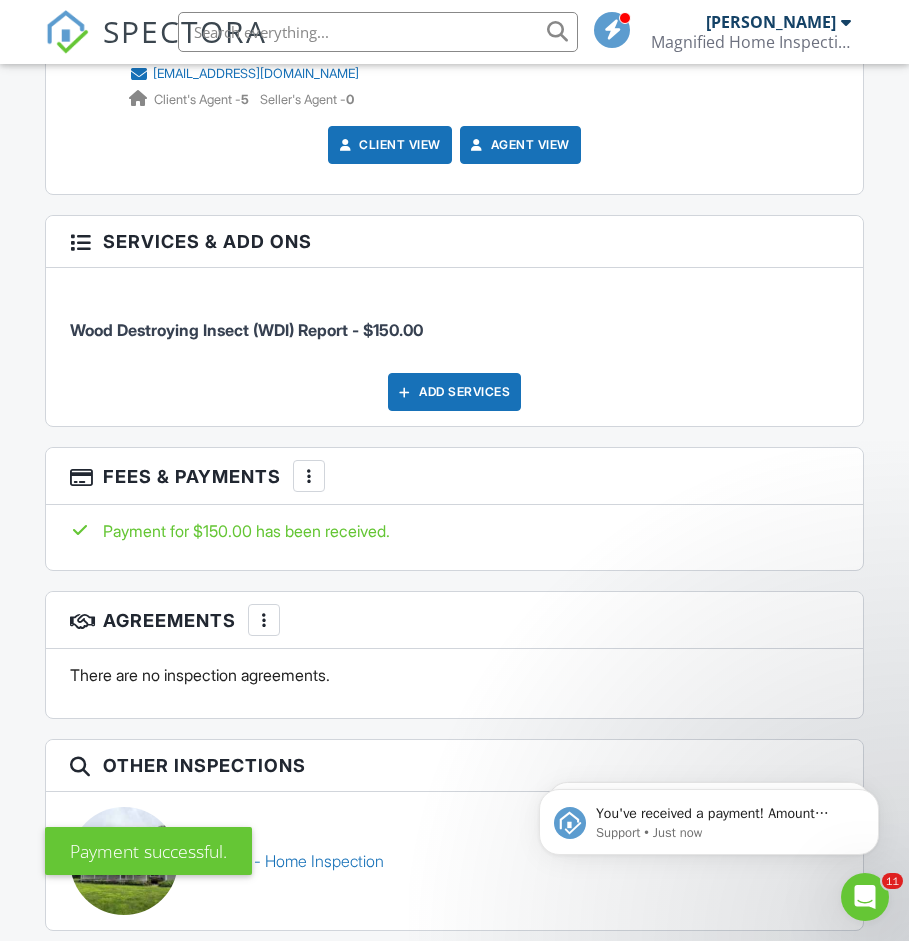 click at bounding box center (309, 476) 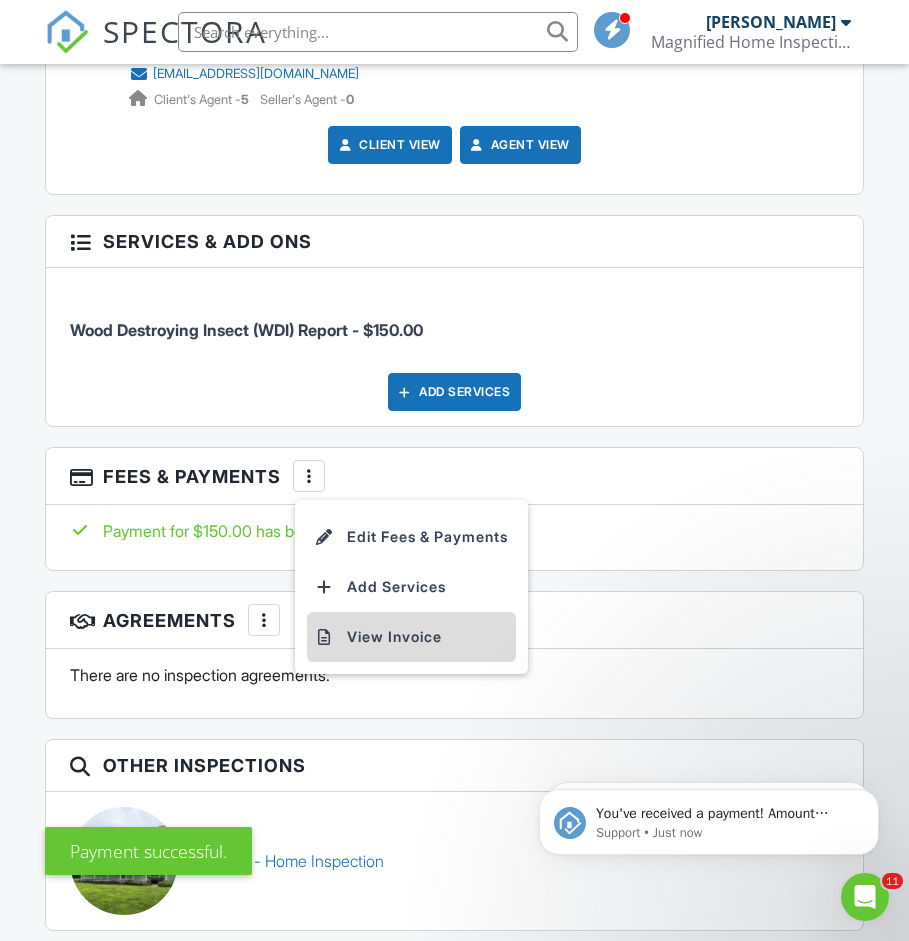 click on "View Invoice" at bounding box center (411, 637) 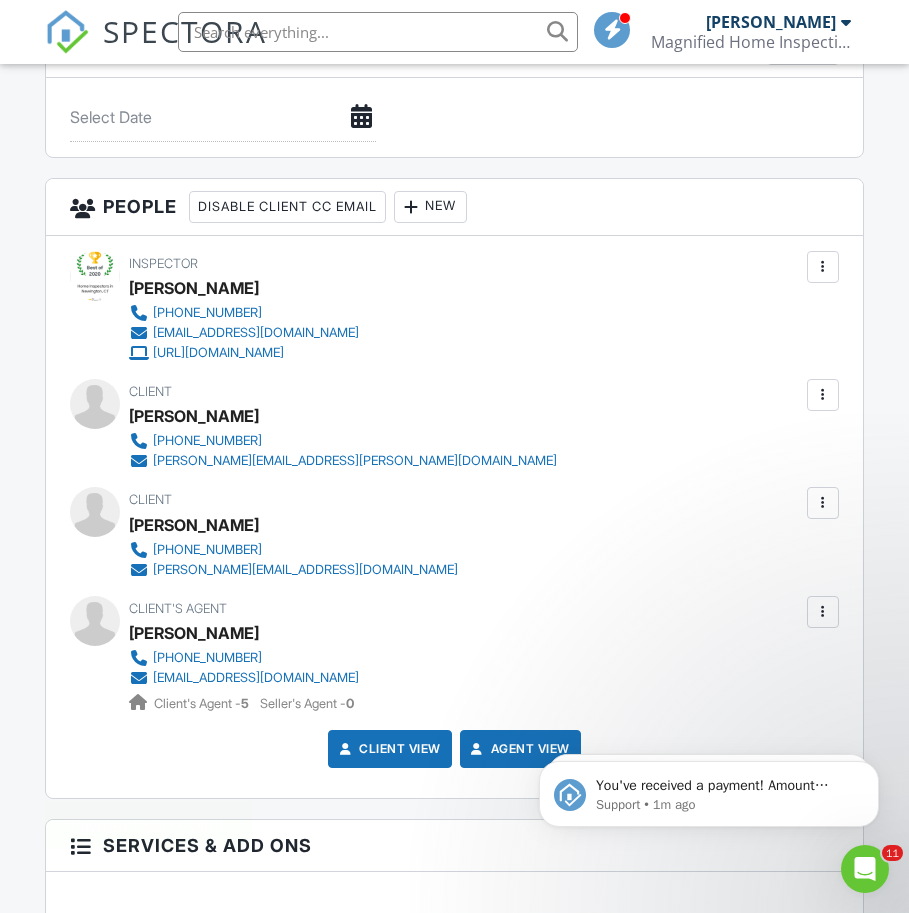 scroll, scrollTop: 2093, scrollLeft: 0, axis: vertical 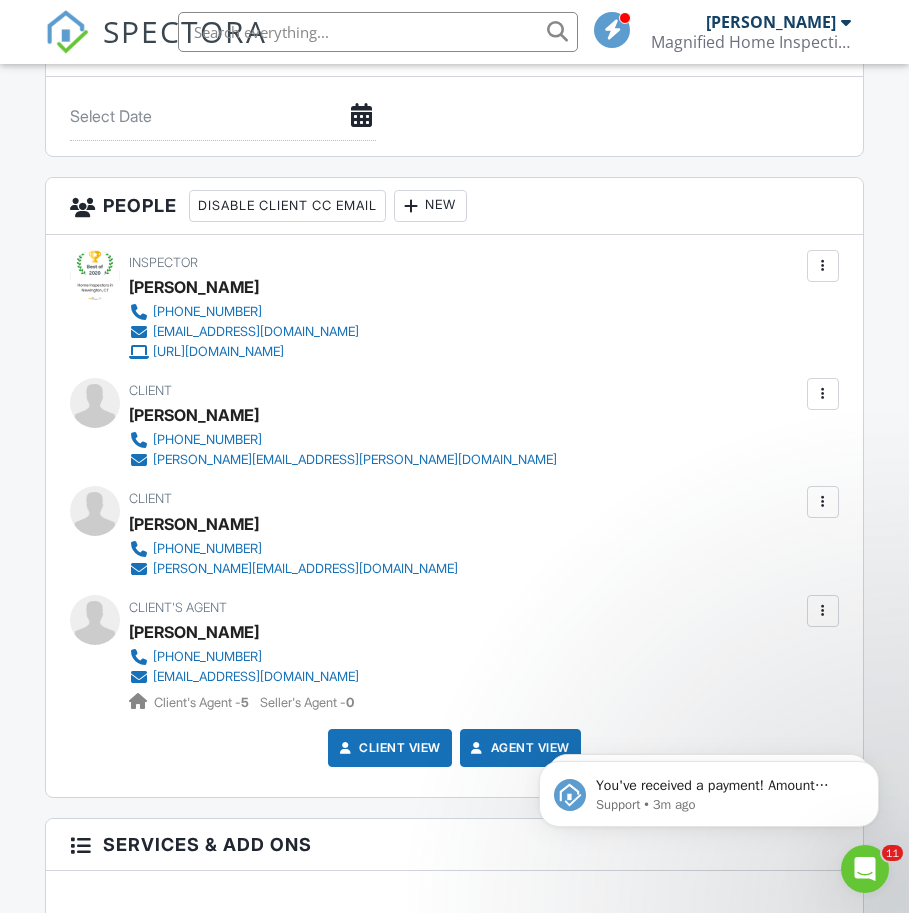 click on "Inspector
Louis Nero Jr.
860-980-0316
lnero@magnifiedhomeinspections.com
Http://www.magnifiedhi.com
Make Invisible
Mark As Requested
Remove
Update Client
First name
Shaun
Last name
Dirck
Email (required)
shaun.d.dirck@gmail.com
CC Email
Phone
860-841-7427
Internal notes visible only to the company
Private notes visible only to company admins
Cancel
Save
Confirm client deletion
This will remove the client from this inspection. All email reminders and follow-ups will be removed as well. Note that this is only an option before publishing a report.
Cancel
Remove Client
Client
Shaun Dirck
860-841-7427
shaun.d.dirck@gmail.com
Edit
Resend Confirmation Email" at bounding box center (454, 516) 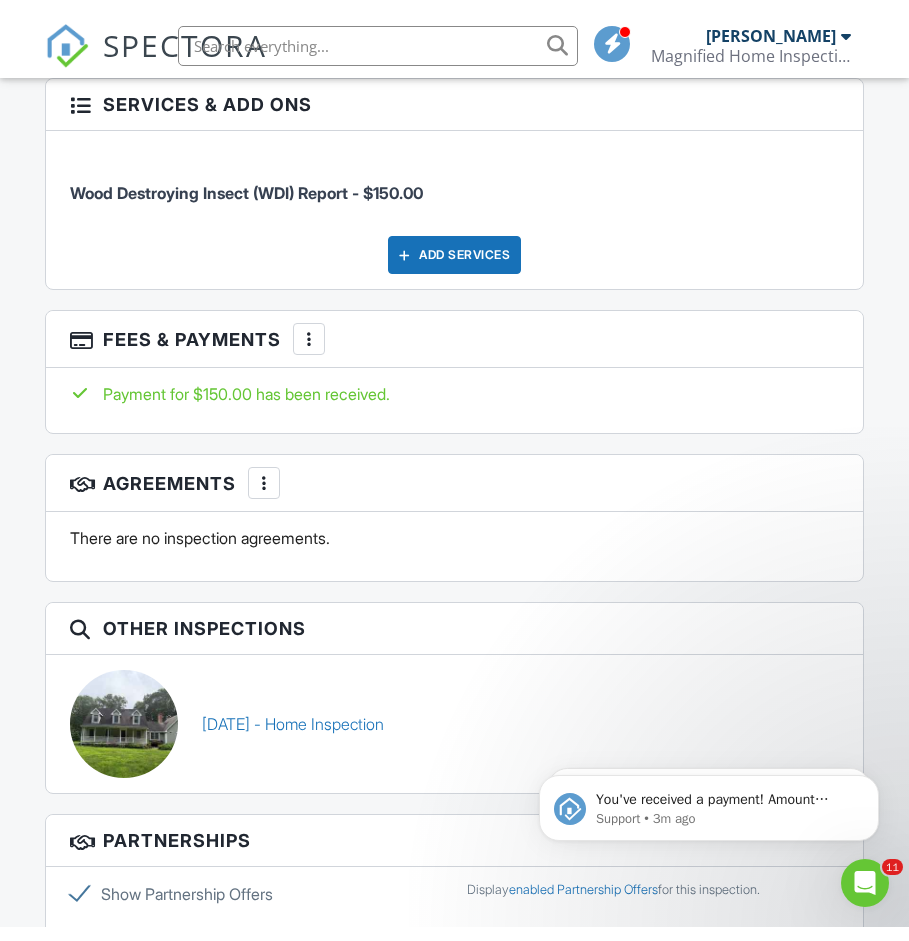 scroll, scrollTop: 2848, scrollLeft: 0, axis: vertical 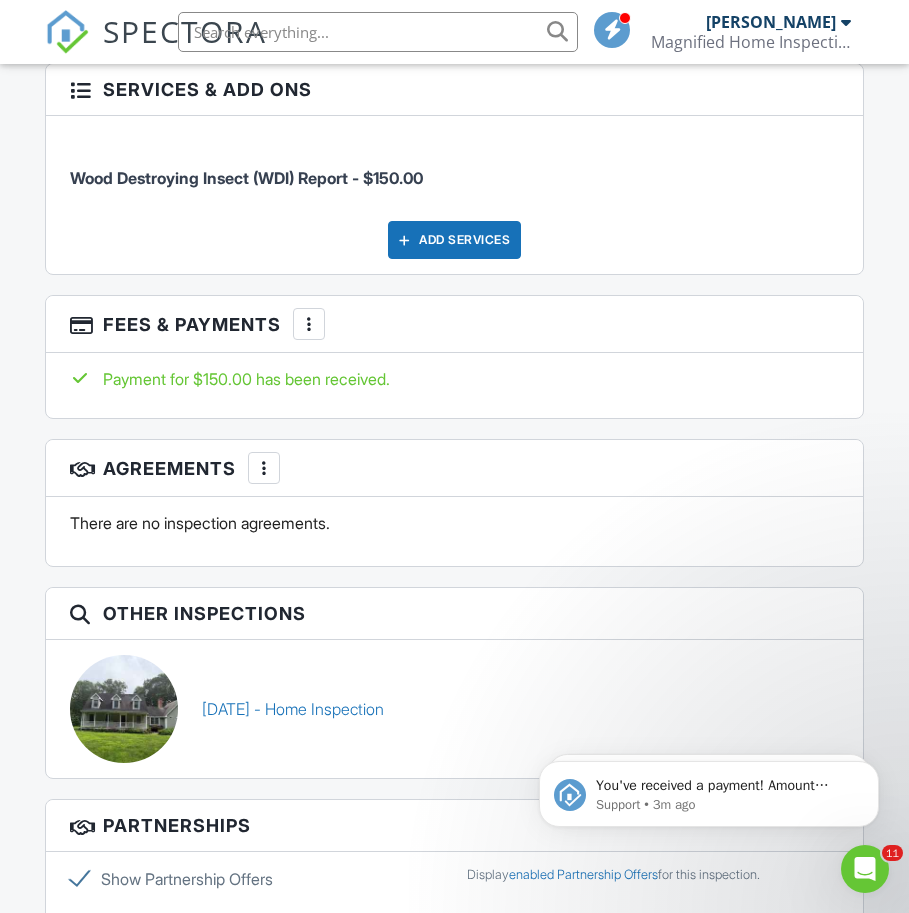 click at bounding box center [309, 324] 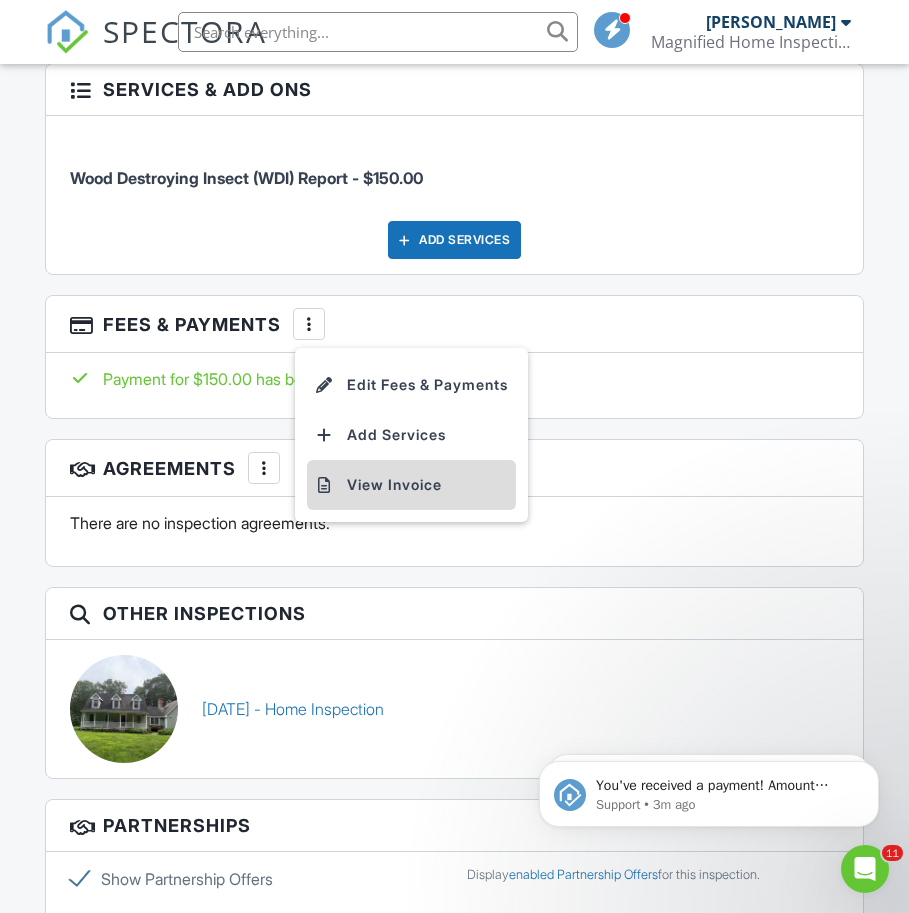 click on "View Invoice" at bounding box center (411, 485) 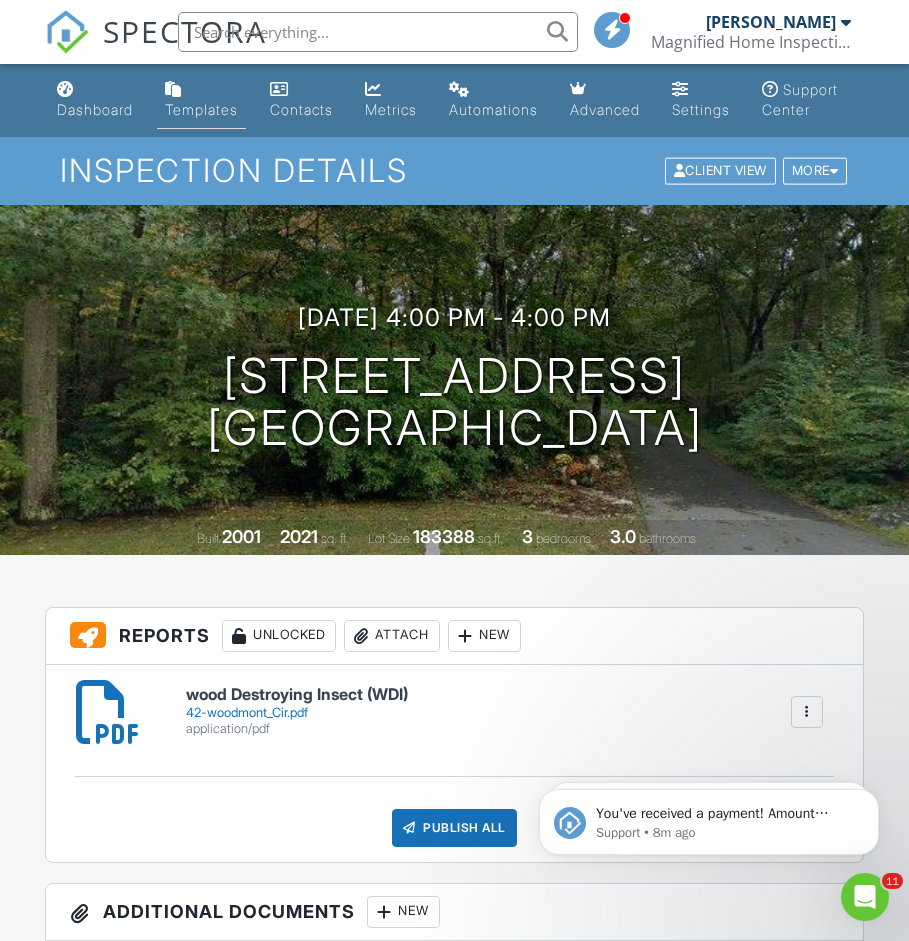 scroll, scrollTop: 0, scrollLeft: 0, axis: both 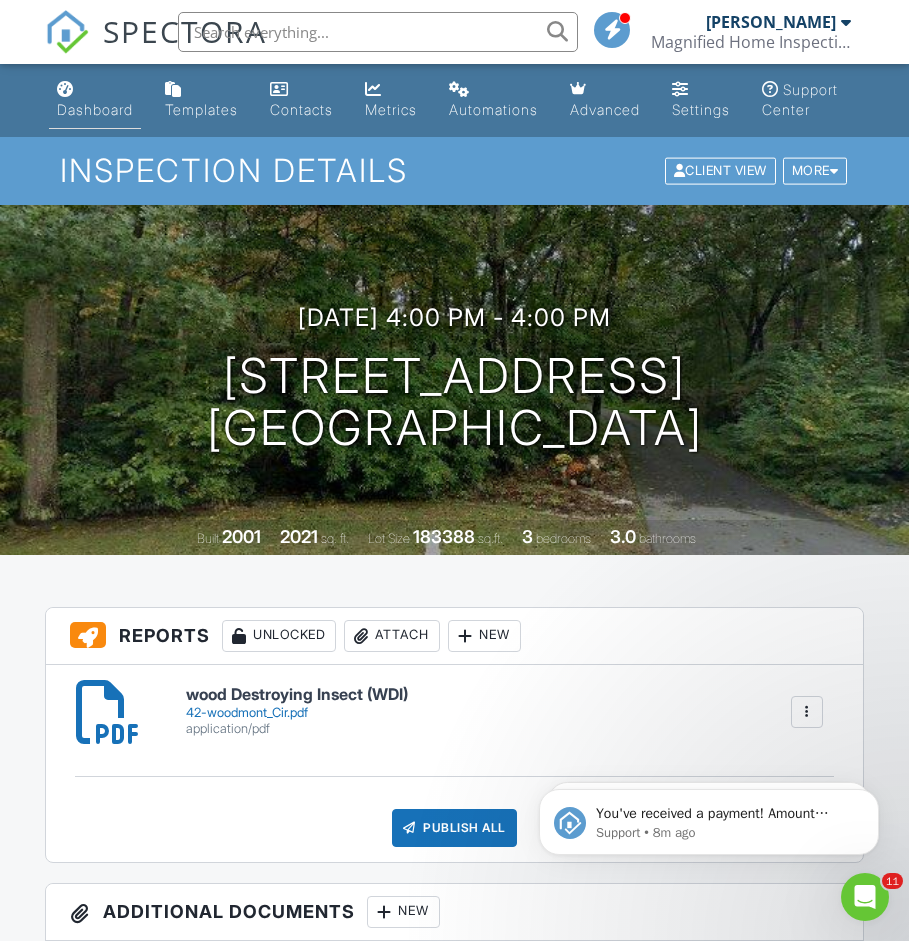 click on "Dashboard" at bounding box center [95, 109] 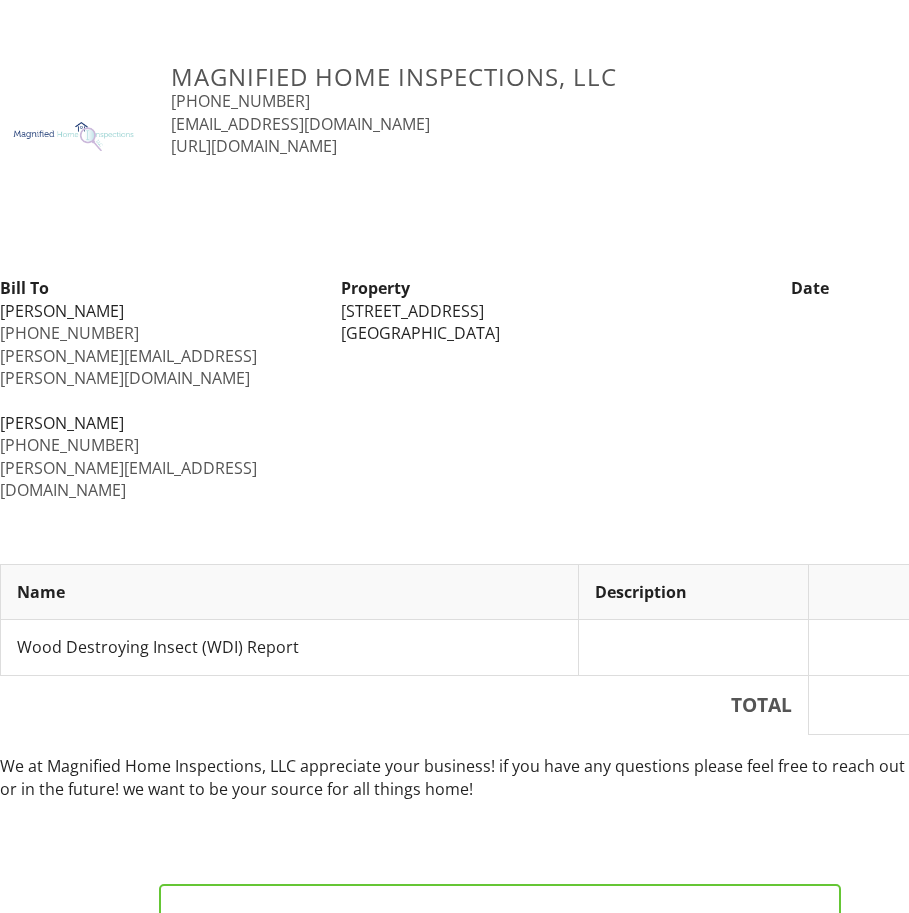 scroll, scrollTop: 0, scrollLeft: 0, axis: both 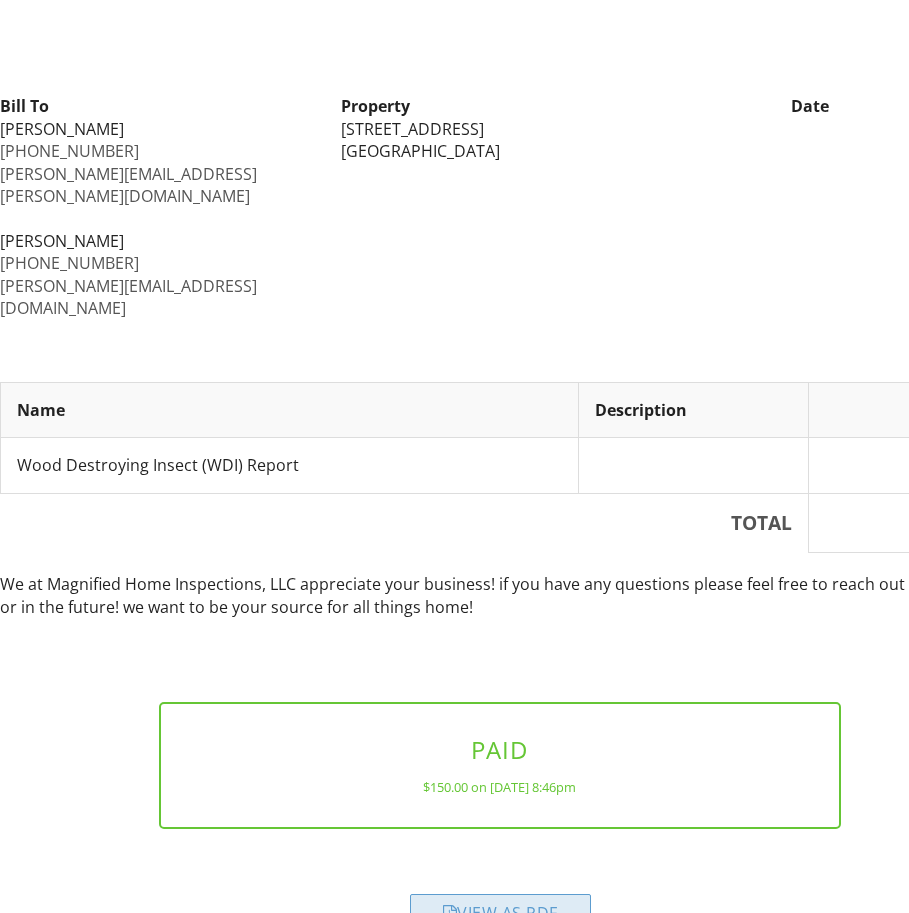click on "View as PDF" at bounding box center [500, 912] 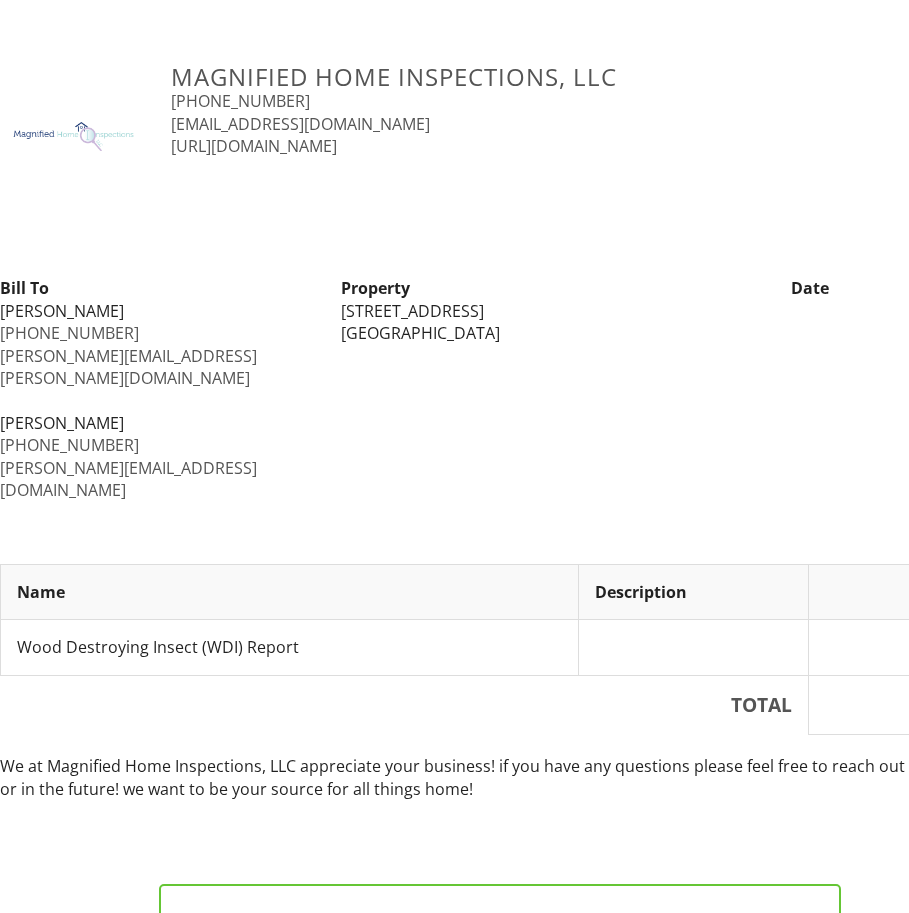 scroll, scrollTop: 0, scrollLeft: 0, axis: both 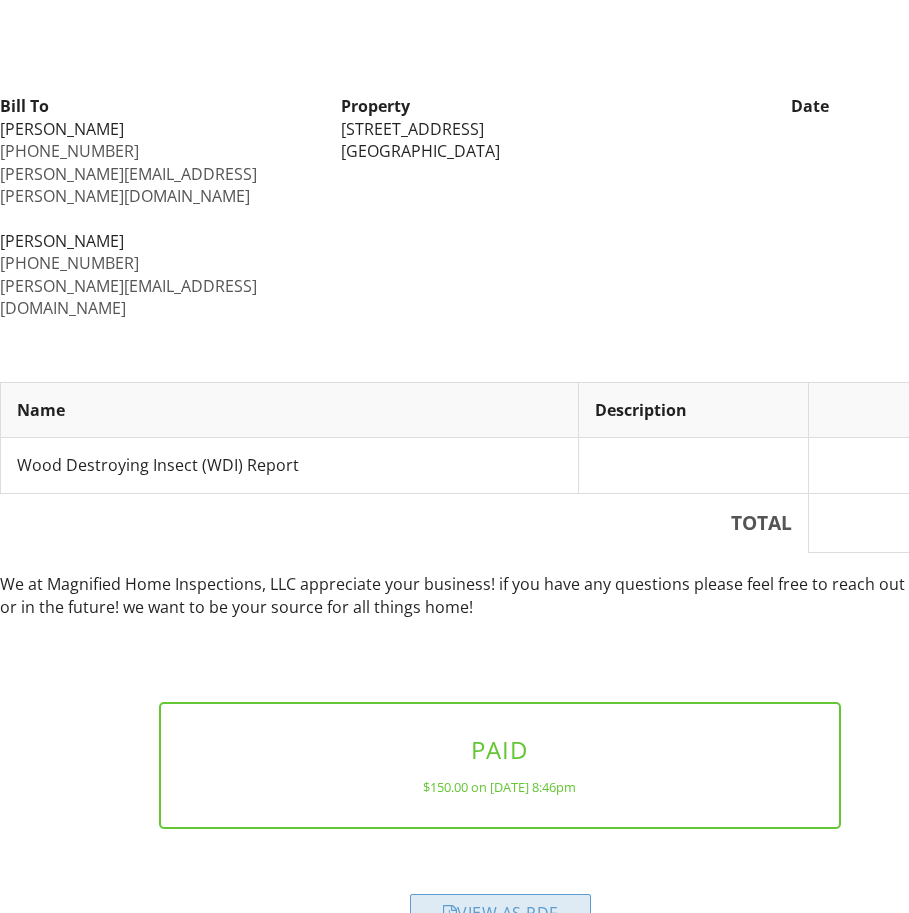 click on "View as PDF" at bounding box center (500, 912) 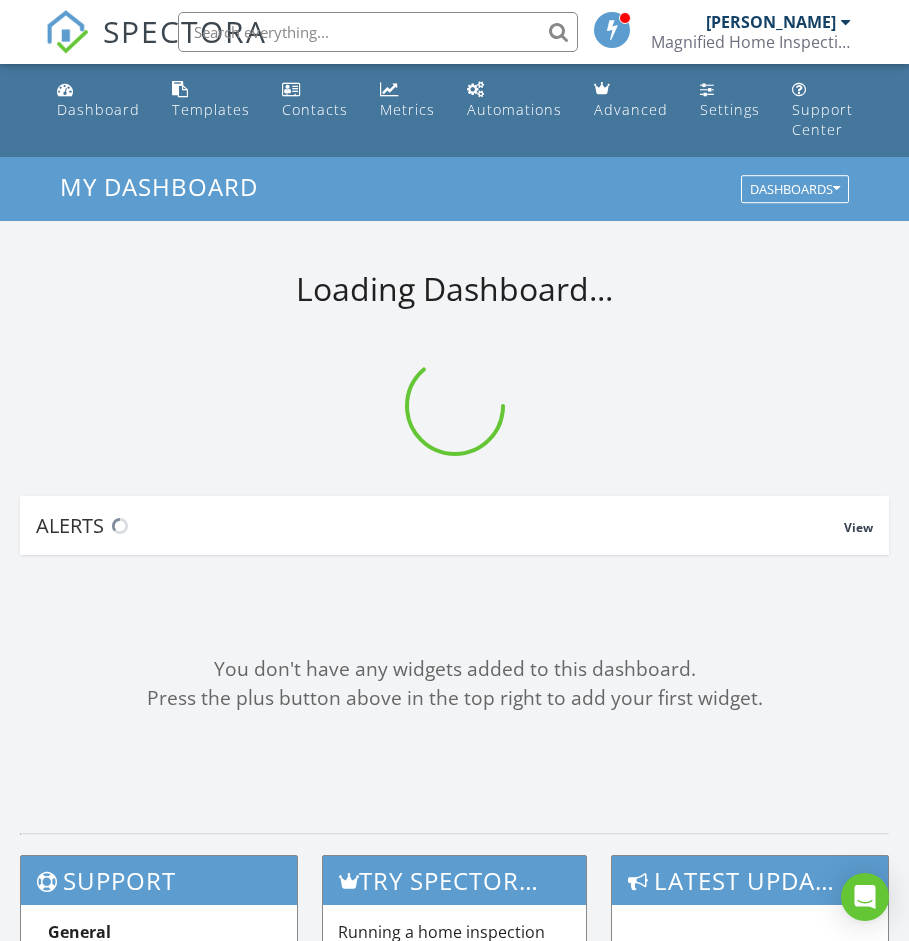 scroll, scrollTop: 0, scrollLeft: 0, axis: both 